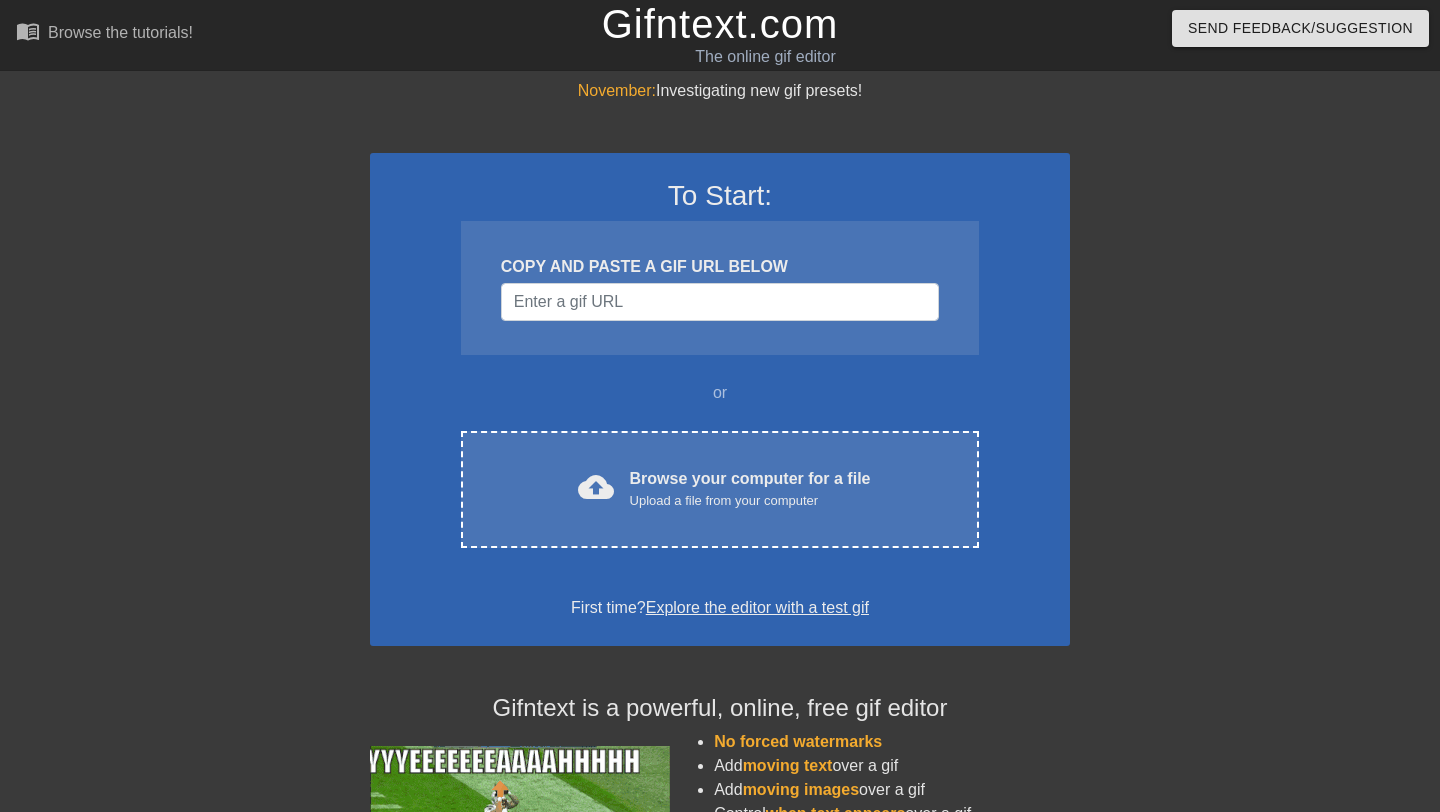 scroll, scrollTop: 0, scrollLeft: 0, axis: both 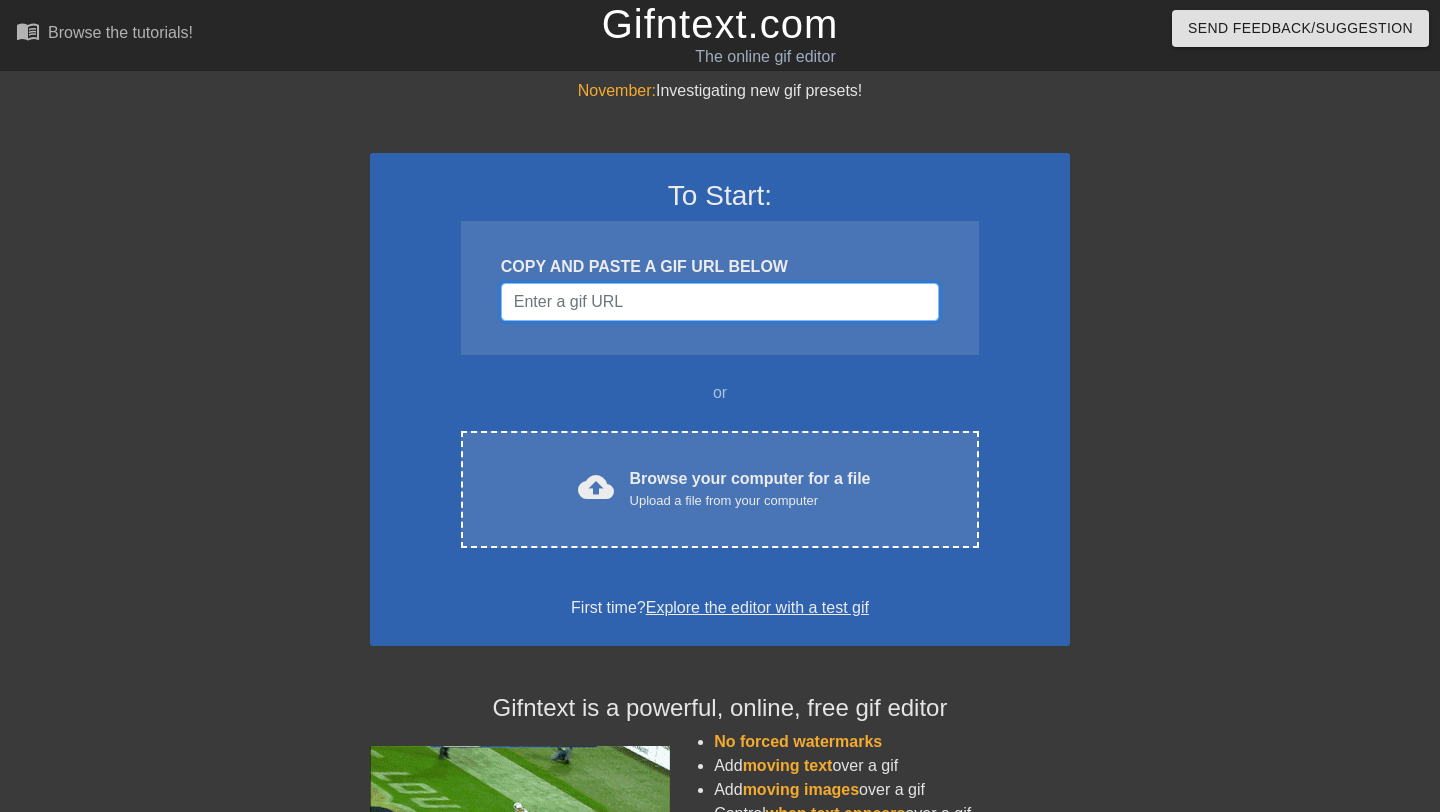 click at bounding box center [720, 302] 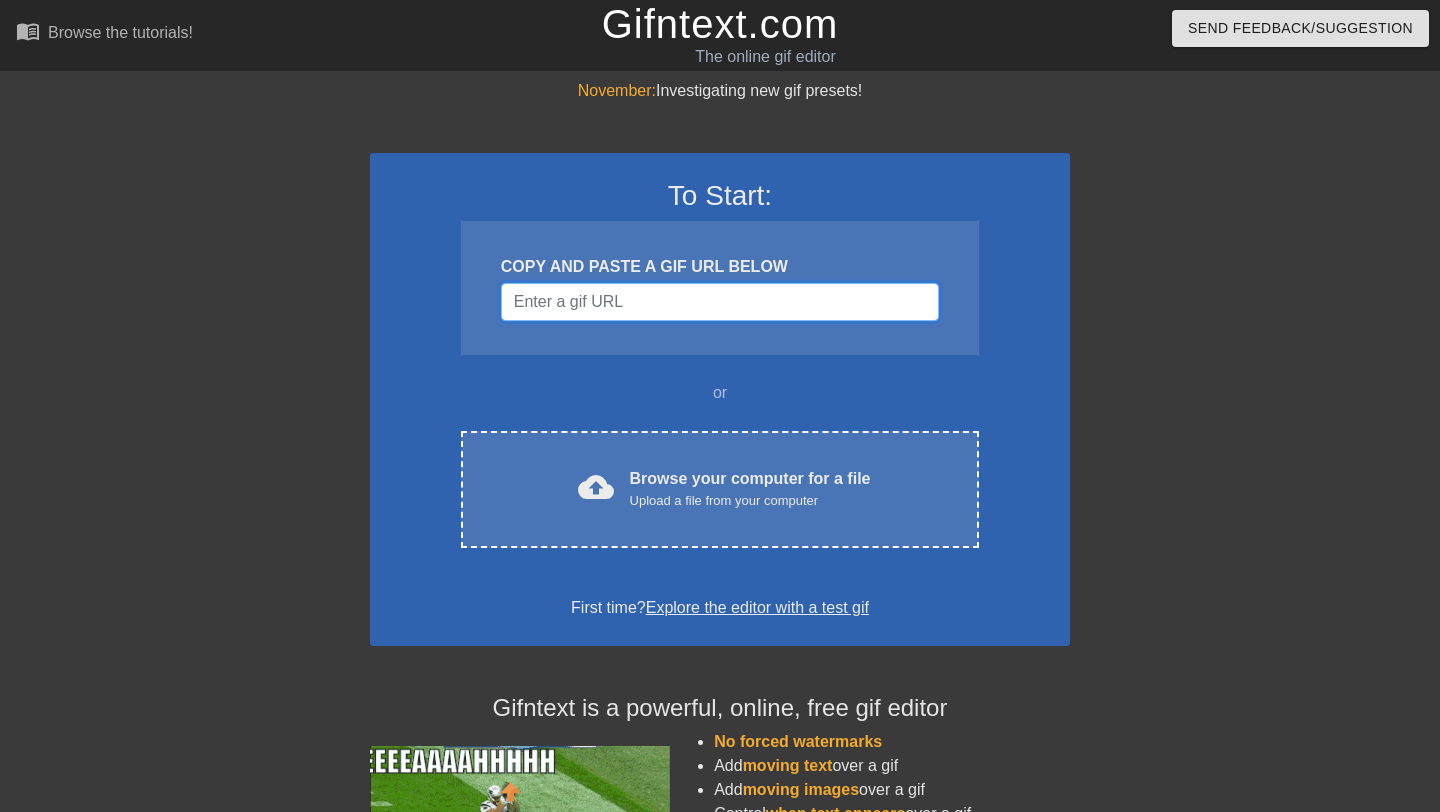 paste on "https://tenor.com/view/shrimp-gif-[NUMBER]" 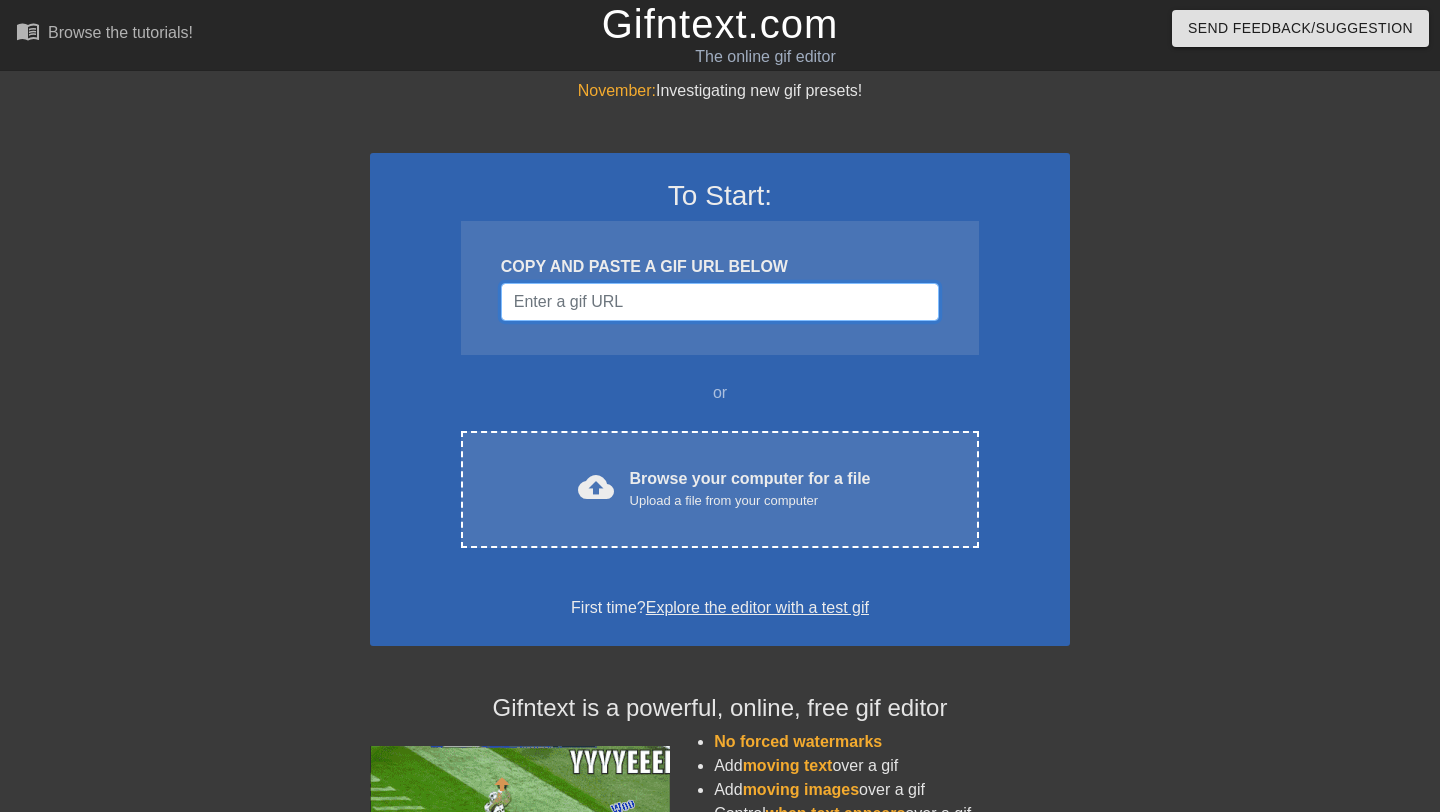 type on "https://tenor.com/view/shrimp-gif-[NUMBER]" 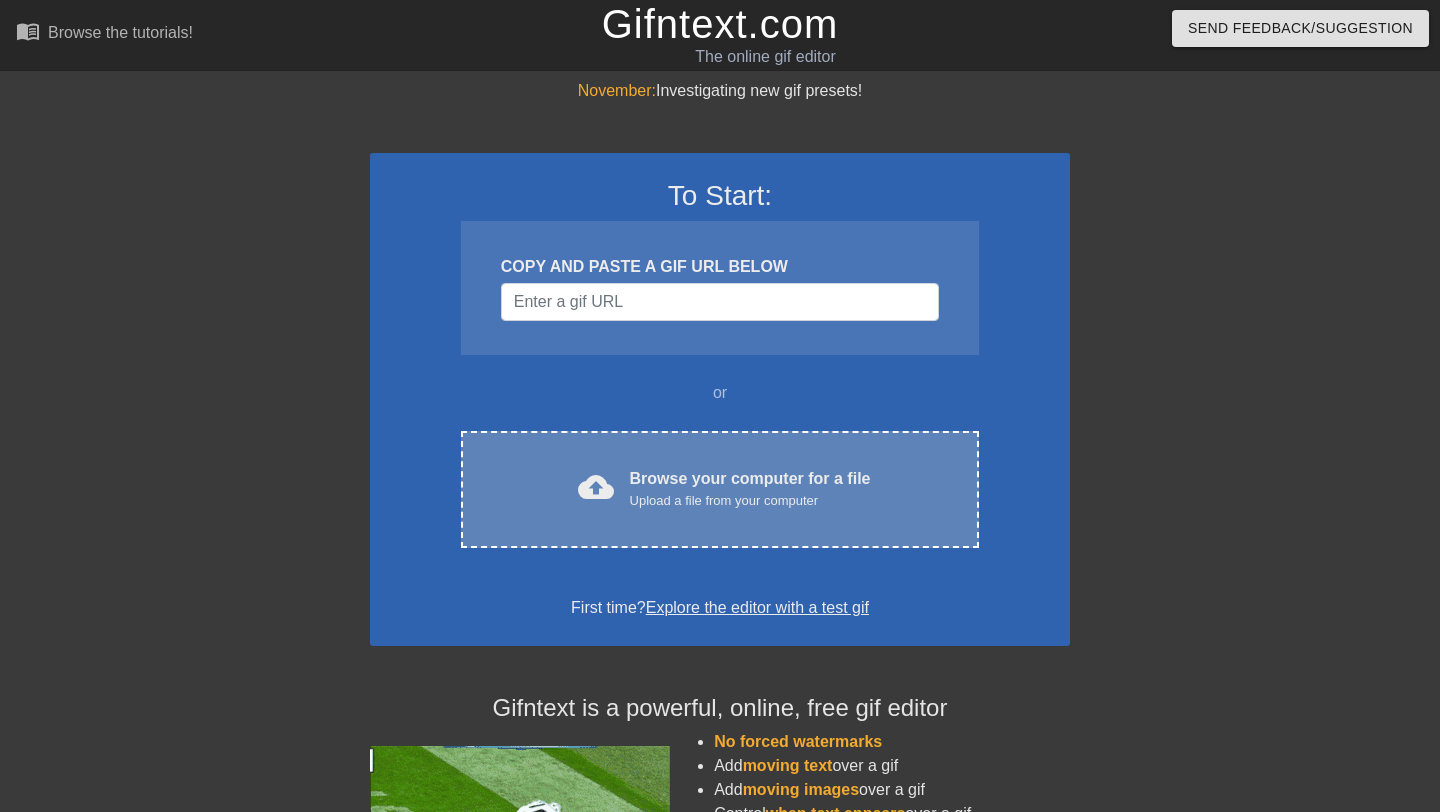 click on "cloud_upload Browse your computer for a file Upload a file from your computer Choose files" at bounding box center (720, 489) 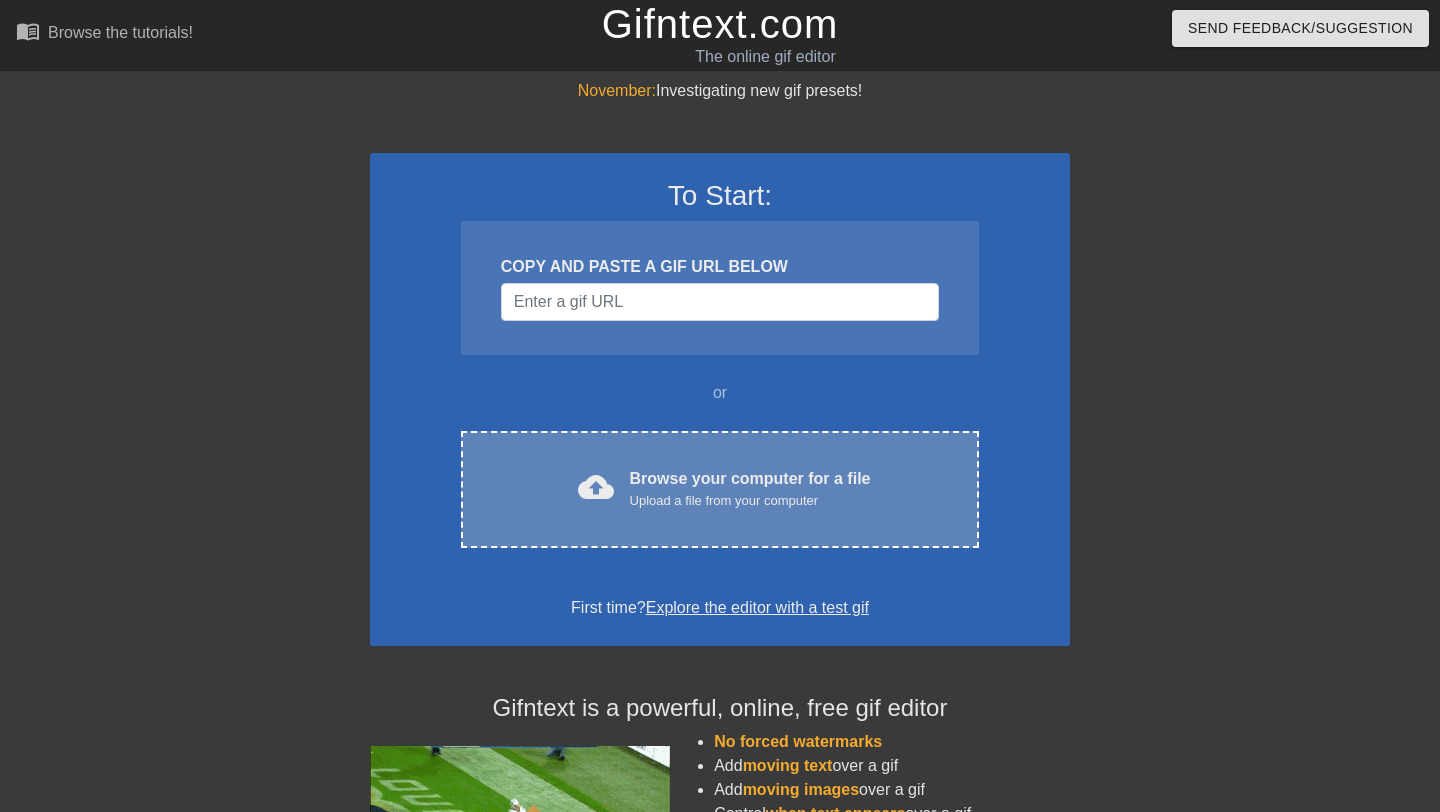 click on "cloud_upload Browse your computer for a file Upload a file from your computer Choose files" at bounding box center [720, 489] 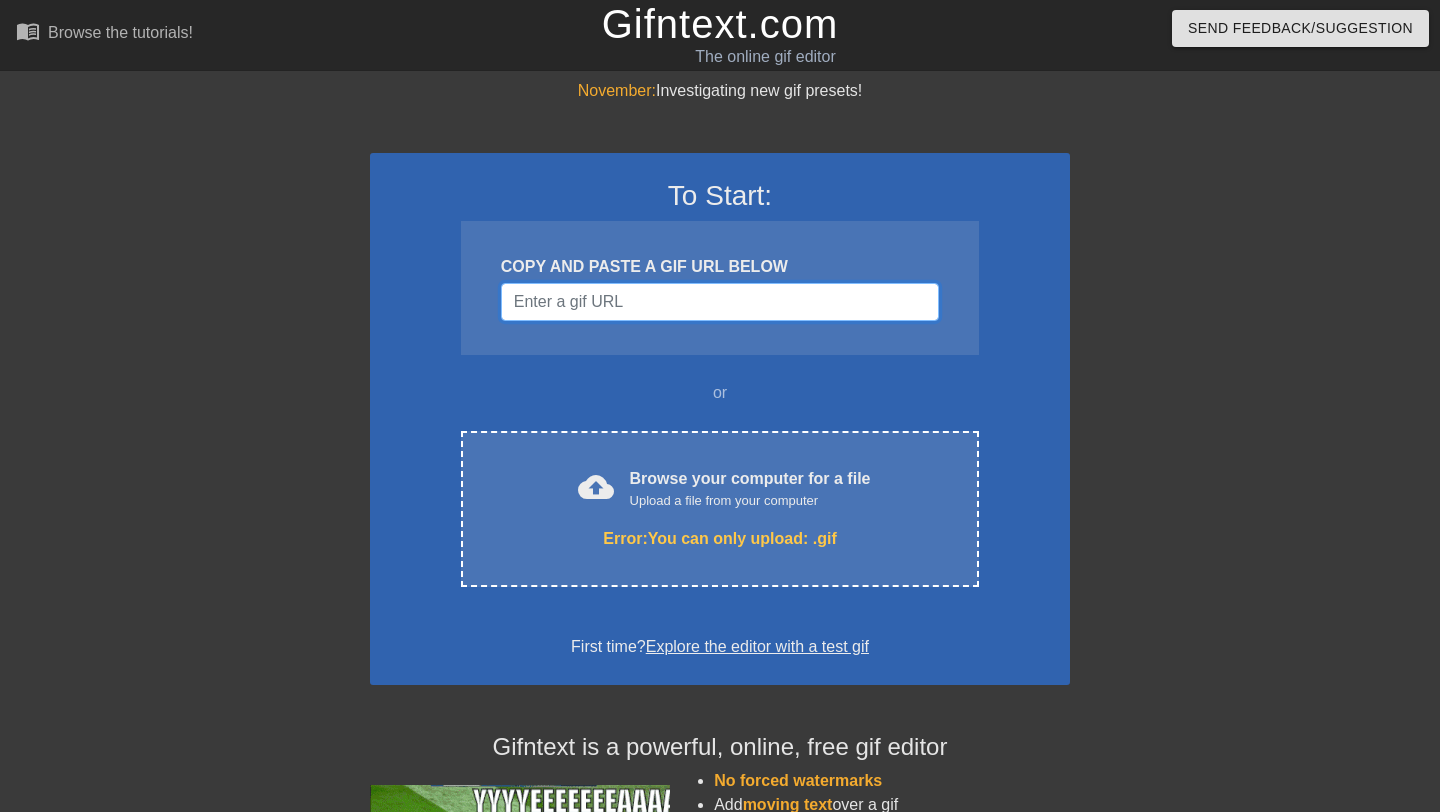 click at bounding box center [720, 302] 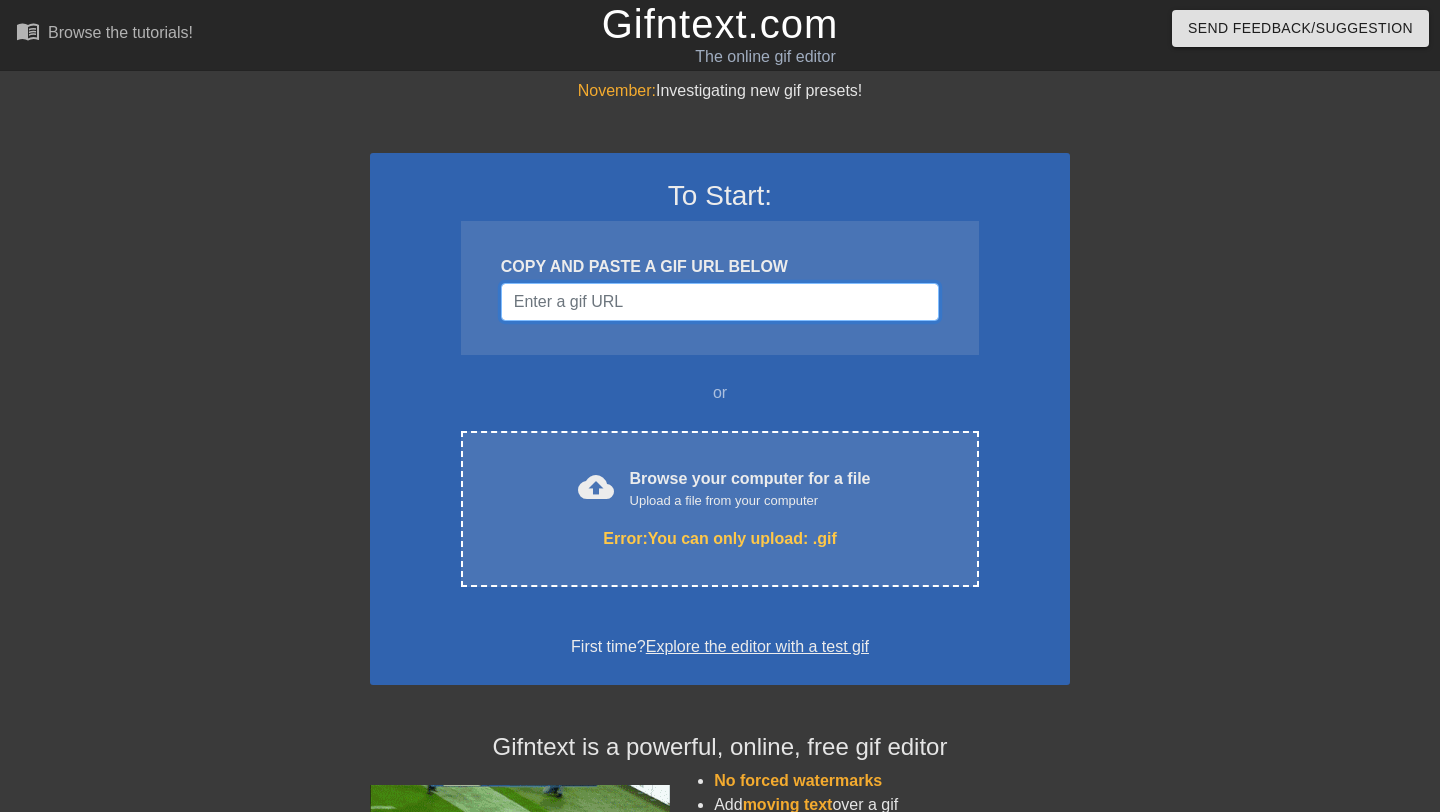 paste on "https://tenor.com/view/shrimp-gif-[NUMBER]" 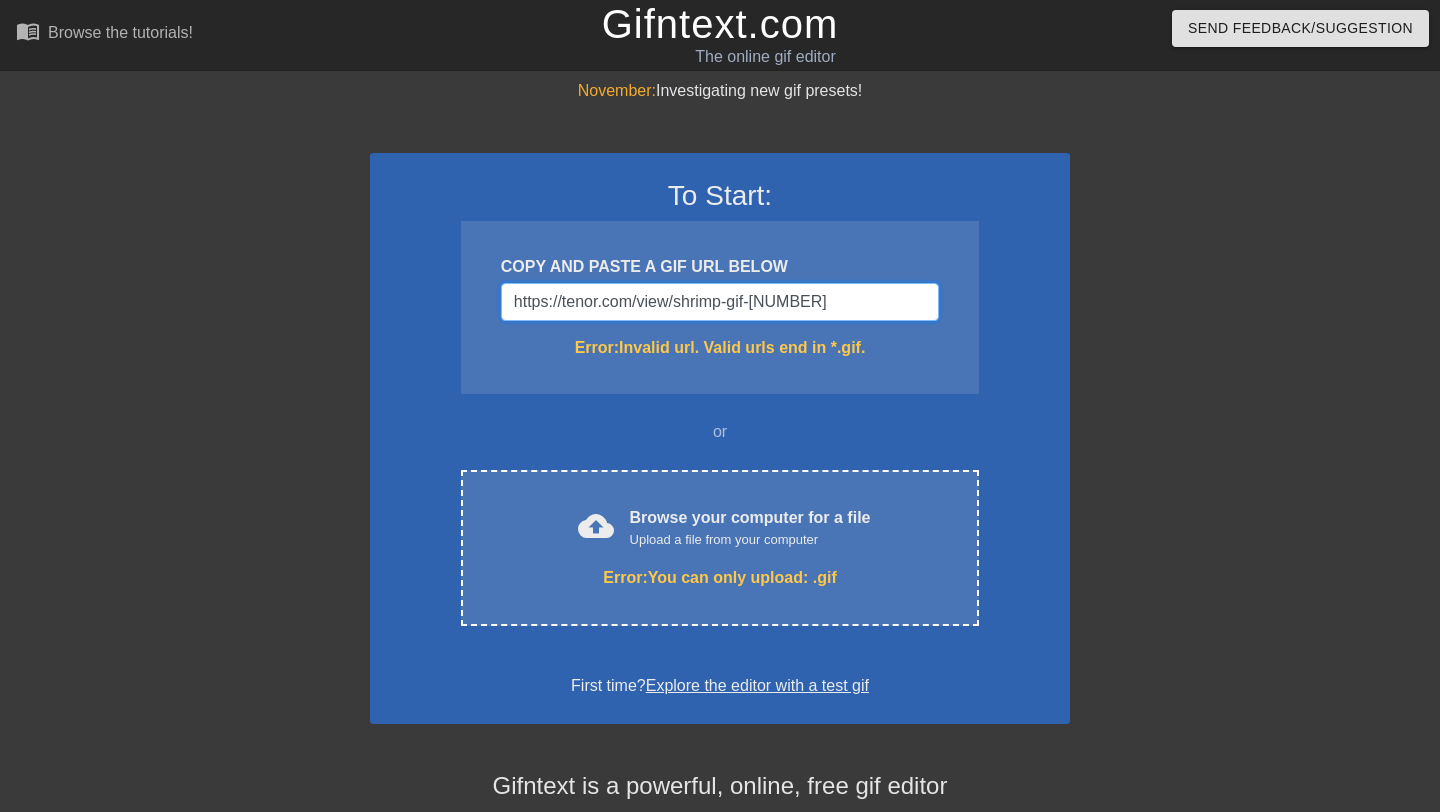click on "https://tenor.com/view/shrimp-gif-[NUMBER]" at bounding box center [720, 302] 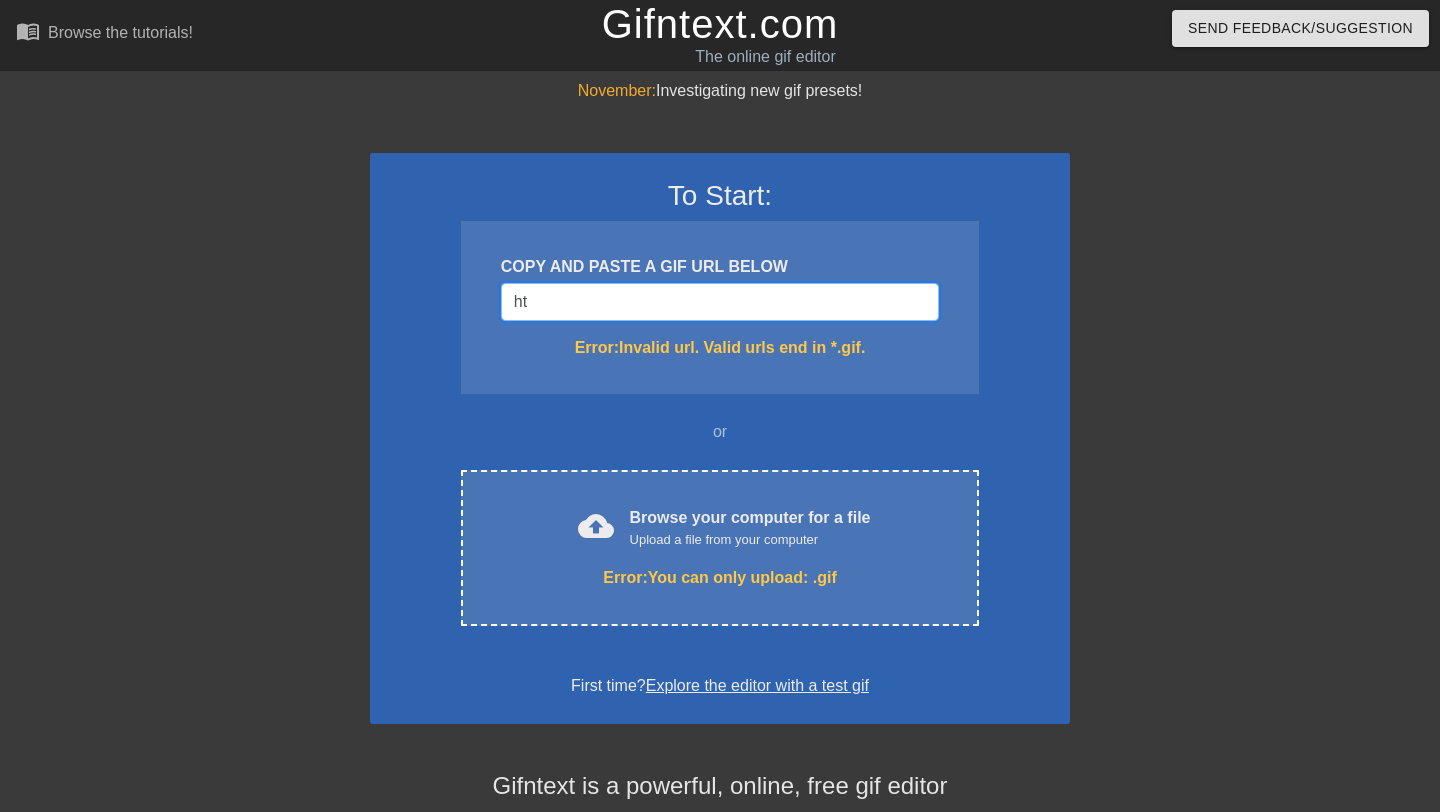 type on "h" 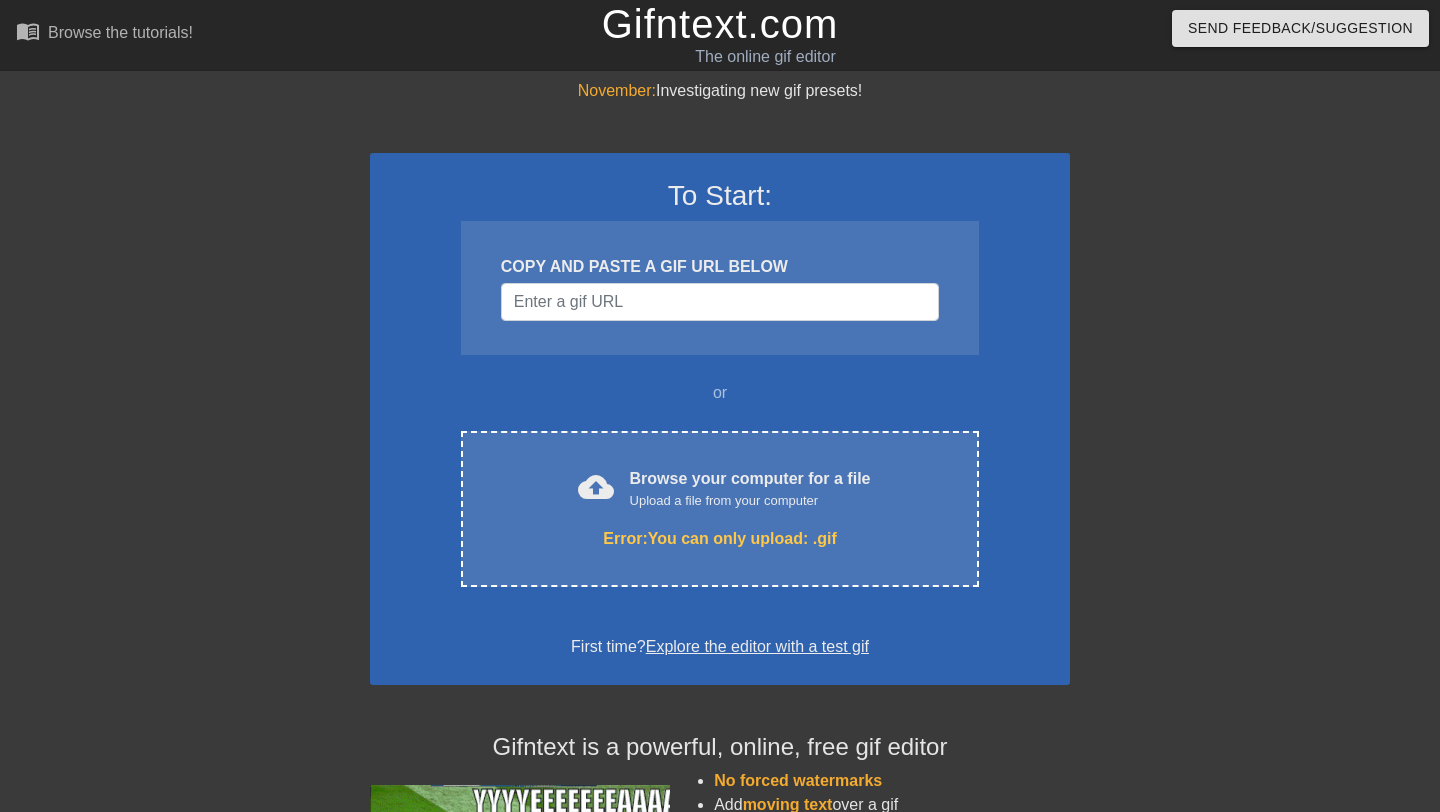 click on "[MONTH]: Investigating new gif presets! To Start: COPY AND PASTE A GIF URL BELOW or cloud_upload Browse your computer for a file Upload a file from your computer Error: You can only upload: .gif Choose files First time? Explore the editor with a test gif Gifntext is a powerful, online, free gif editor No forced watermarks Add moving text over a gif Add moving images over a gif Control when text appears over a gif Customize text color and outline Add captions or subtitles to a gif Crop a gif Resize a gif Reverse a gif Animate the added image or text on each frame of a gif Speed up and slow down a gif Edit and trim a gif's beginning and end frames" at bounding box center (720, 588) 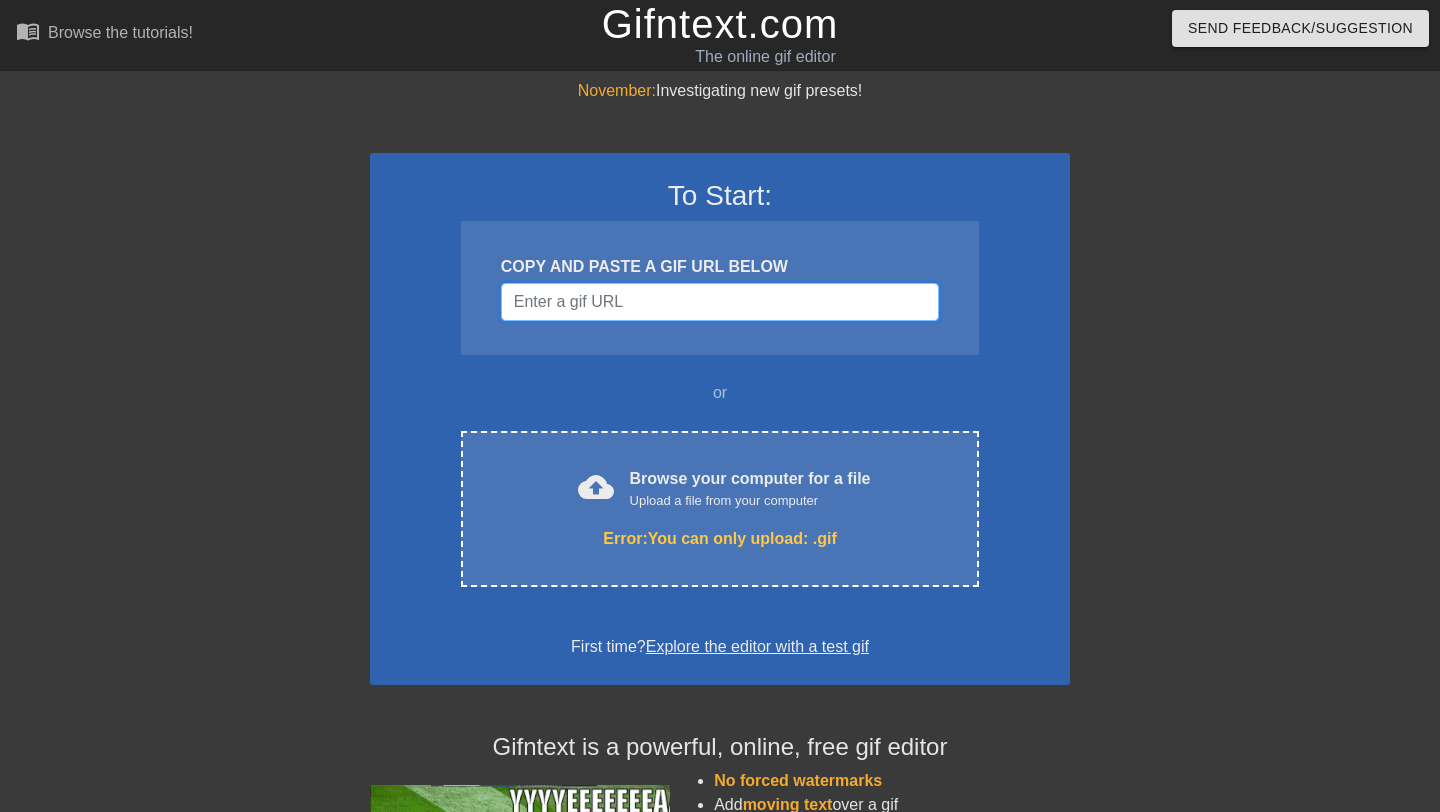 click at bounding box center [720, 302] 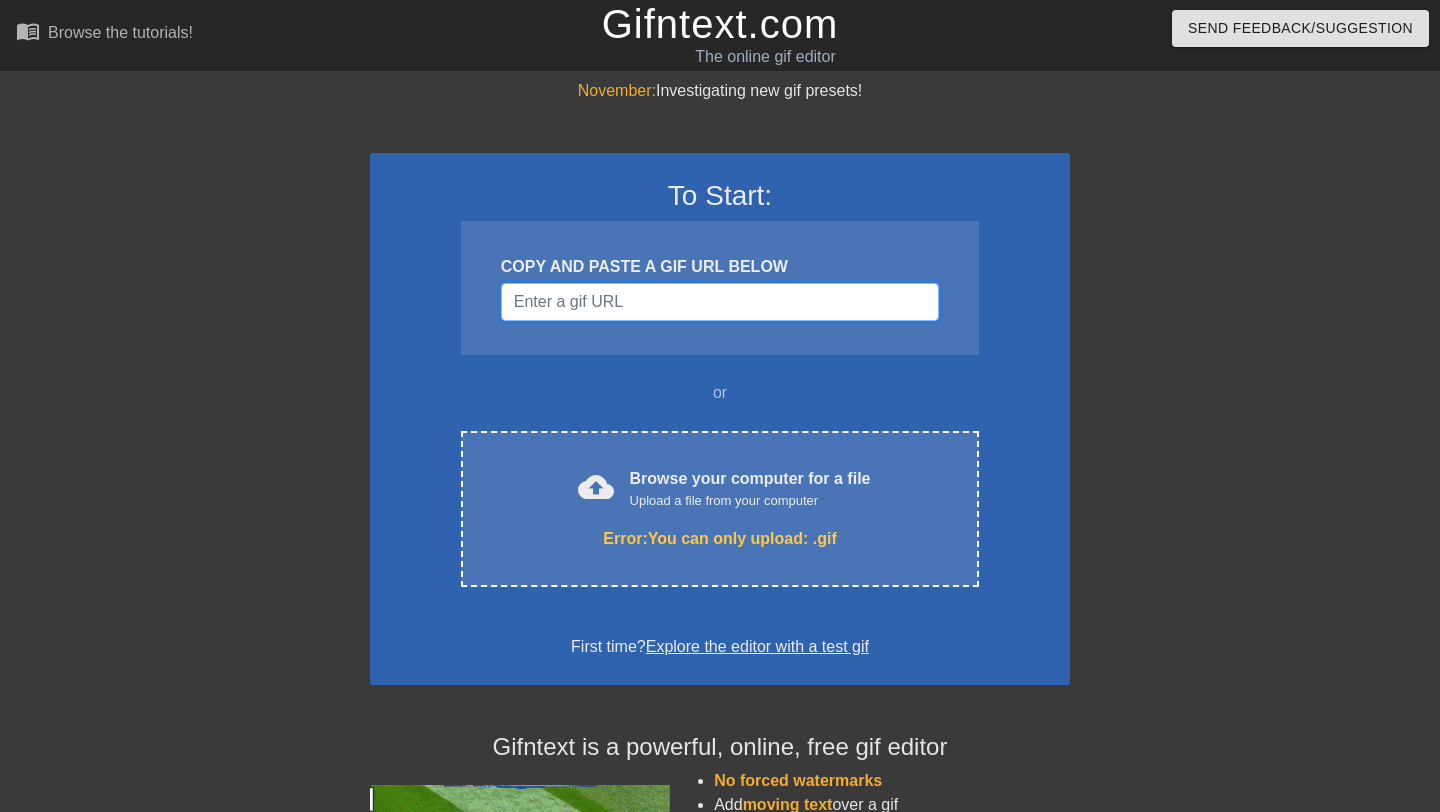paste on "<div class="tenor-gif-embed" data-postid="[NUMBER]" data-share-method="host" data-aspect-ratio="0.5625" data-width="100%">
<a href="https://tenor.com/view/shrimp-gif-[NUMBER]">Shrimp GIF</a>from
<a href="https://tenor.com/search/shrimp-gifs">Shrimp GIFs</a>
</div>
<script type="text/javascript" async src="https://tenor.com/embed.js">
</script>" 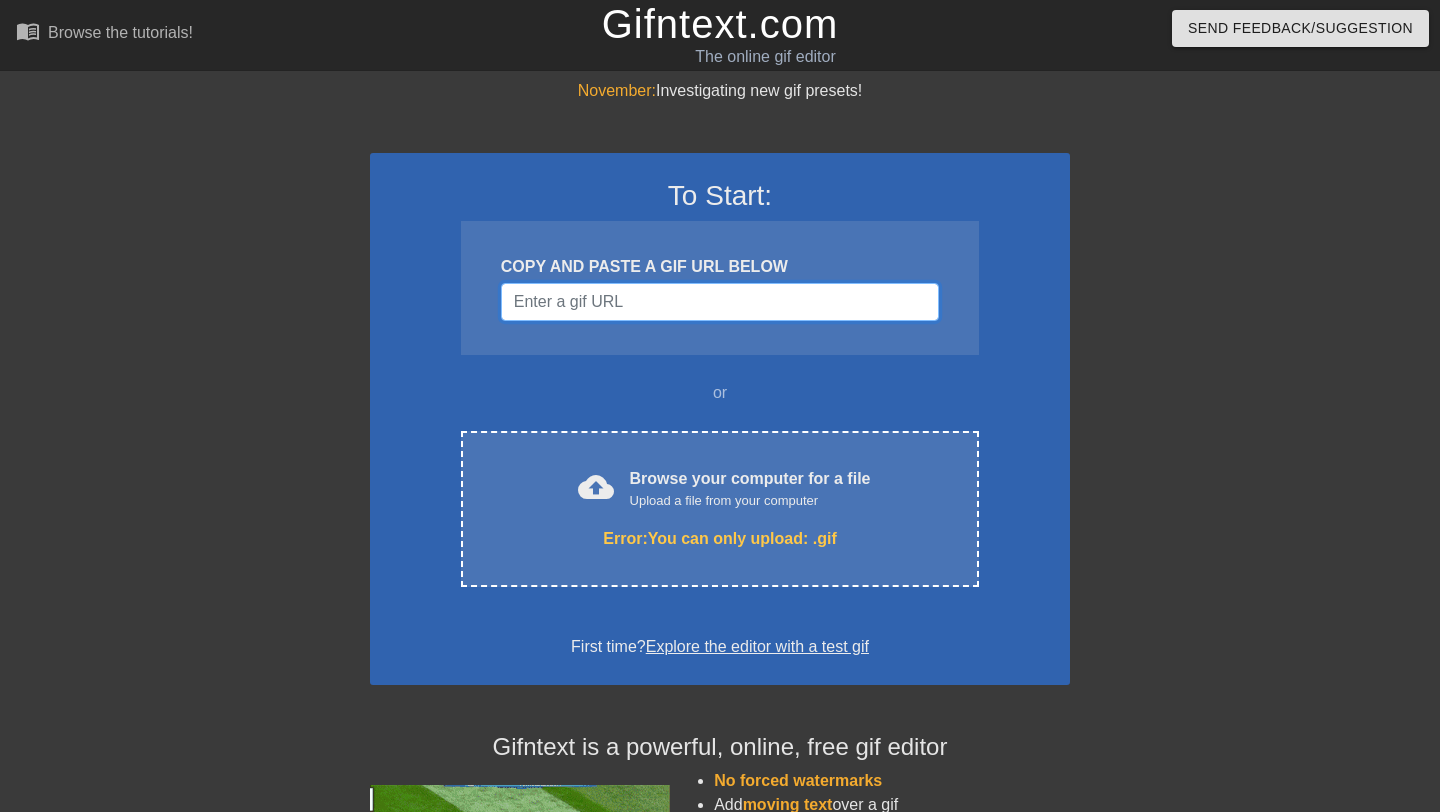 type on "<div class="tenor-gif-embed" data-postid="[NUMBER]" data-share-method="host" data-aspect-ratio="0.5625" data-width="100%">
<a href="https://tenor.com/view/shrimp-gif-[NUMBER]">Shrimp GIF</a>from
<a href="https://tenor.com/search/shrimp-gifs">Shrimp GIFs</a>
</div>
<script type="text/javascript" async src="https://tenor.com/embed.js">
</script>" 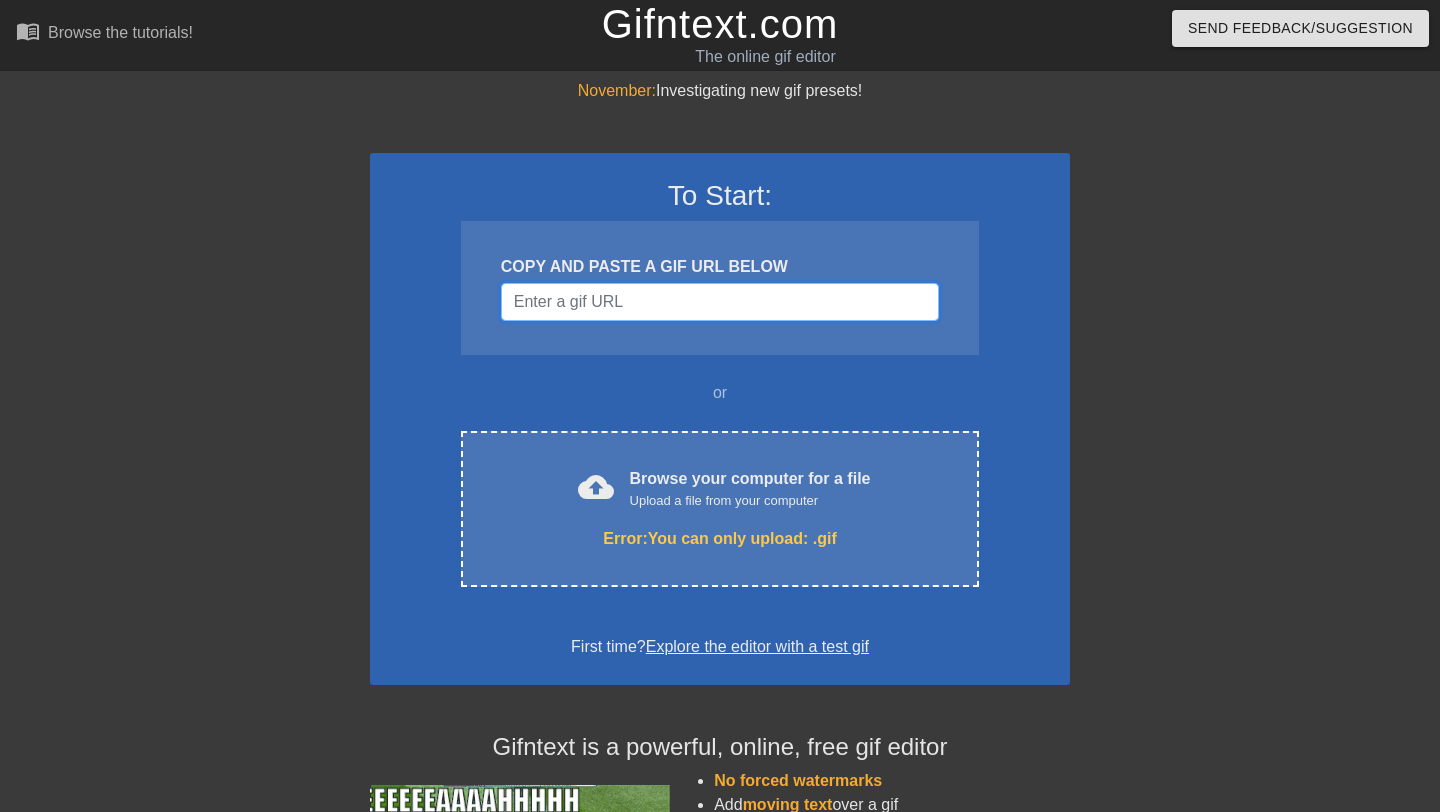 scroll, scrollTop: 0, scrollLeft: 2227, axis: horizontal 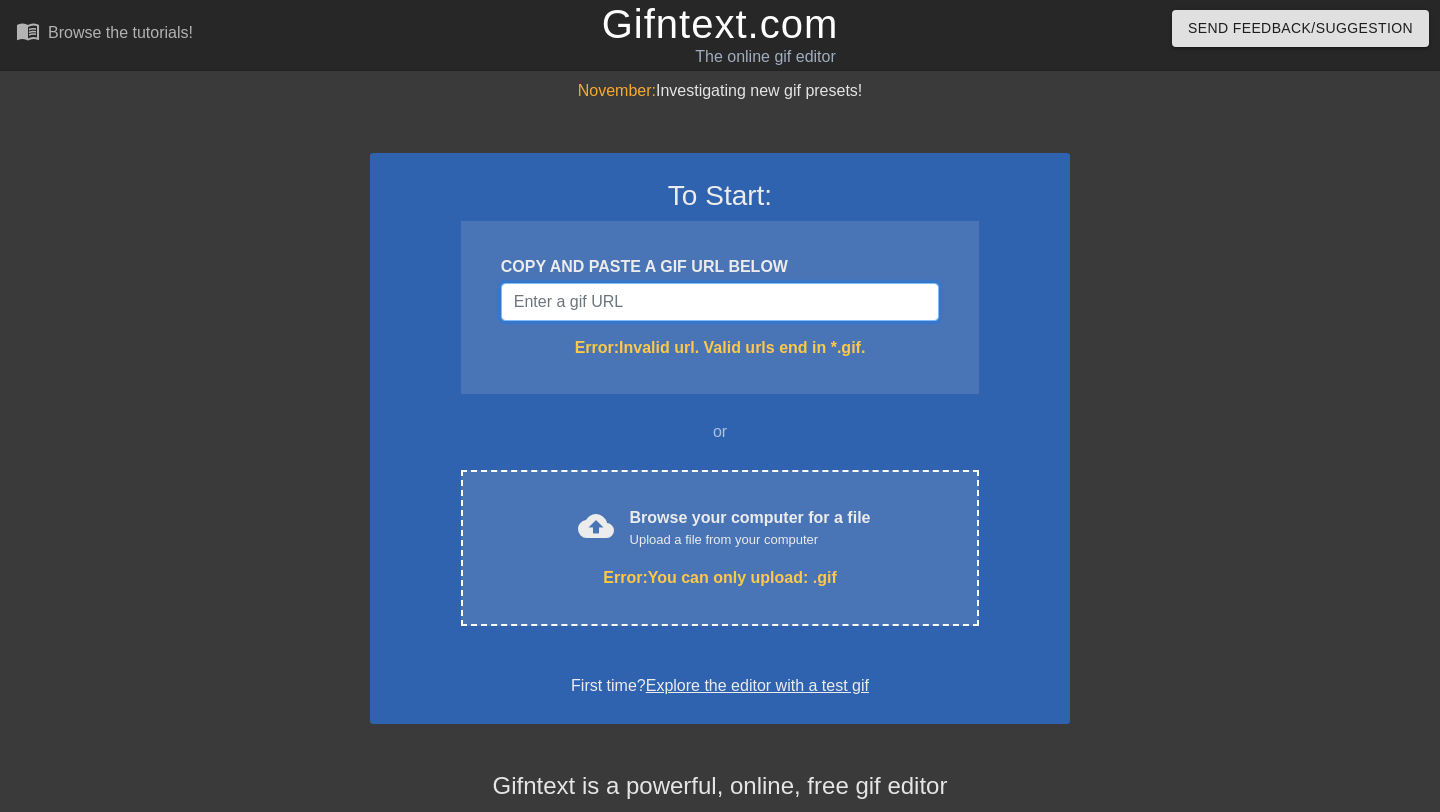 type 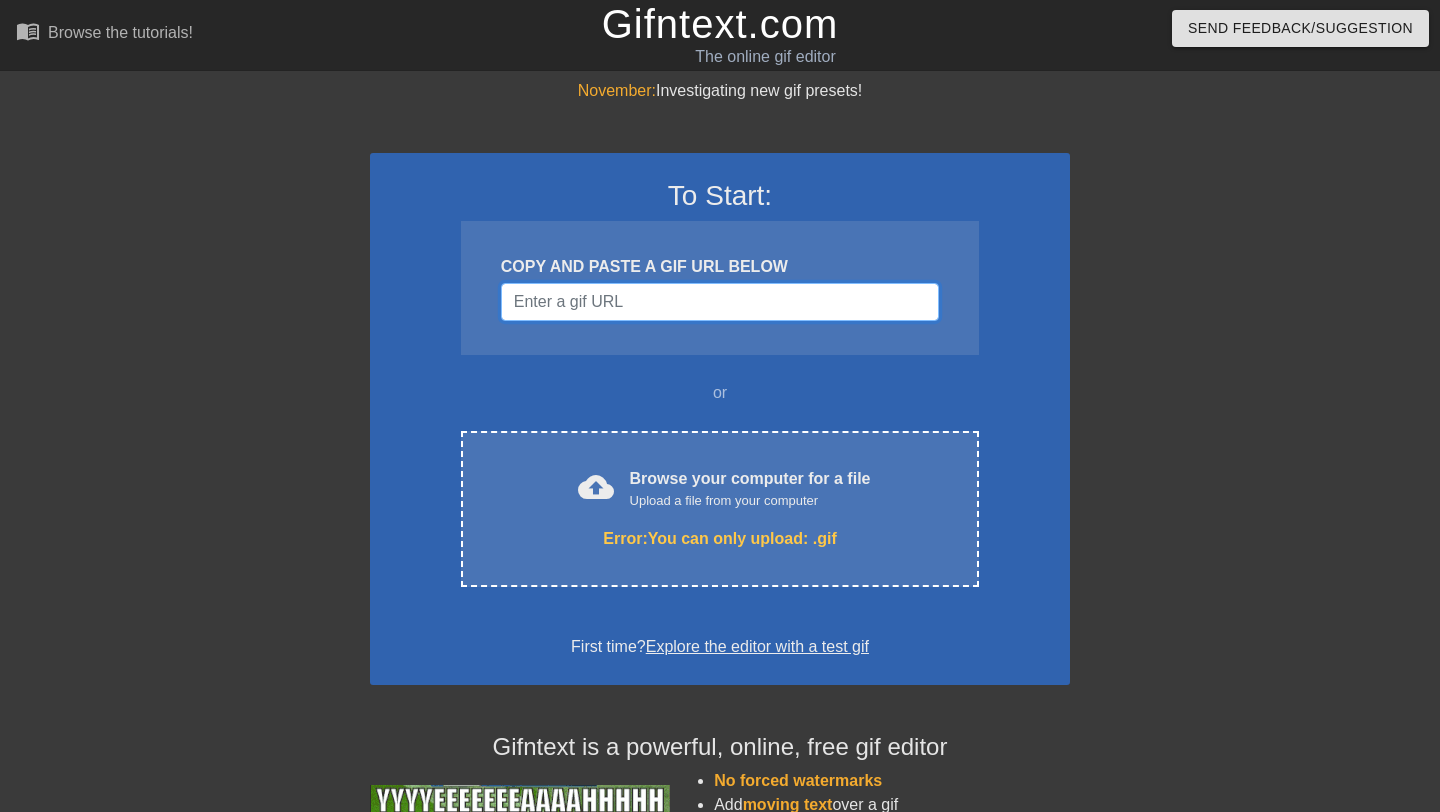 scroll, scrollTop: 0, scrollLeft: 0, axis: both 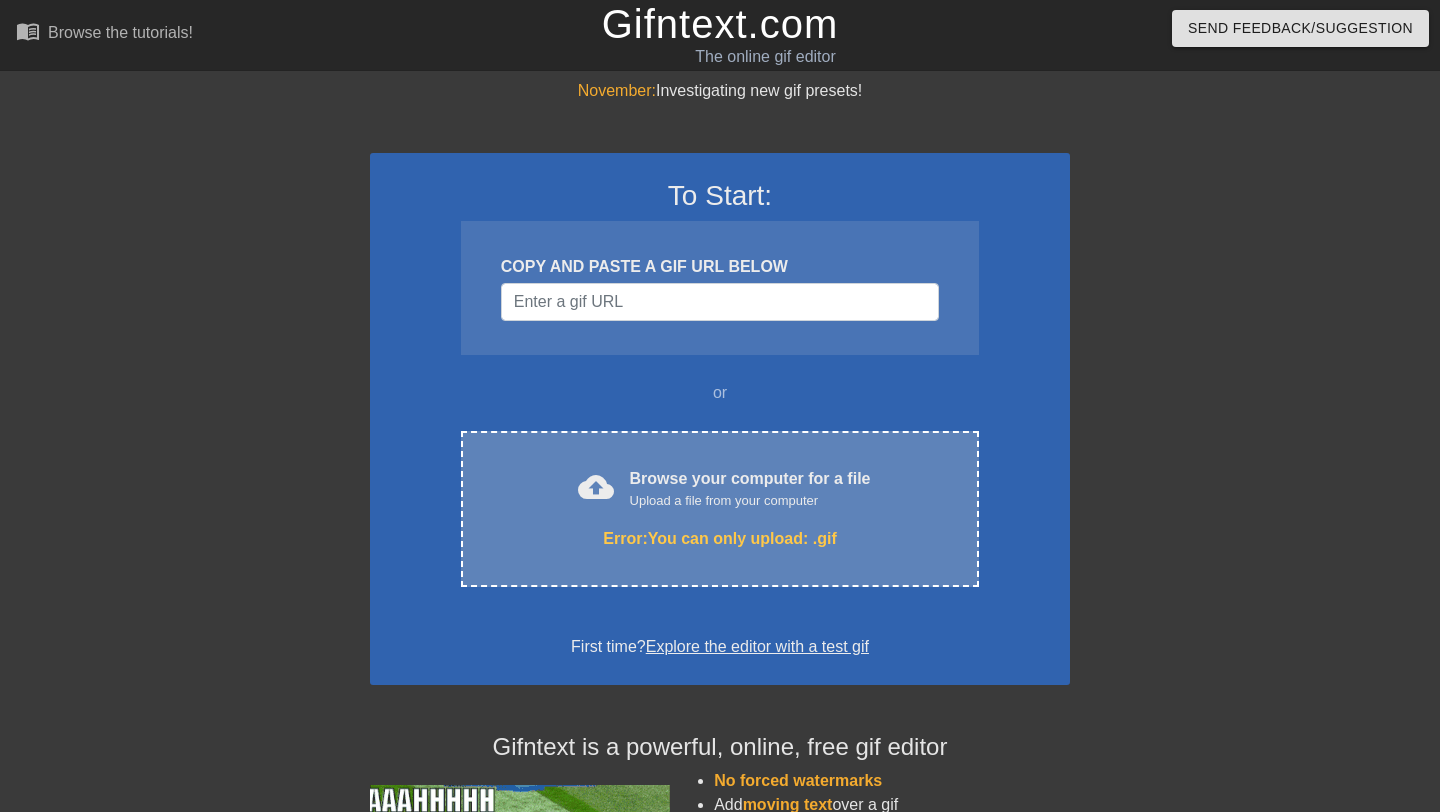 click on "Error:  You can only upload: .gif" at bounding box center [720, 539] 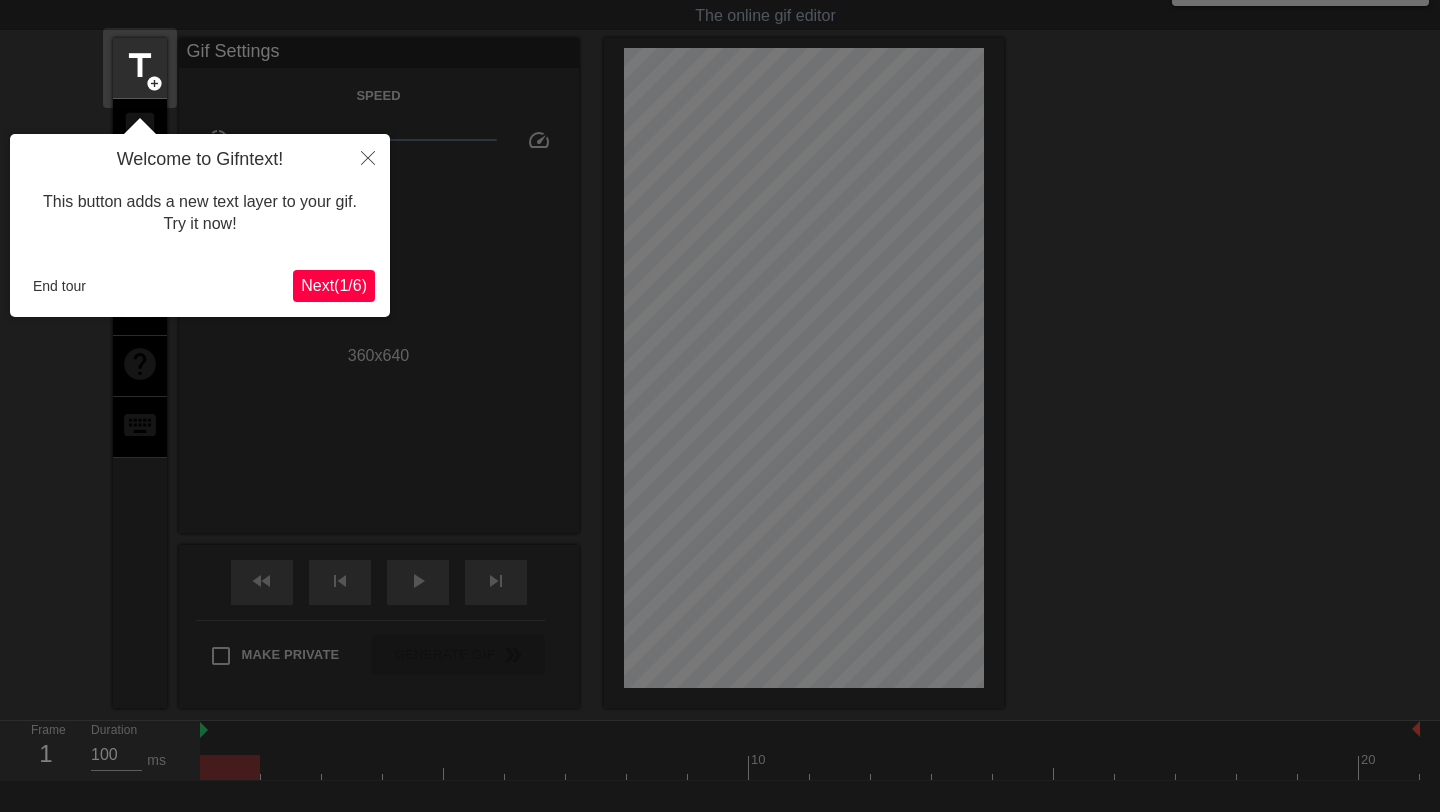 click at bounding box center [720, 439] 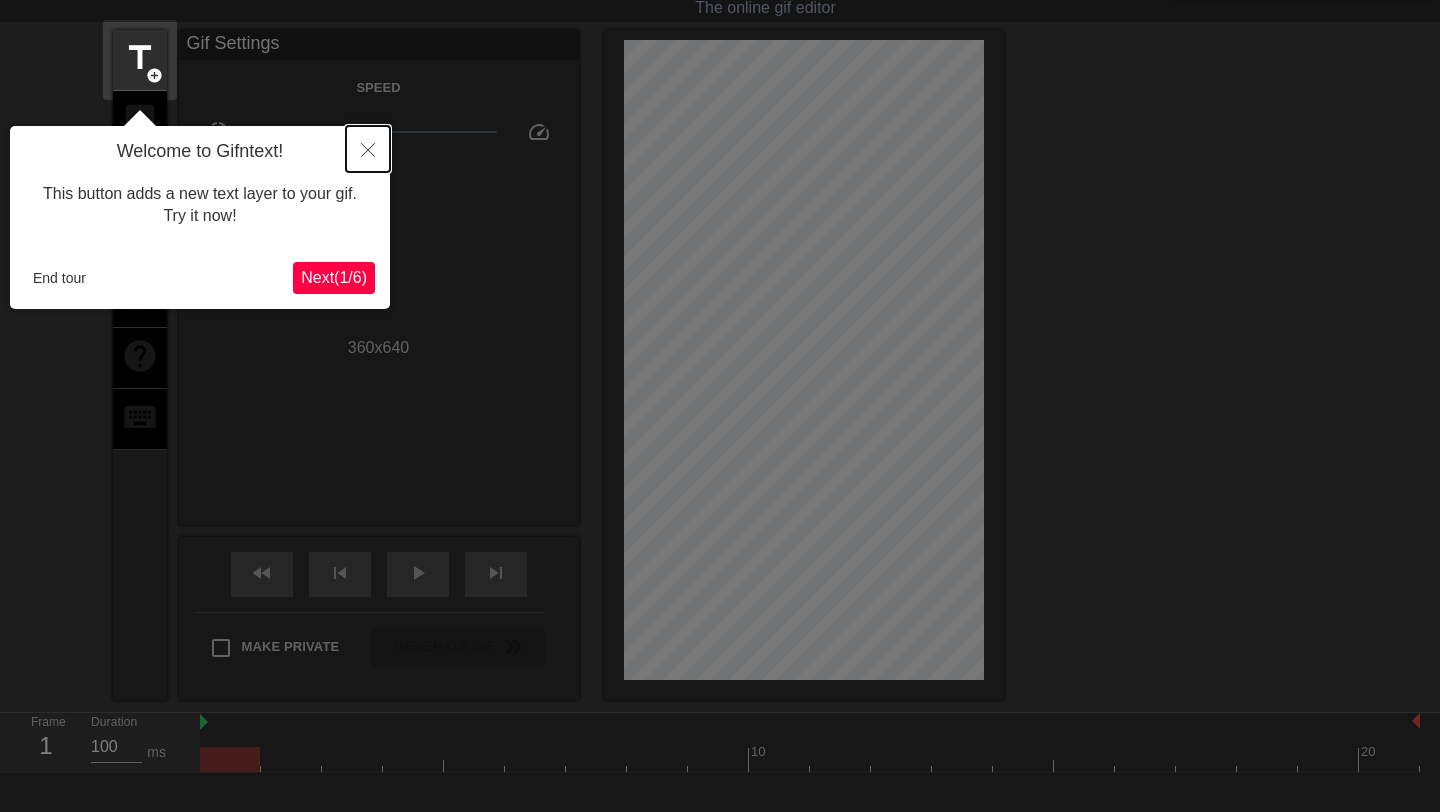 click at bounding box center [368, 149] 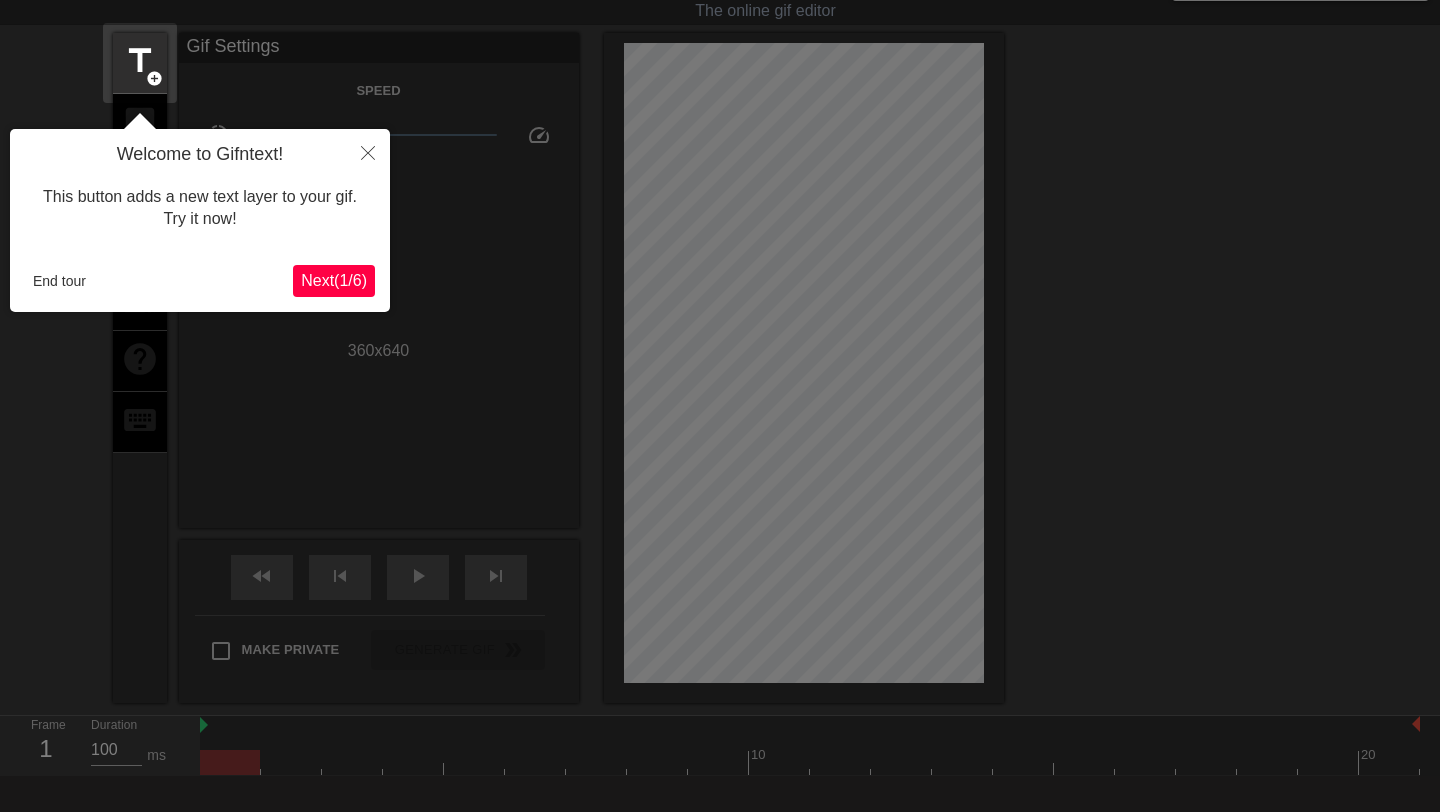 scroll, scrollTop: 0, scrollLeft: 0, axis: both 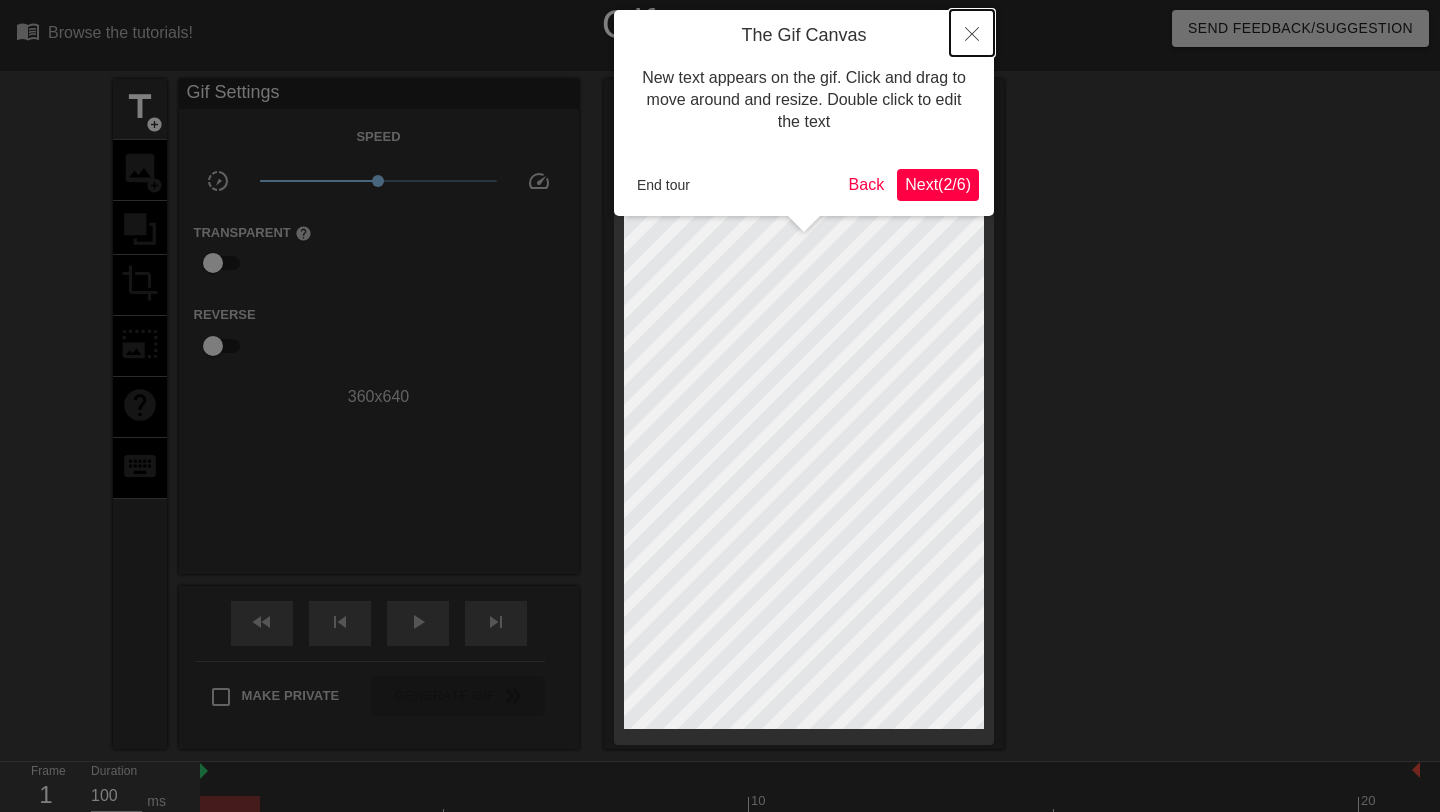 drag, startPoint x: 972, startPoint y: 27, endPoint x: 907, endPoint y: 185, distance: 170.84789 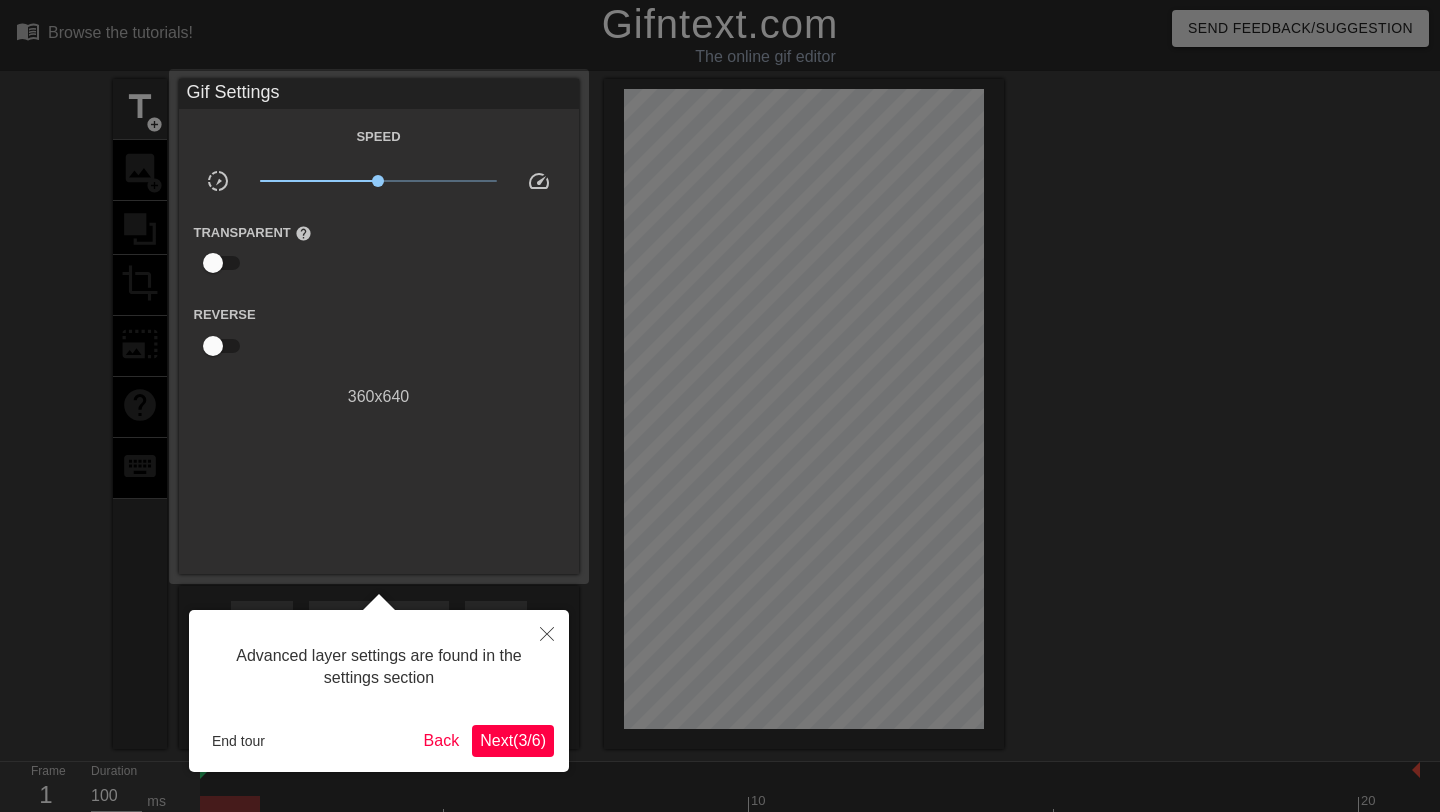 scroll, scrollTop: 49, scrollLeft: 0, axis: vertical 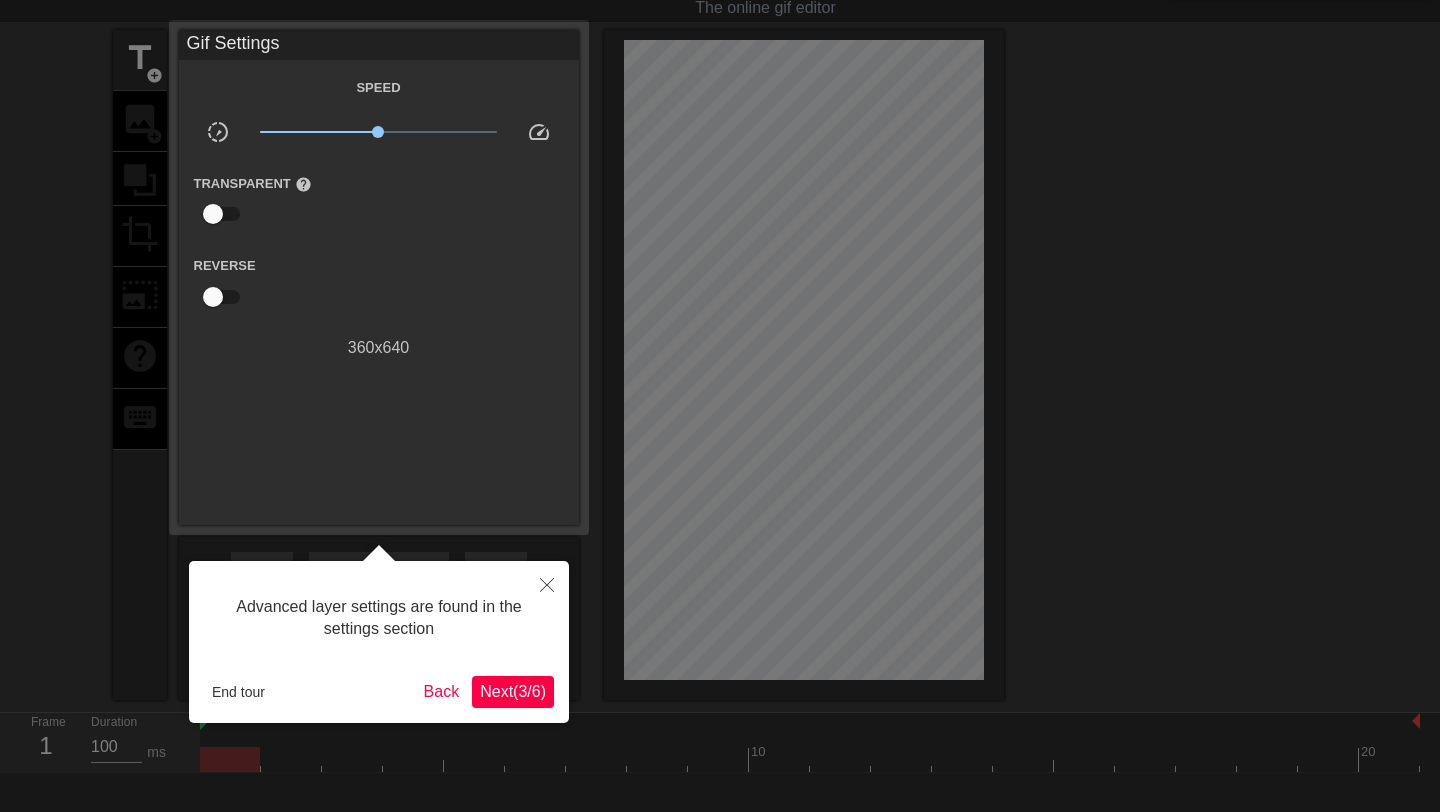 click on "Next  ( 3 / 6 )" at bounding box center (513, 691) 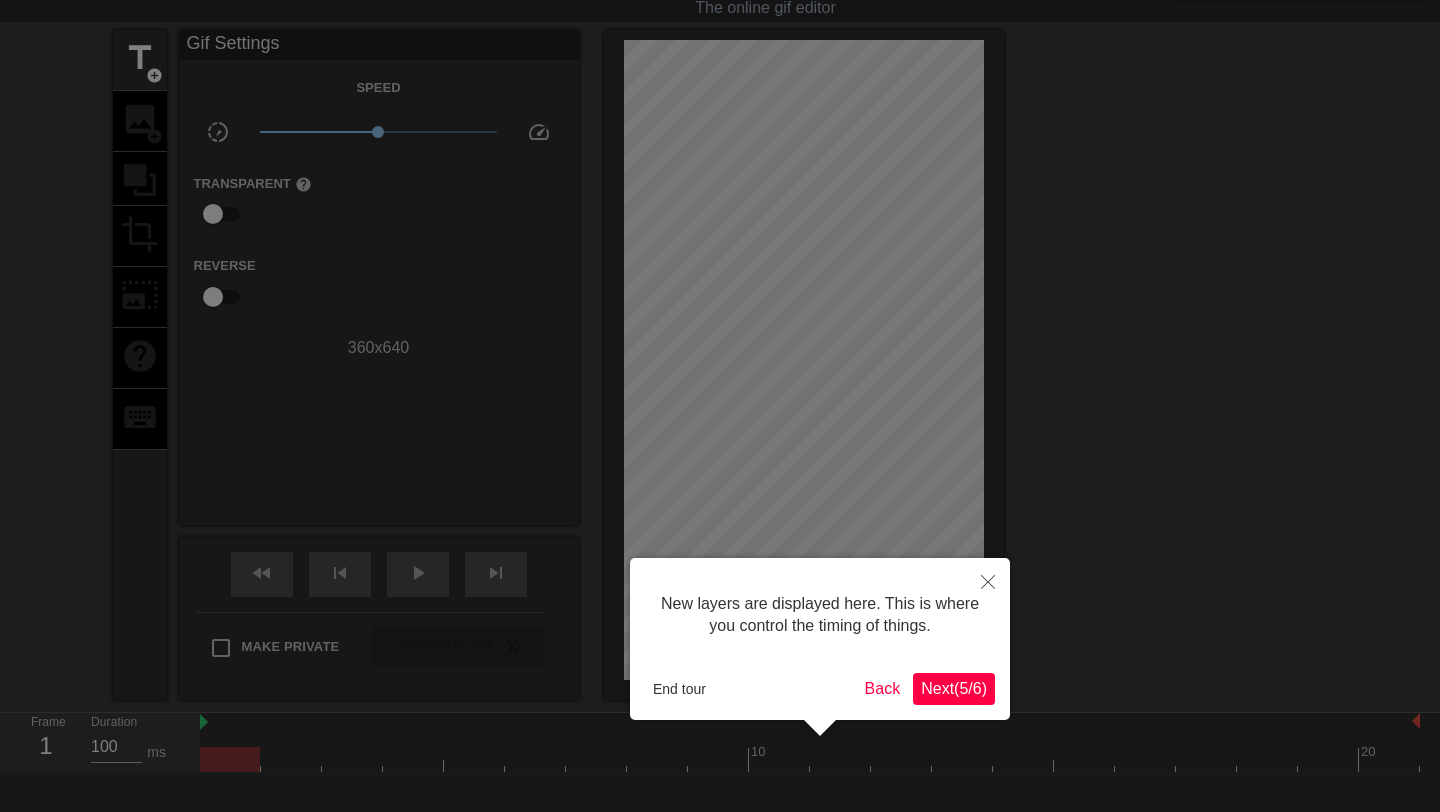 scroll, scrollTop: 17, scrollLeft: 0, axis: vertical 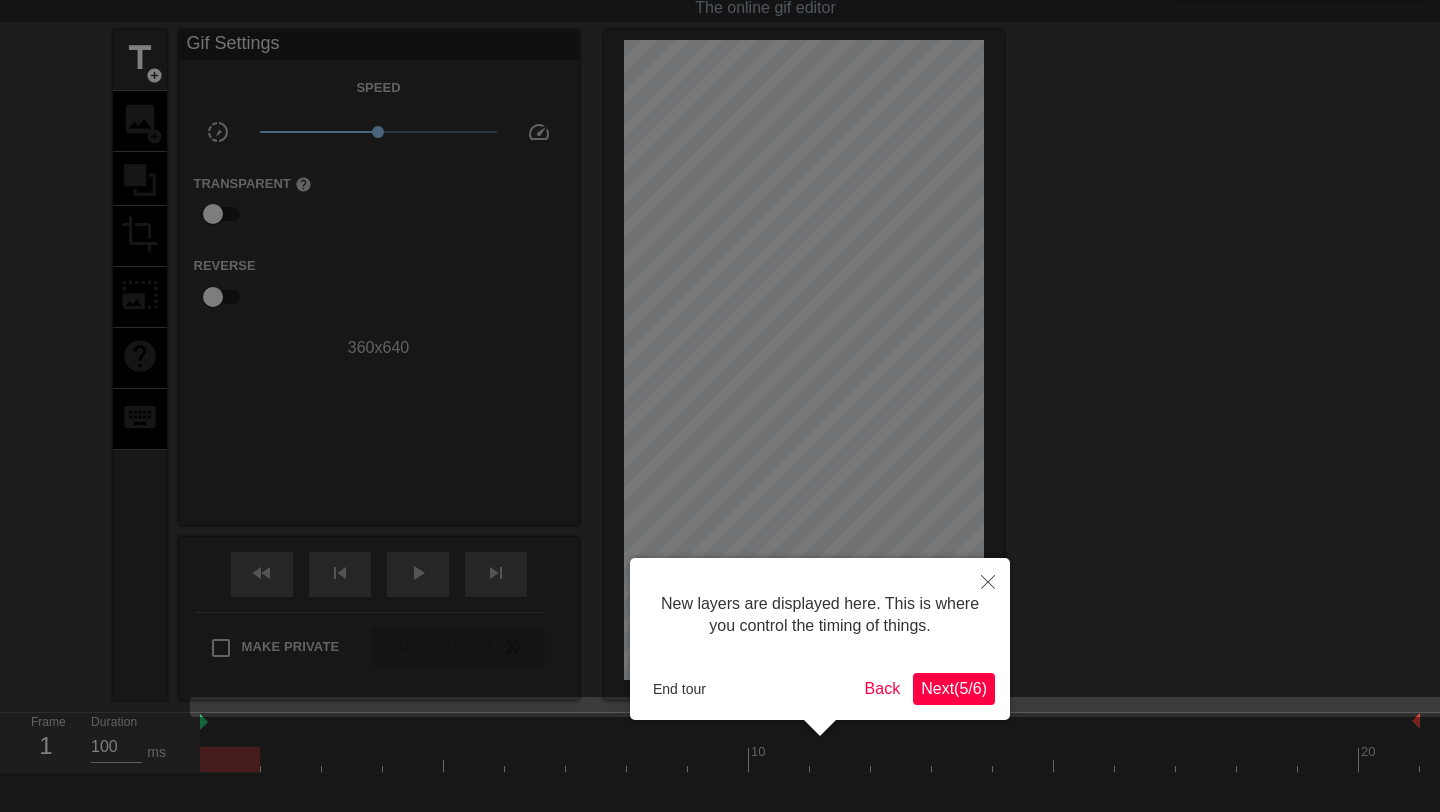 click on "New layers are displayed here. This is where you control the timing of things. End tour Back Next  ( 5 / 6 )" at bounding box center (820, 639) 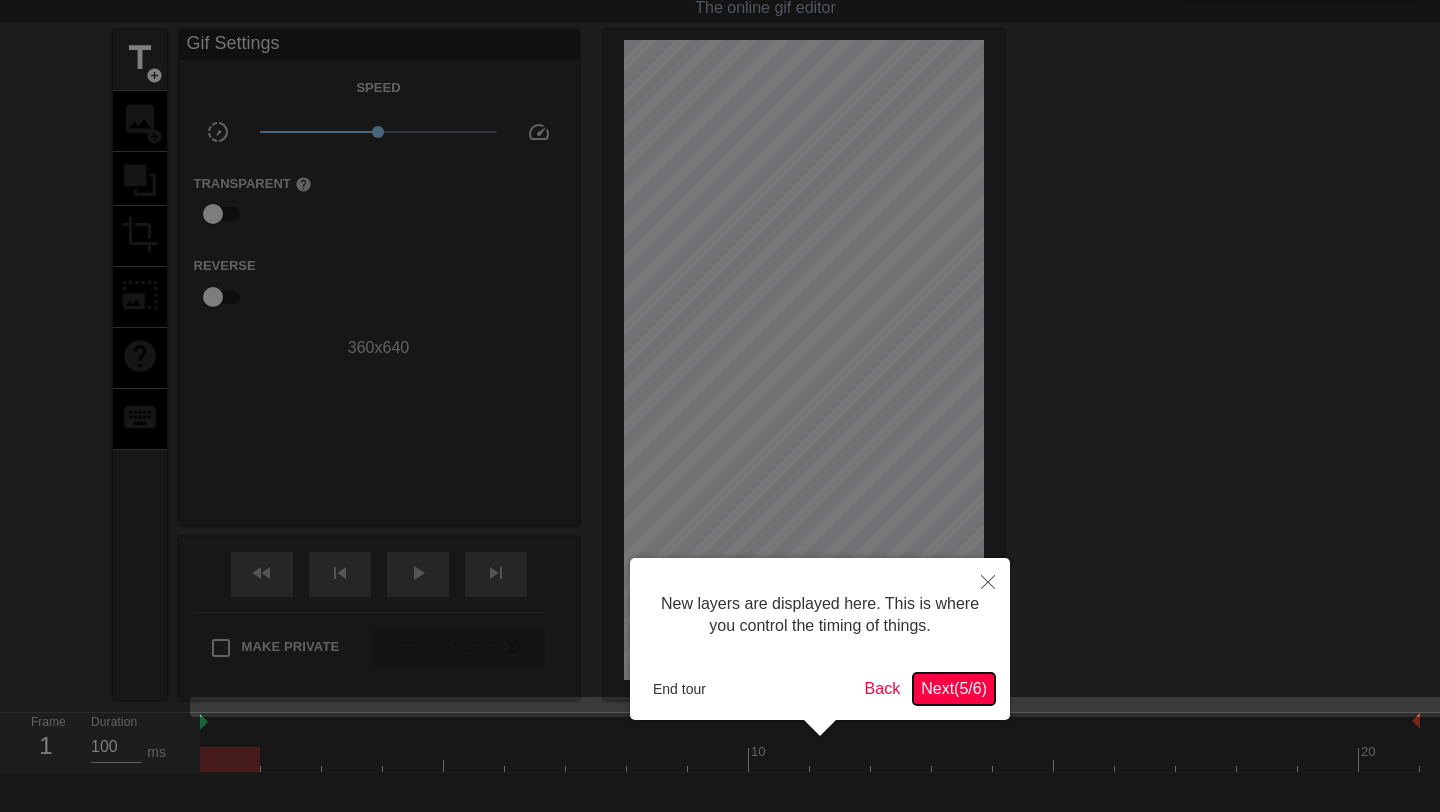 click on "Next  ( 5 / 6 )" at bounding box center [954, 688] 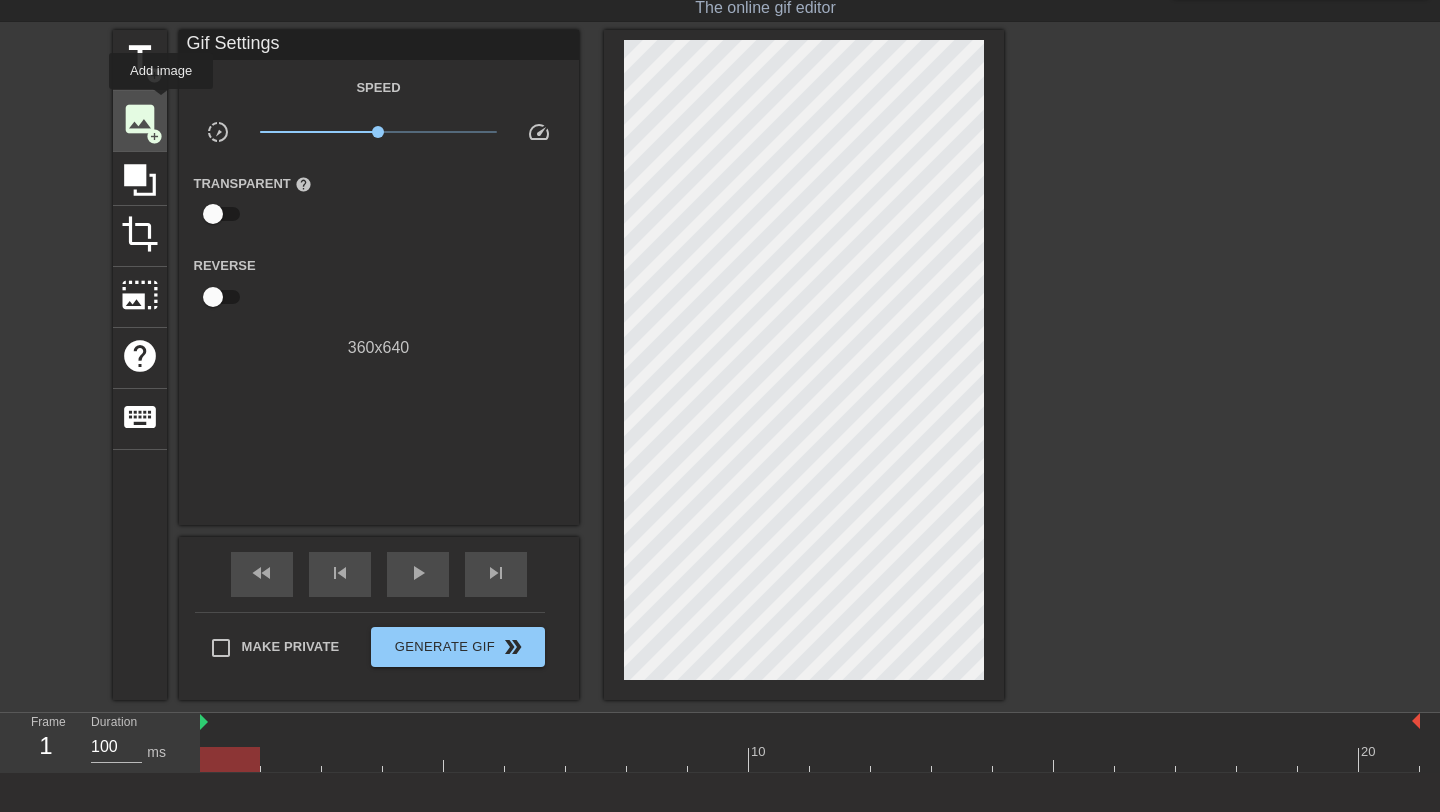 click on "image" at bounding box center [140, 119] 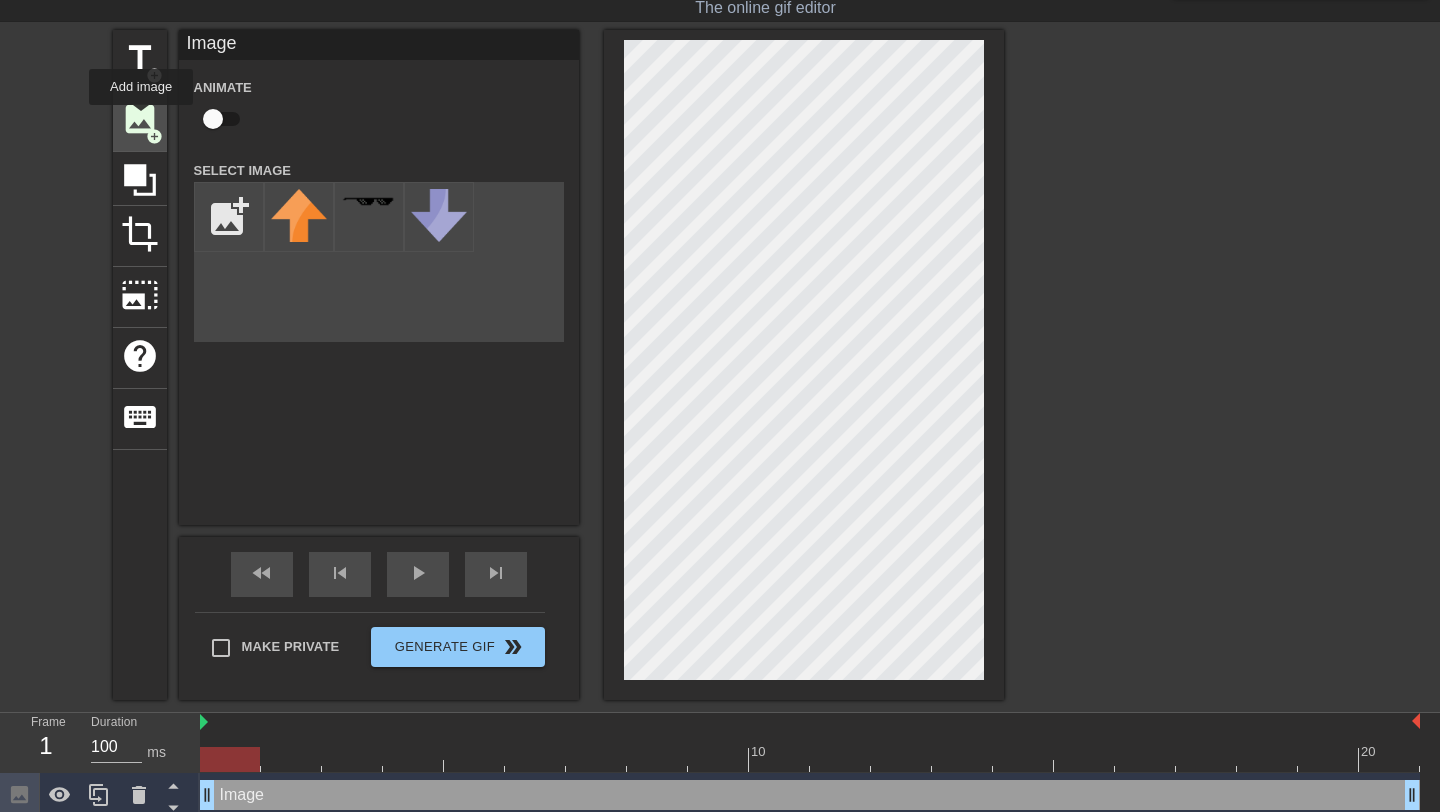 scroll, scrollTop: 0, scrollLeft: 0, axis: both 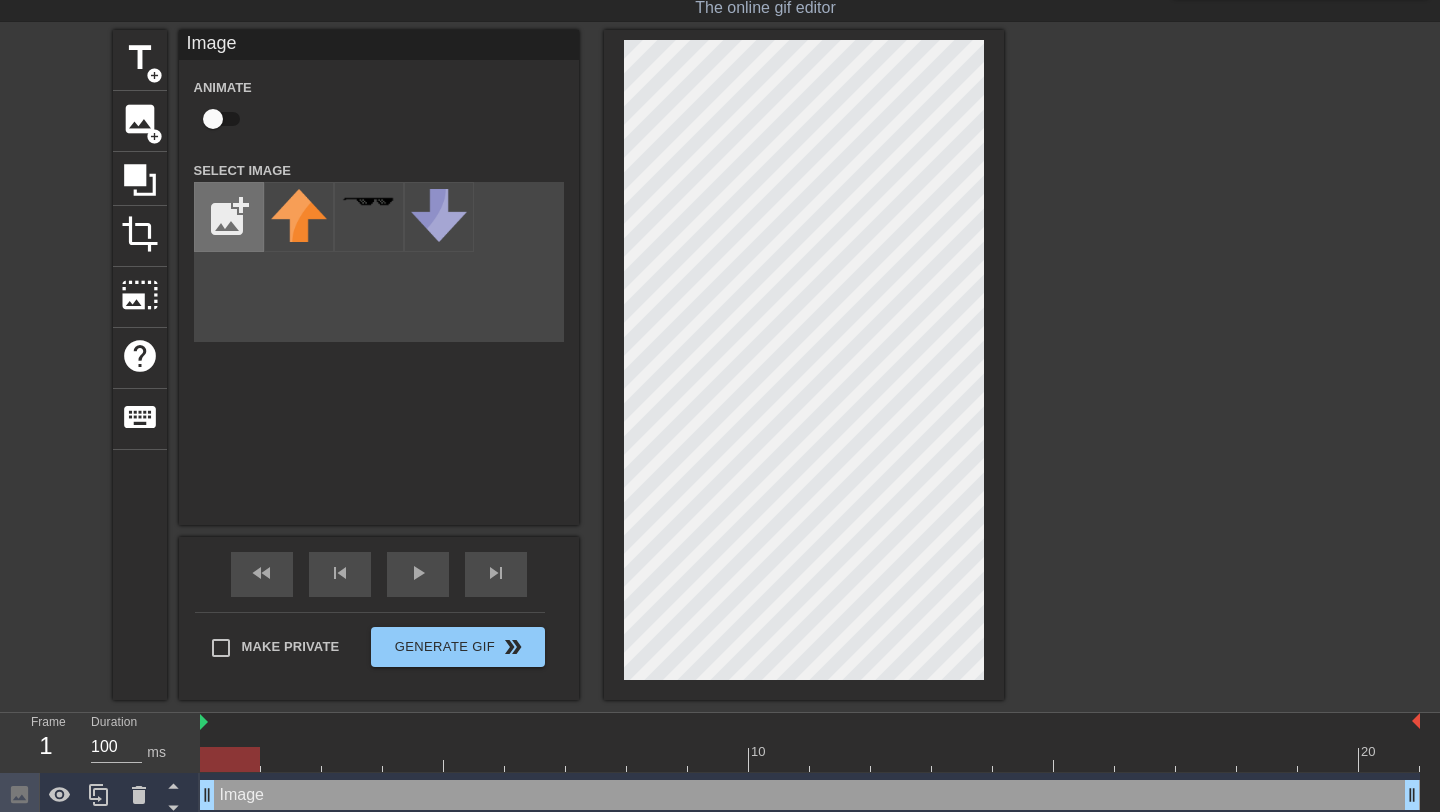 click at bounding box center (229, 217) 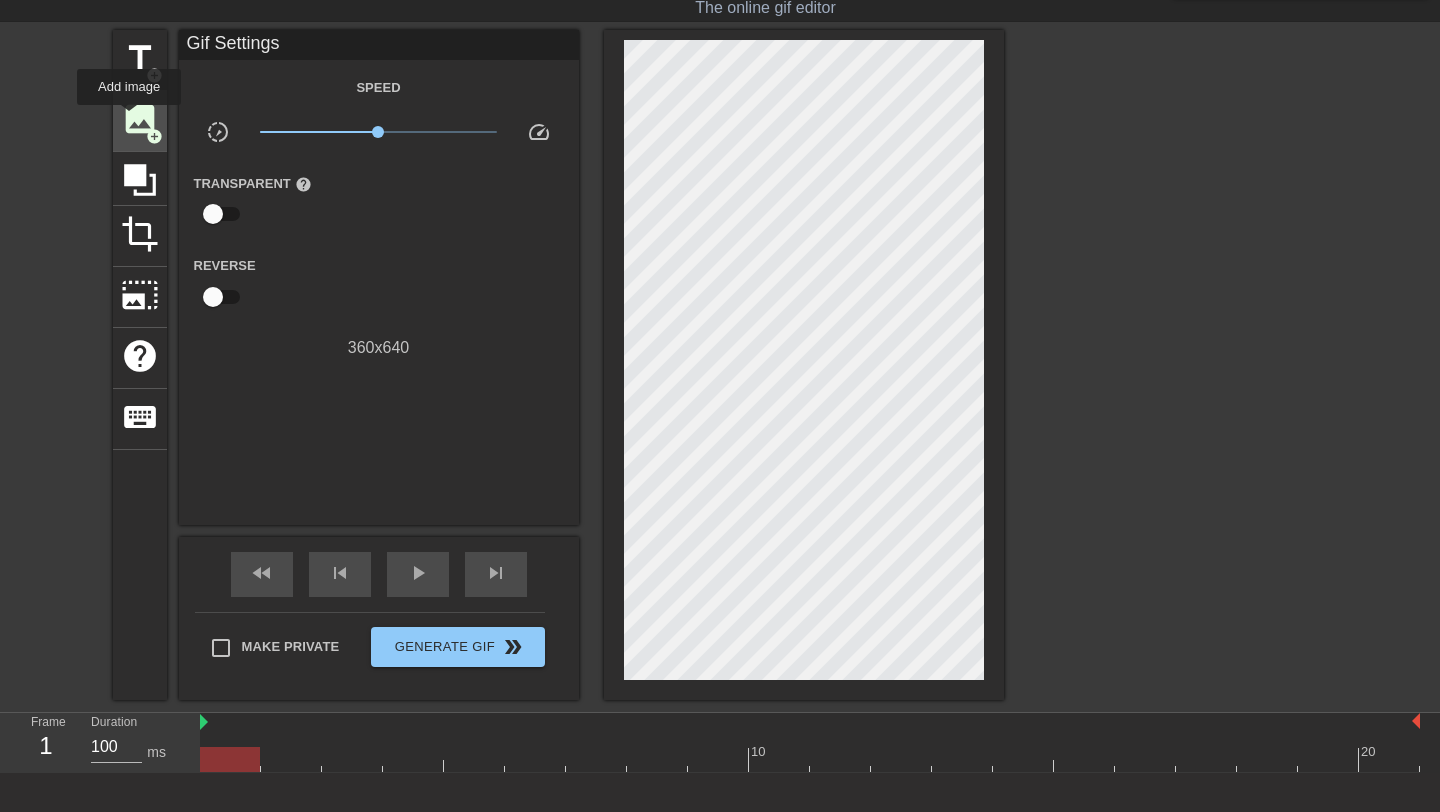 click on "image" at bounding box center [140, 119] 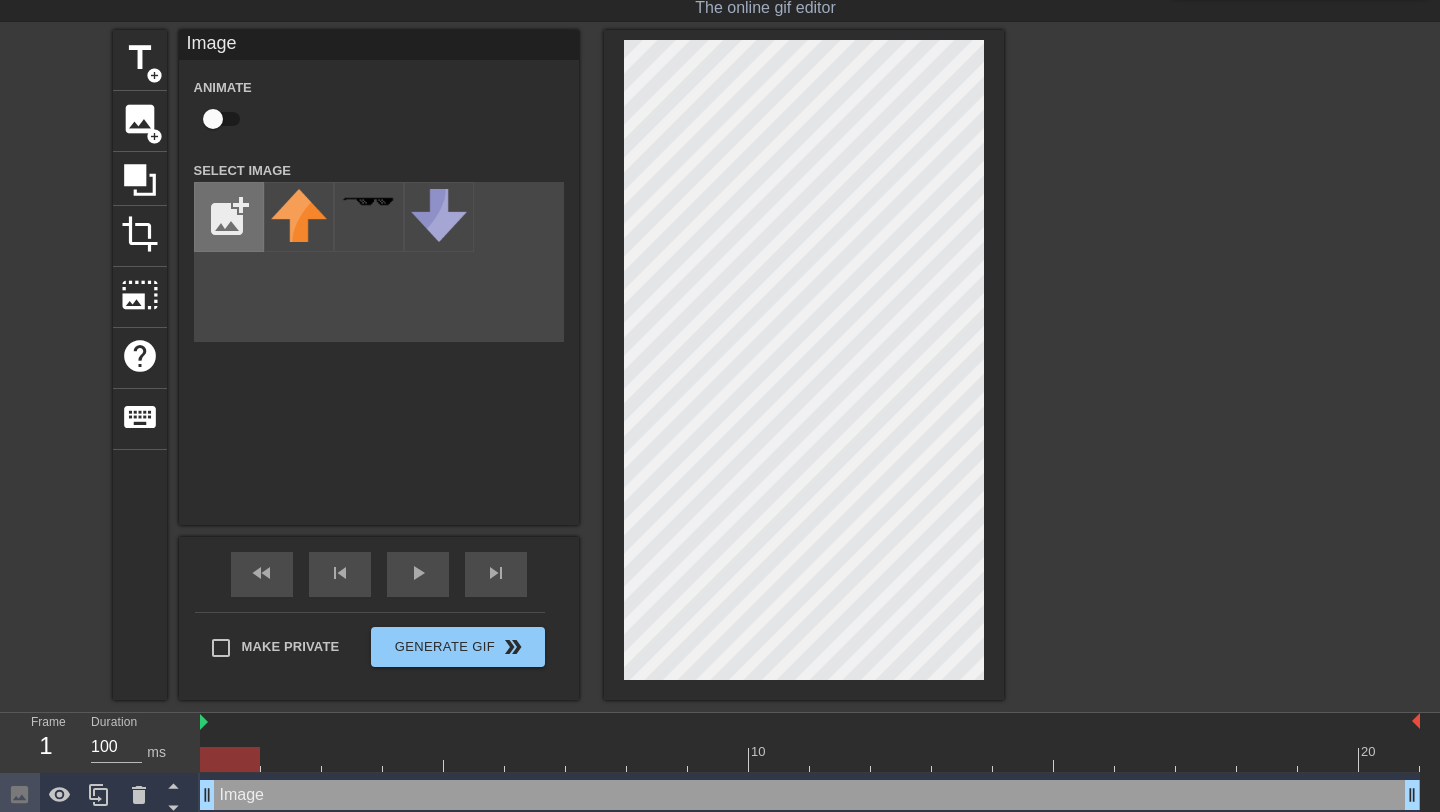 click at bounding box center [229, 217] 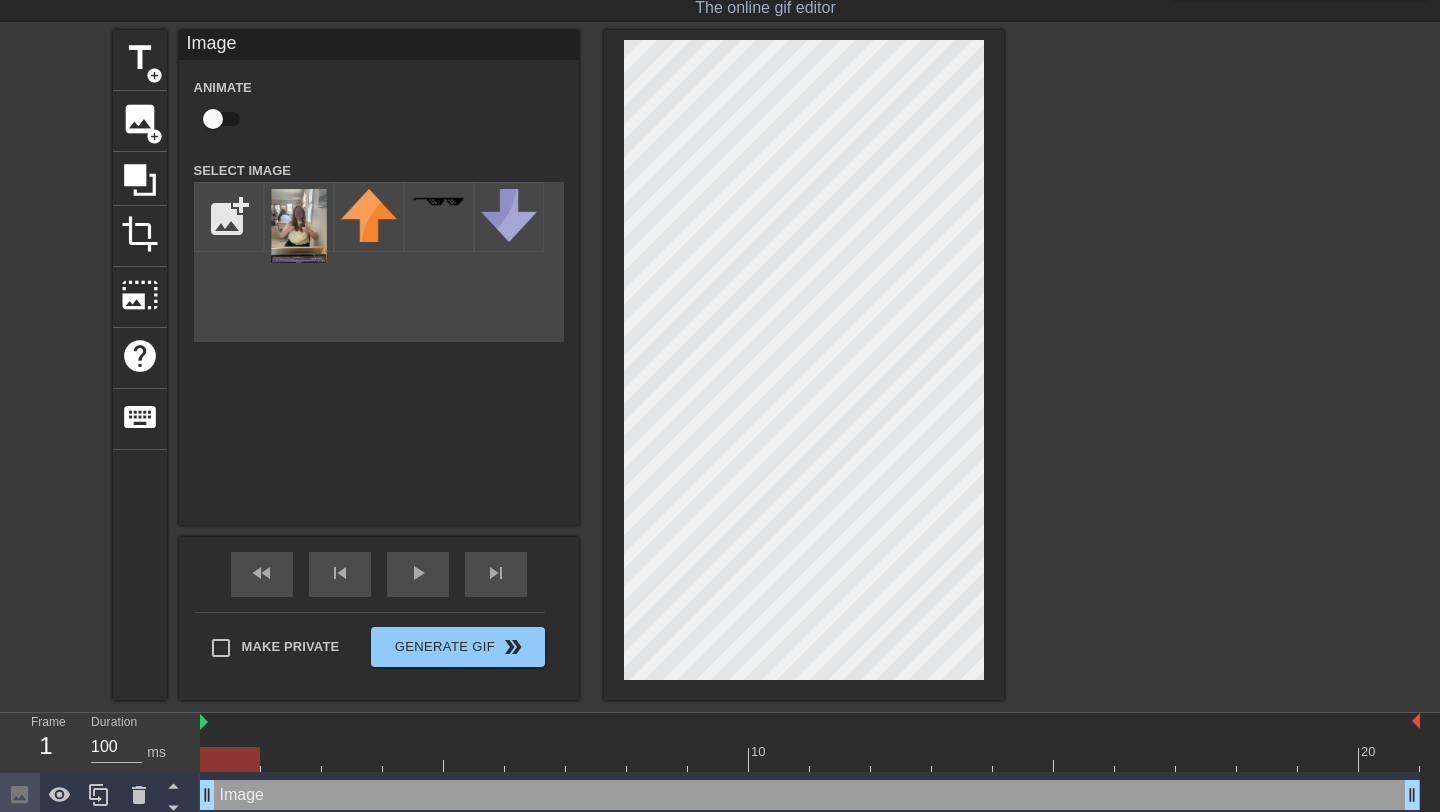 type on "C:\fakepath\Screenshot [DATE] at [TIME].png" 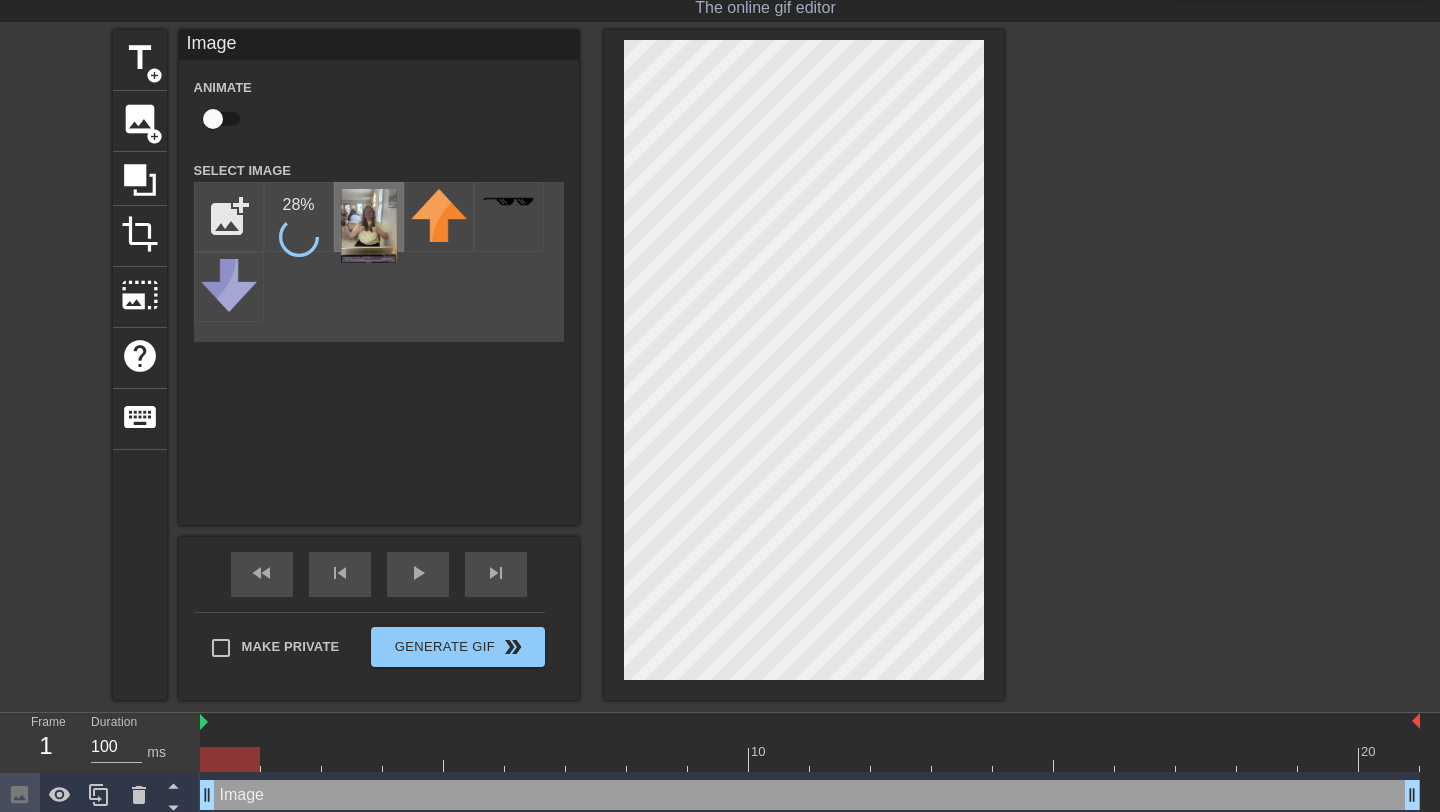 click at bounding box center (369, 226) 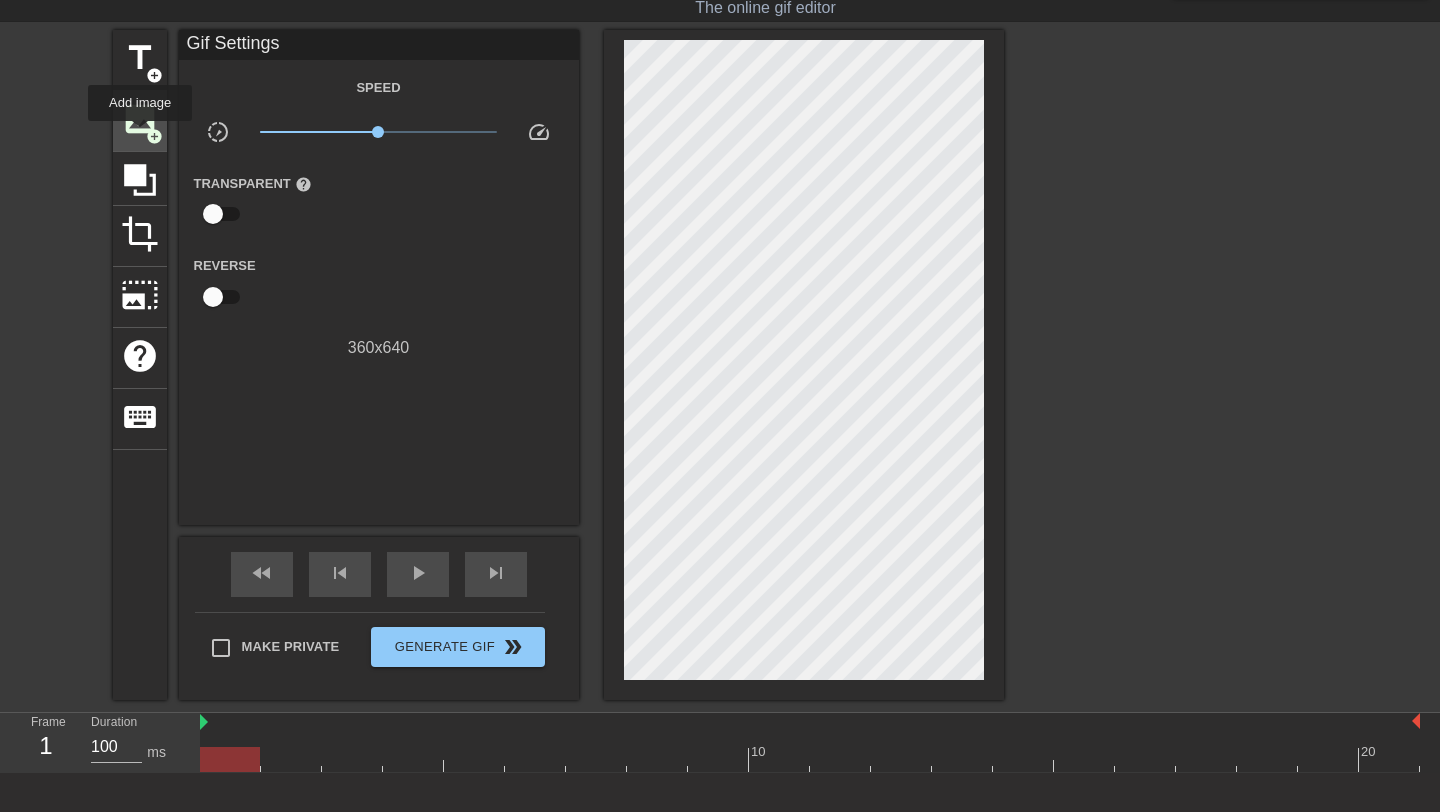 click on "image" at bounding box center [140, 119] 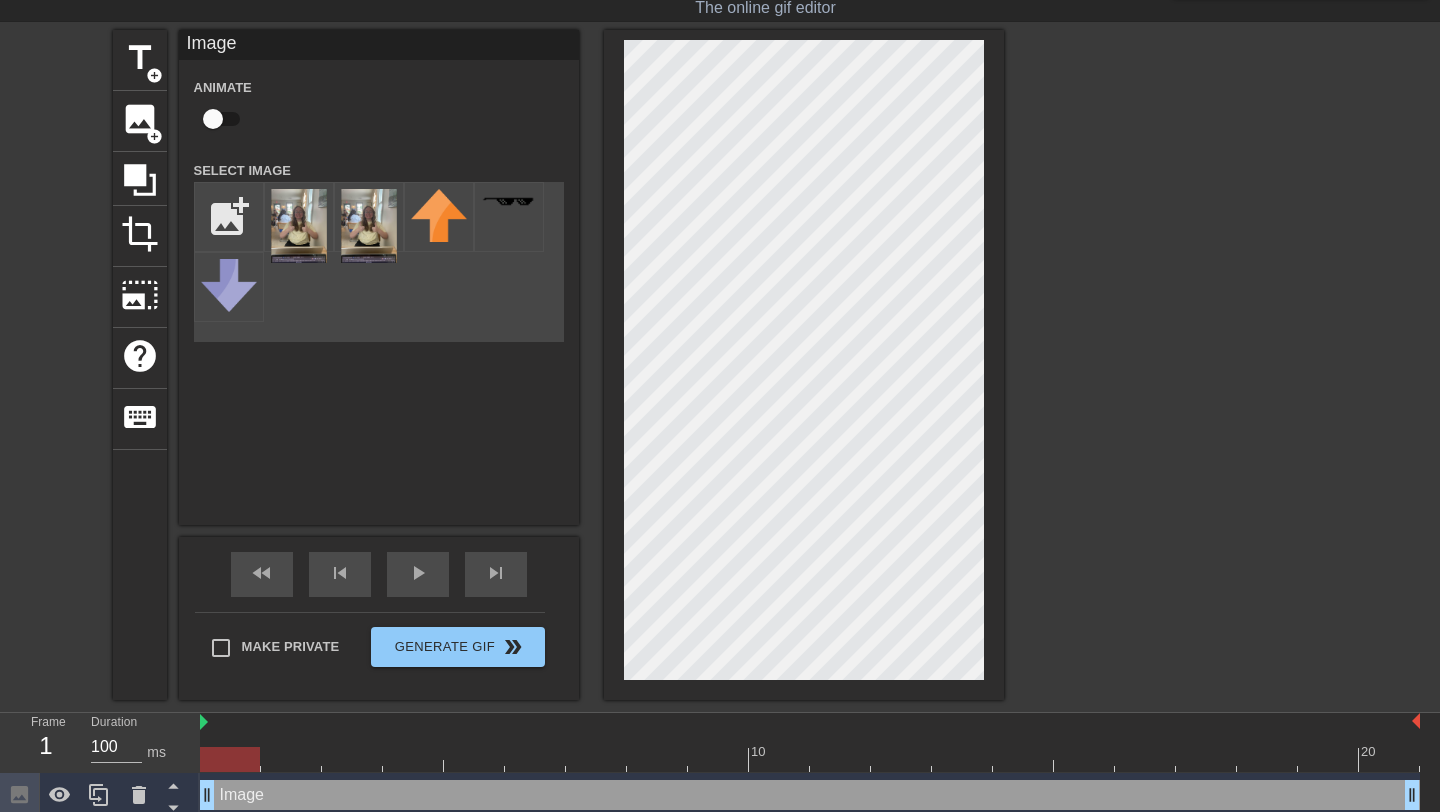 drag, startPoint x: 506, startPoint y: 361, endPoint x: 364, endPoint y: 273, distance: 167.05687 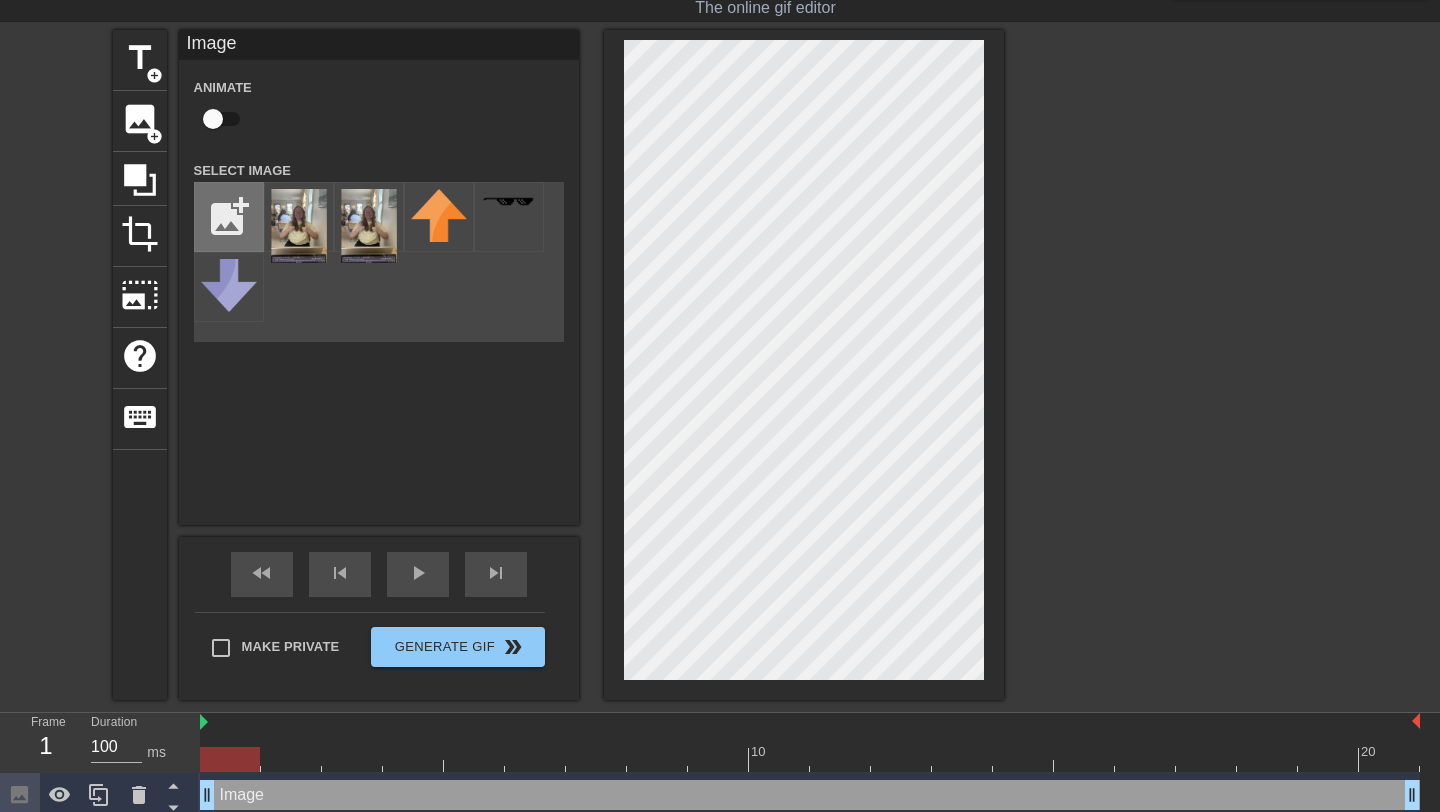 click at bounding box center [229, 217] 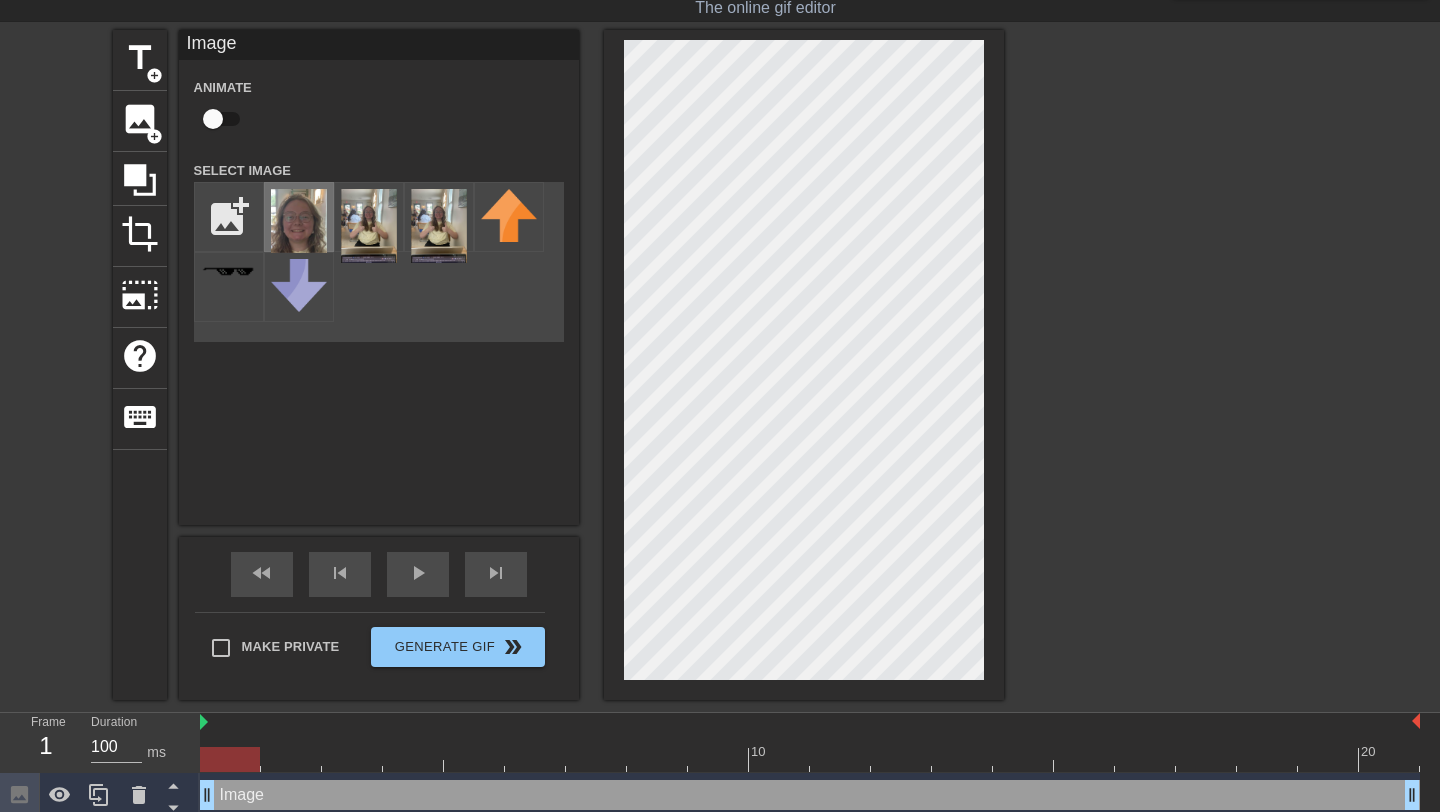 click at bounding box center (299, 221) 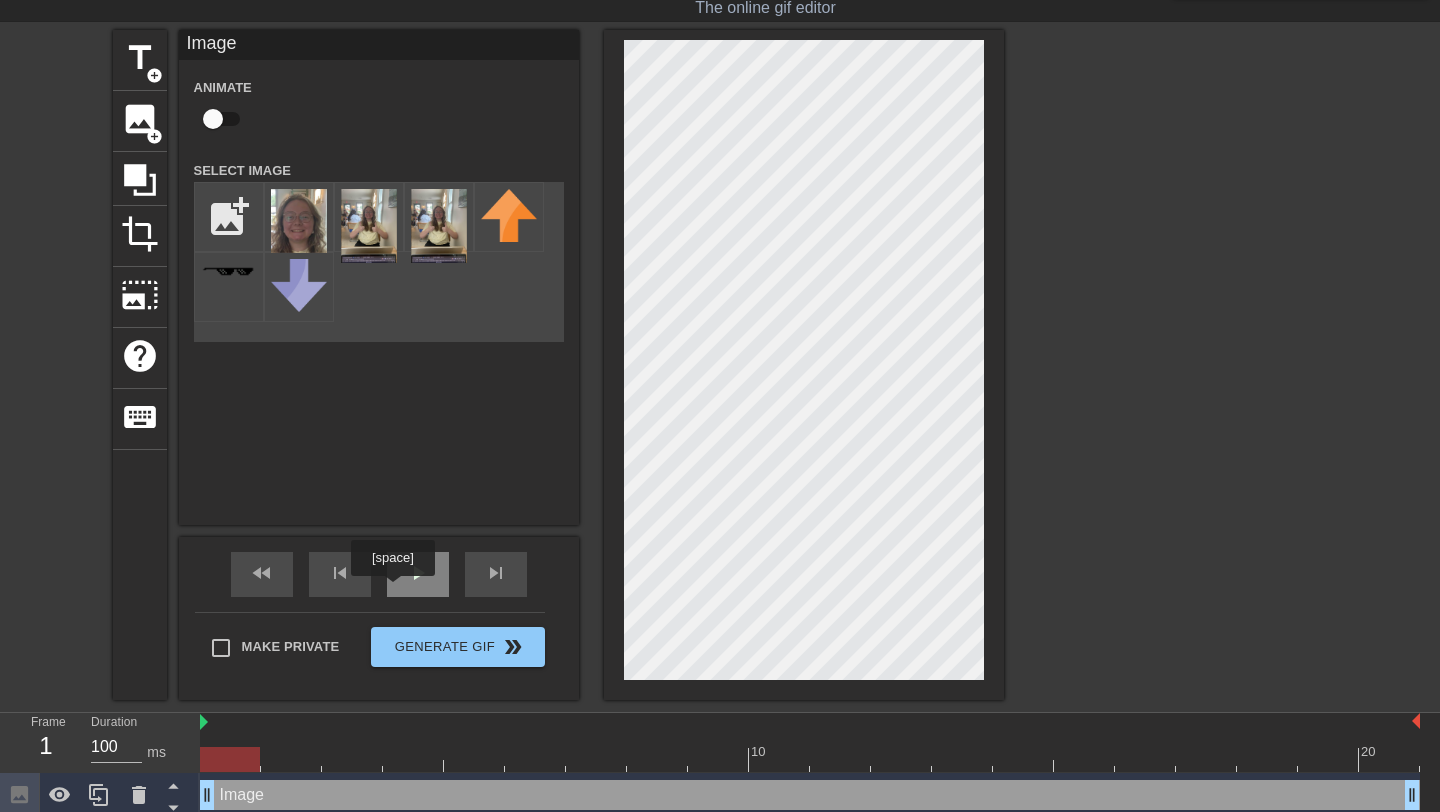 click on "play_arrow" at bounding box center (418, 574) 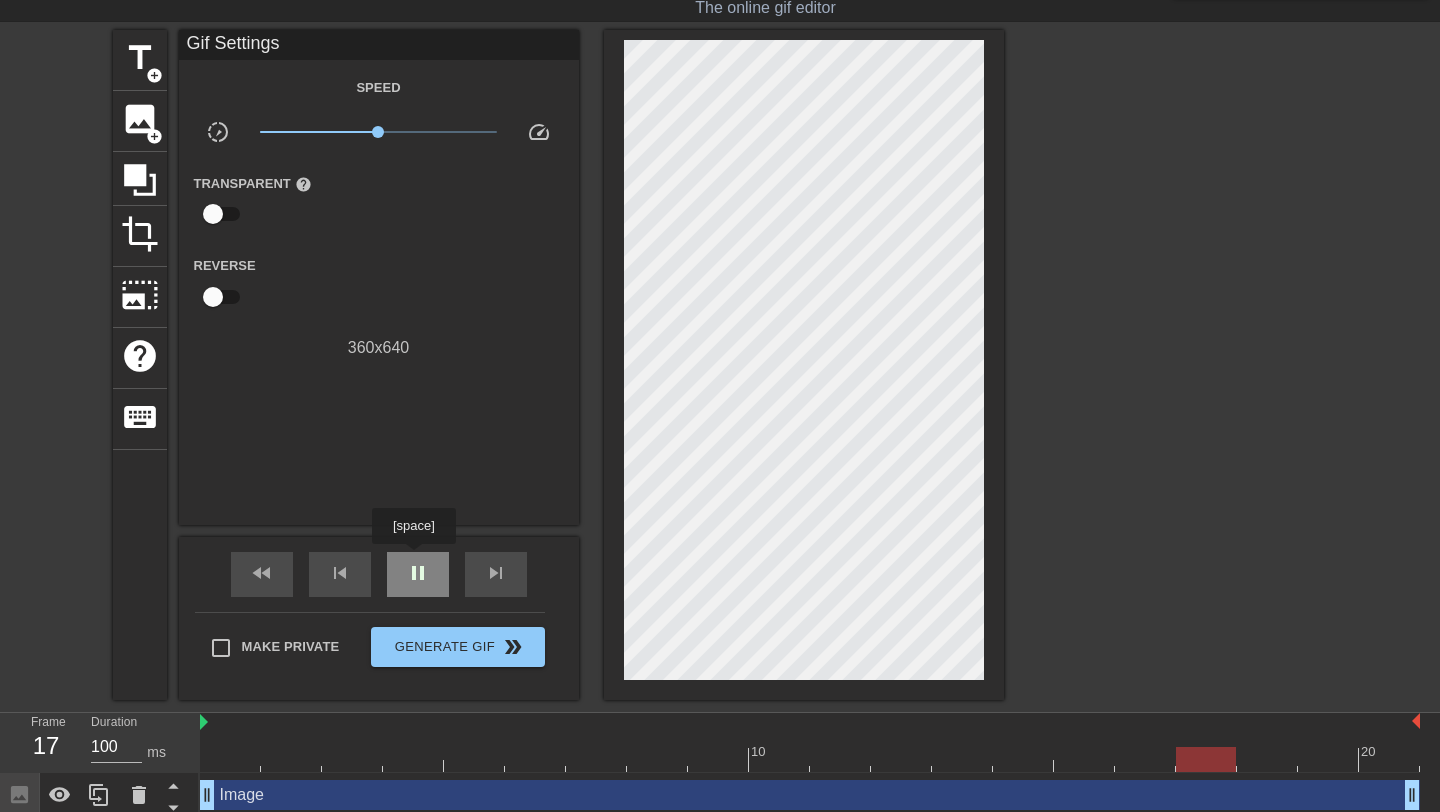 click on "pause" at bounding box center (418, 574) 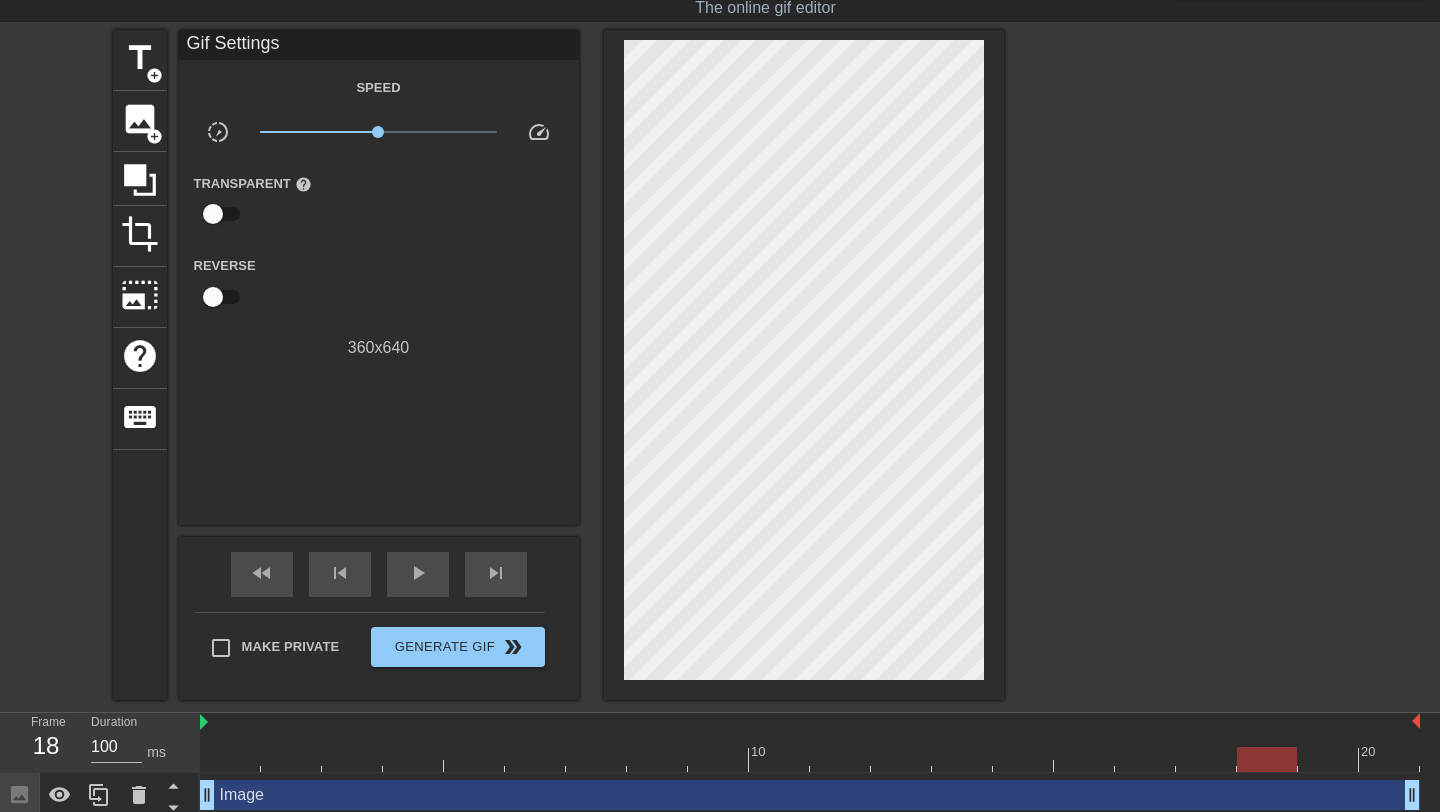 click on "Image drag_handle drag_handle" at bounding box center (810, 795) 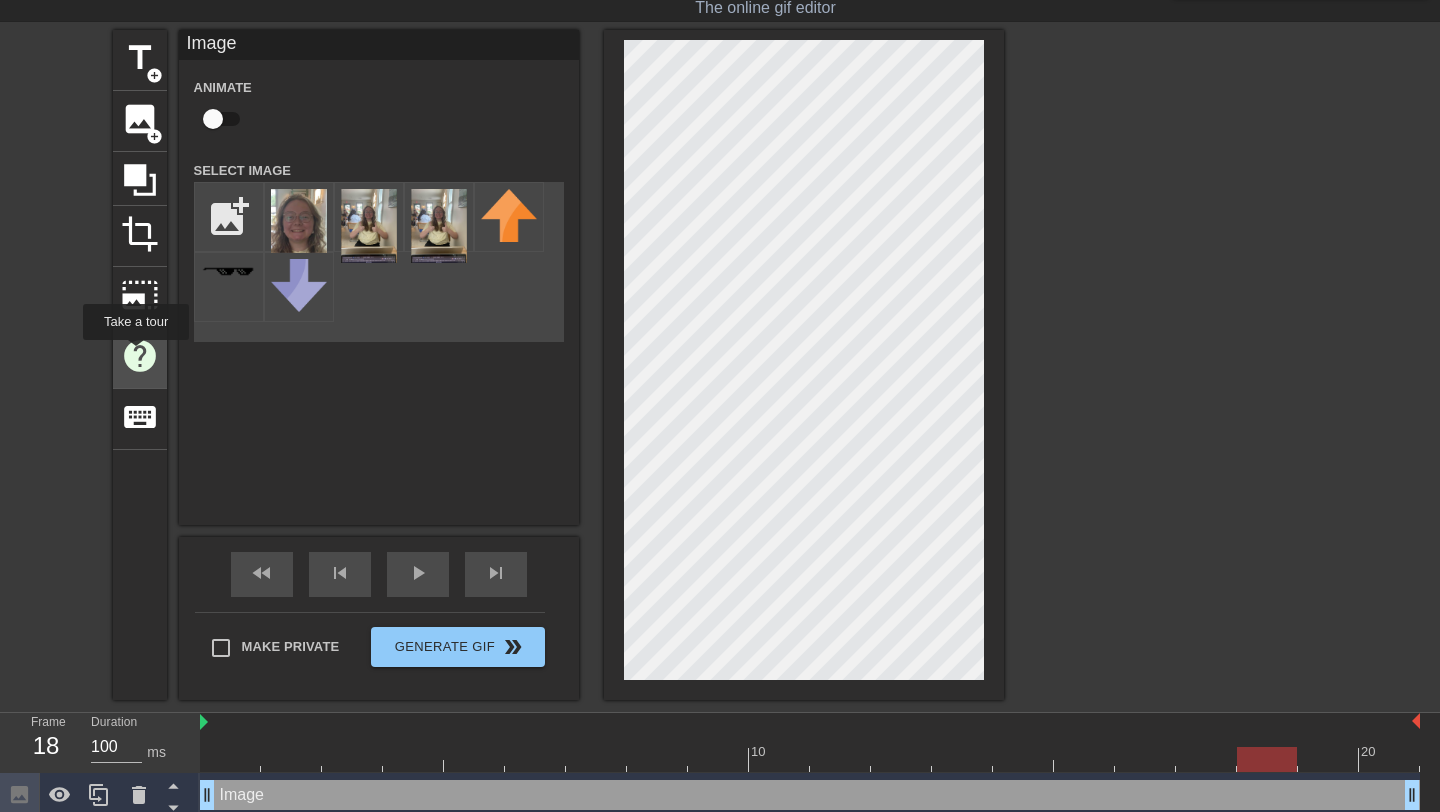 click on "help" at bounding box center [140, 356] 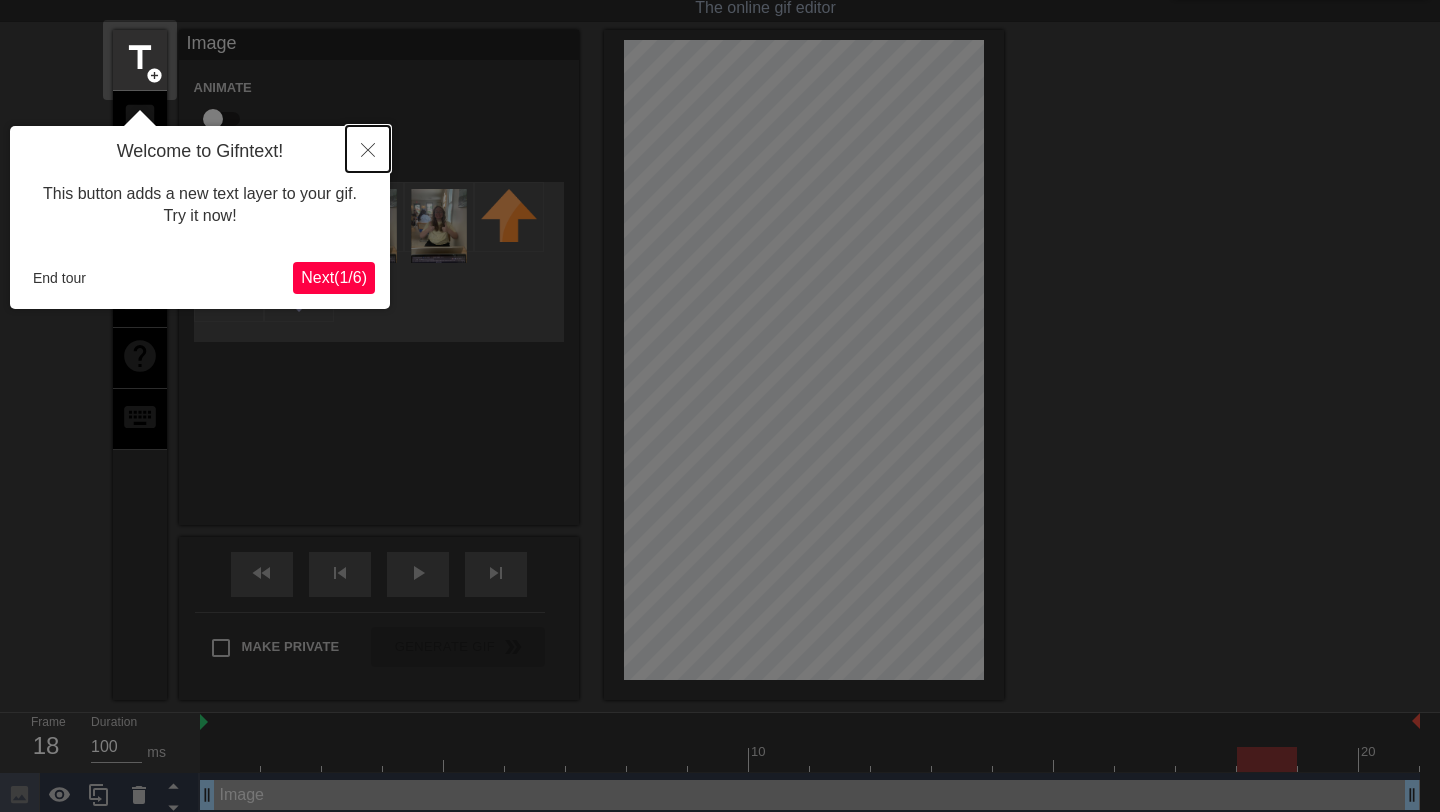 click 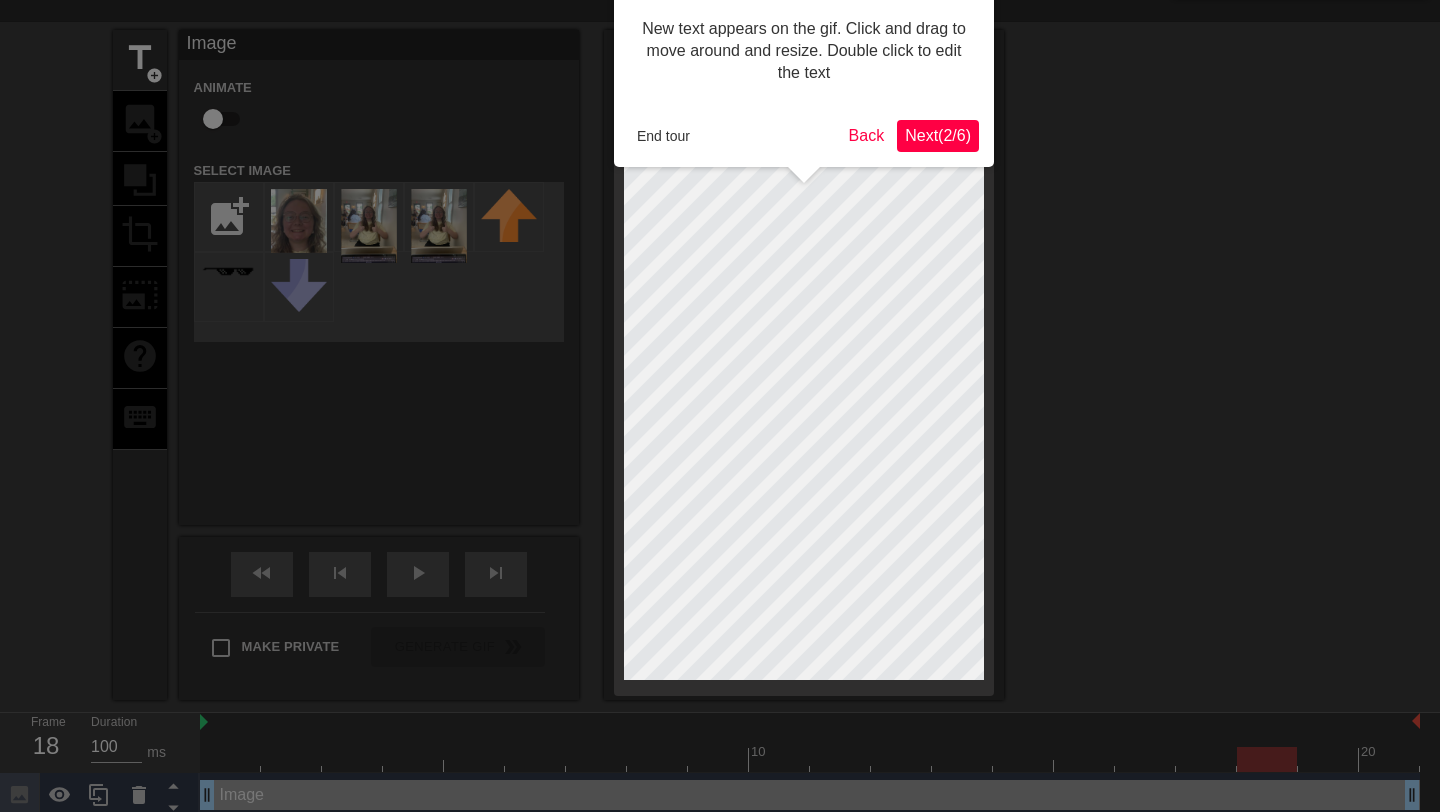 scroll, scrollTop: 0, scrollLeft: 0, axis: both 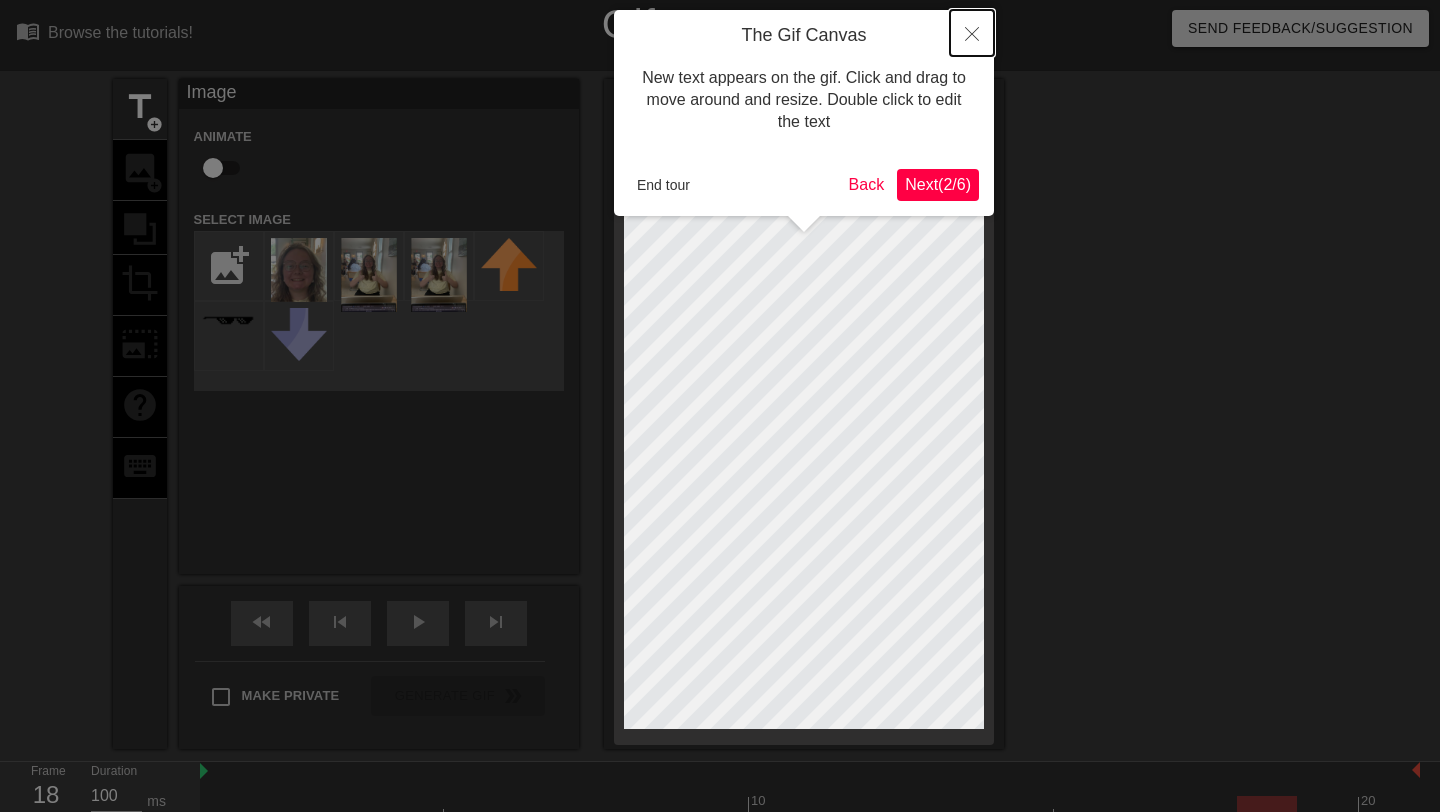 click 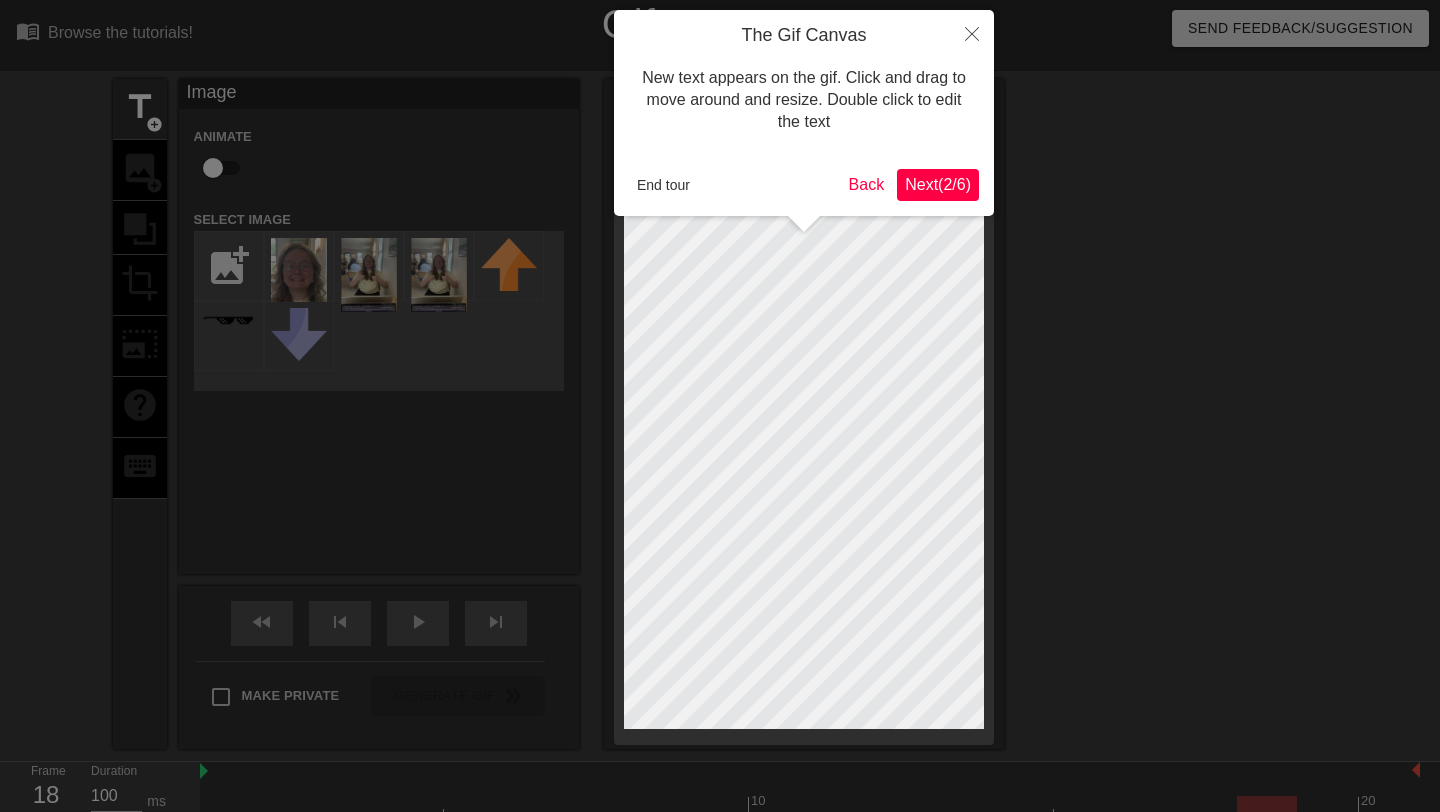 scroll, scrollTop: 49, scrollLeft: 0, axis: vertical 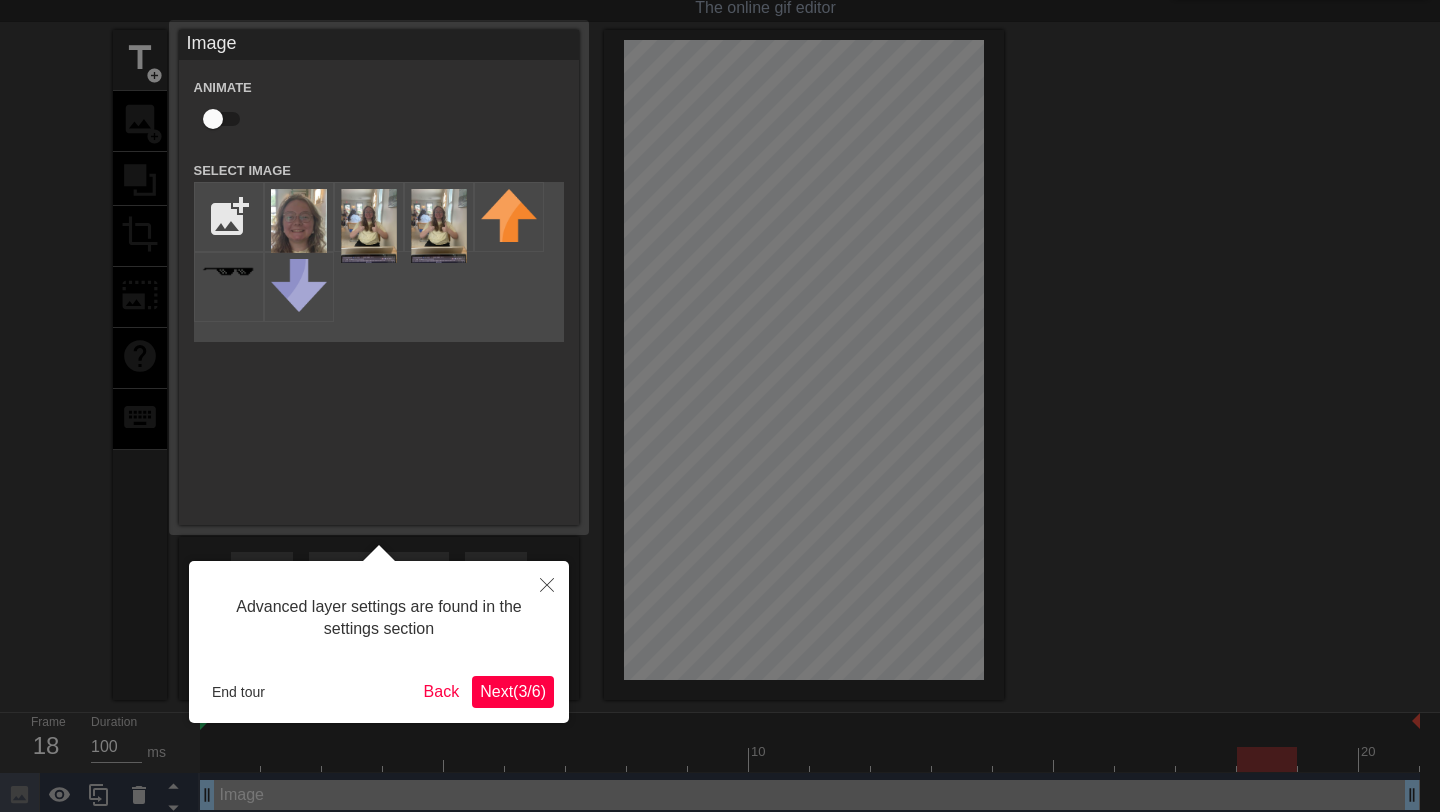 click on "Next  ( 3 / 6 )" at bounding box center [513, 692] 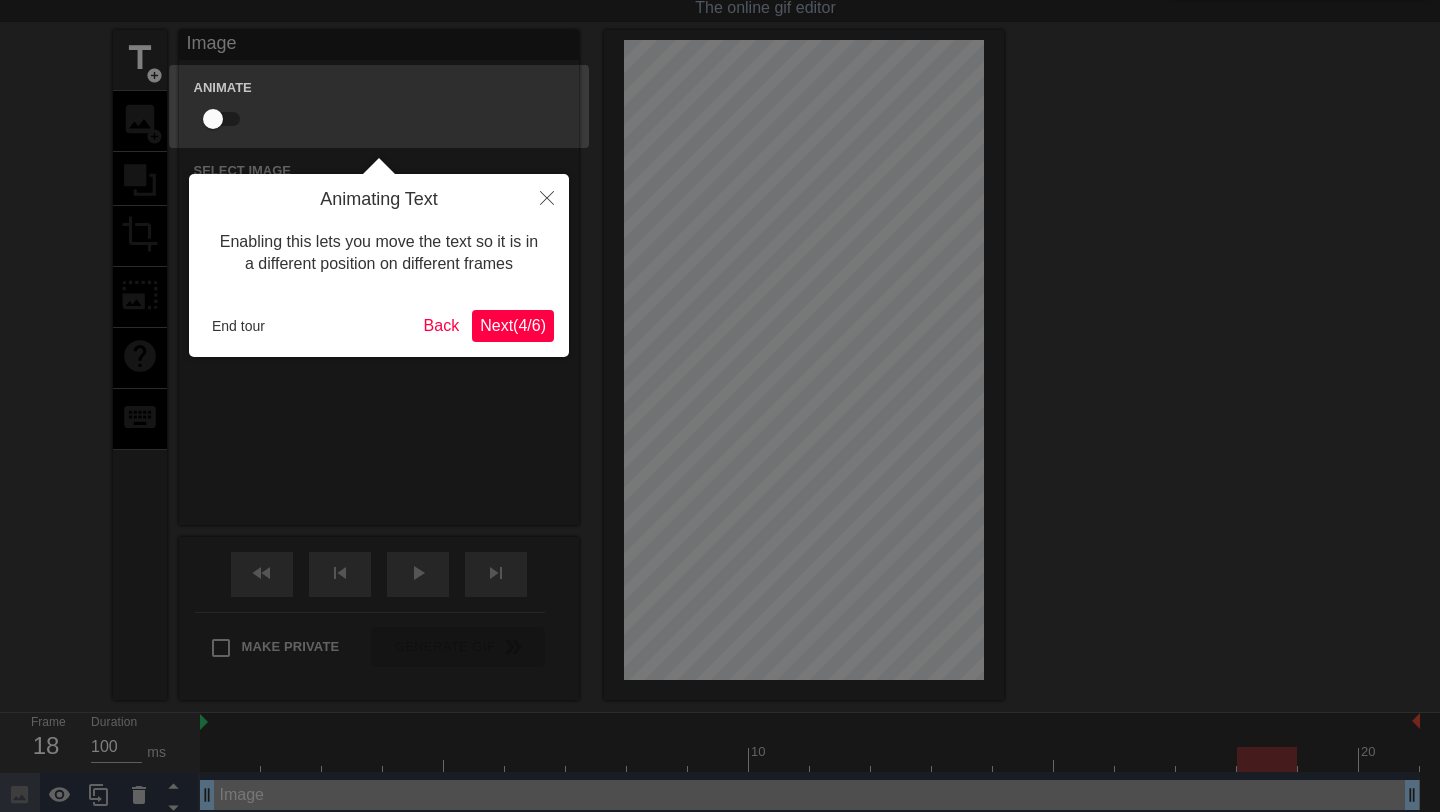 scroll, scrollTop: 58, scrollLeft: 0, axis: vertical 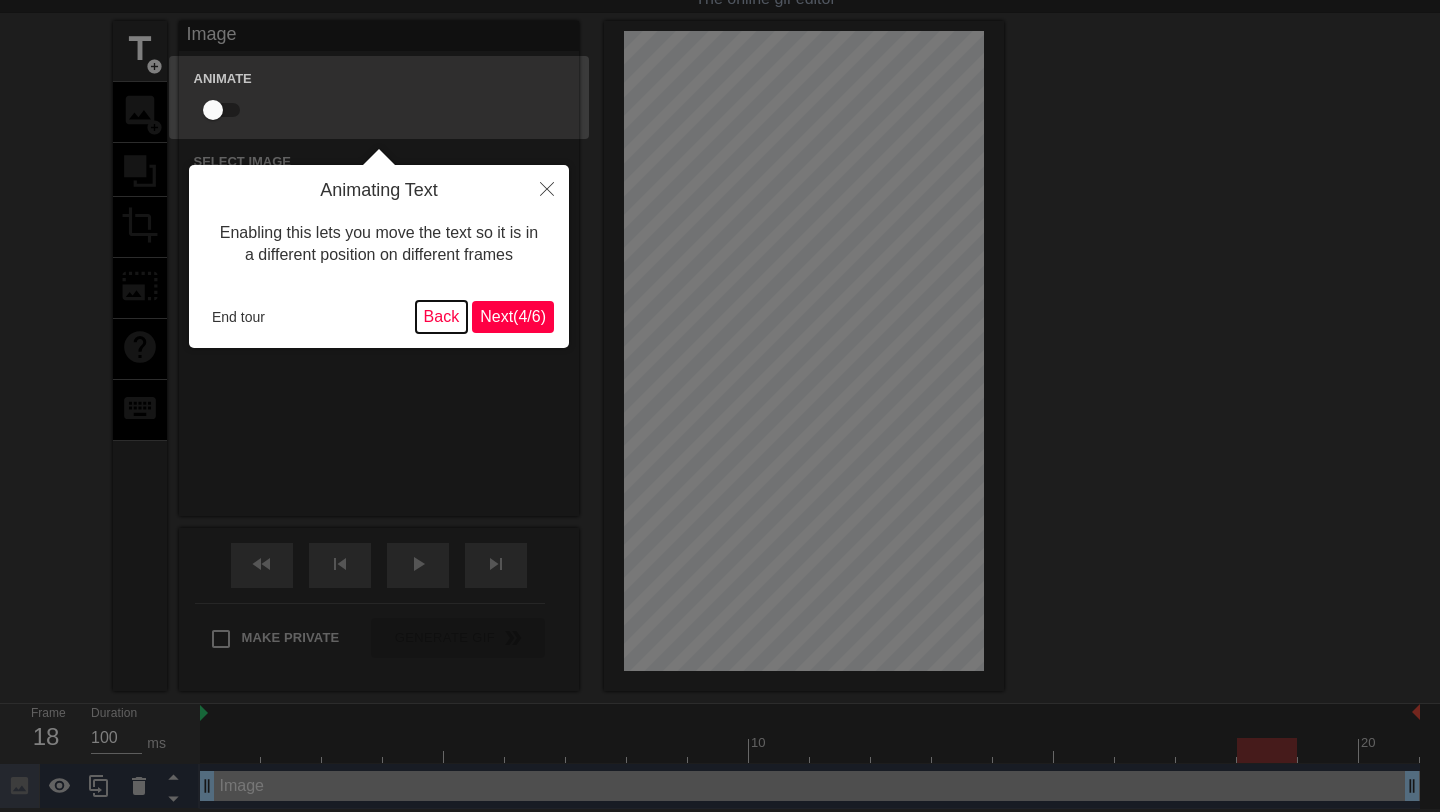 click on "Back" at bounding box center [442, 317] 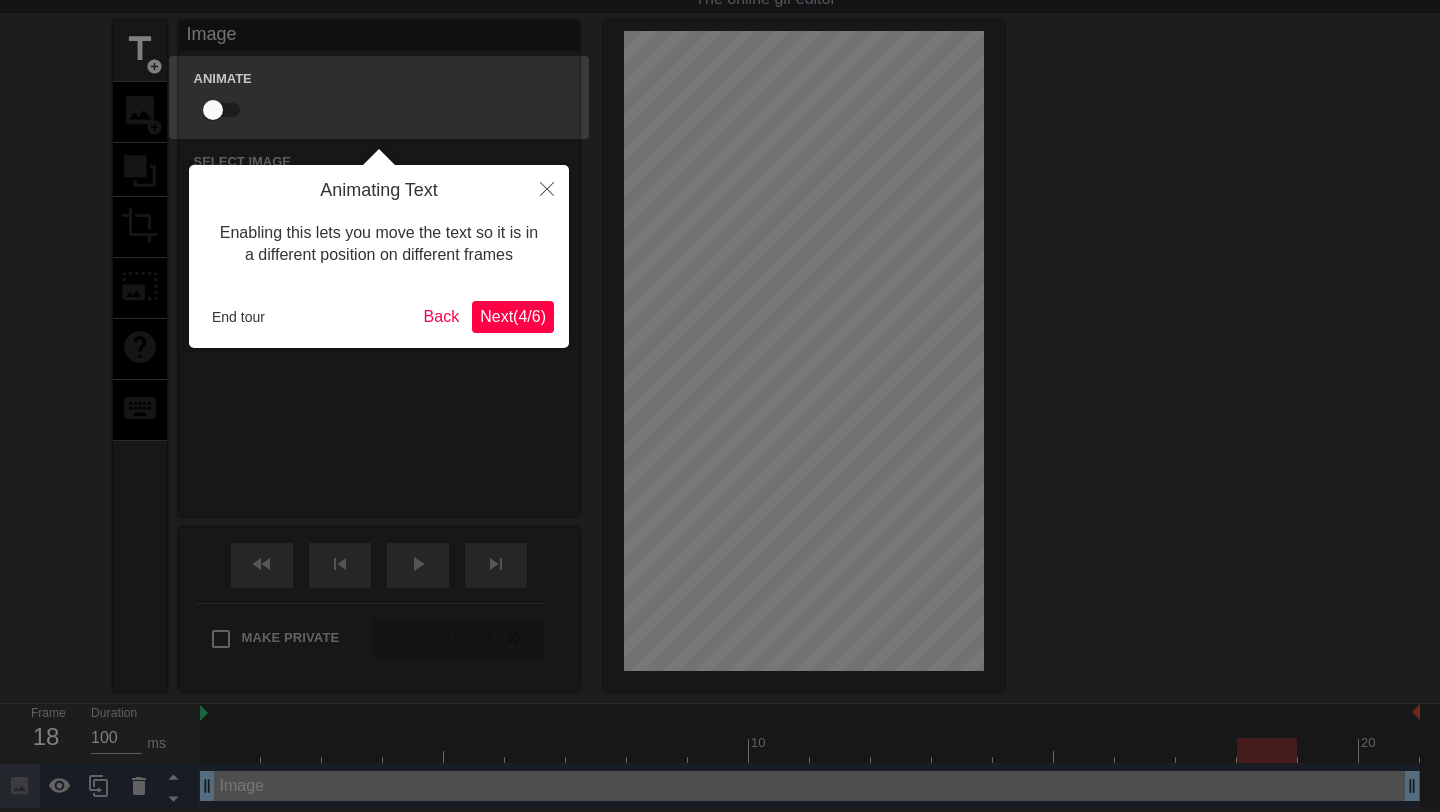 scroll, scrollTop: 49, scrollLeft: 0, axis: vertical 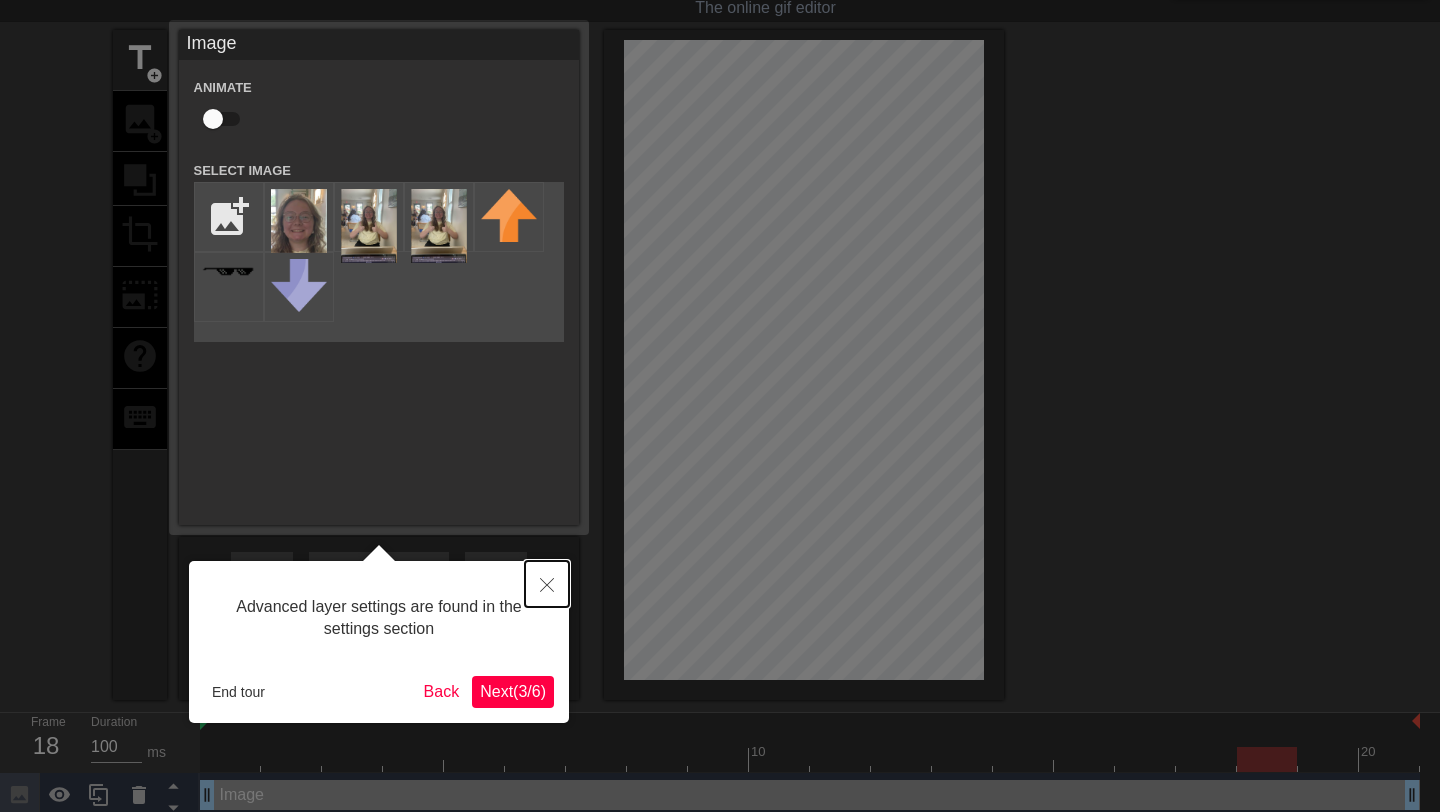 click 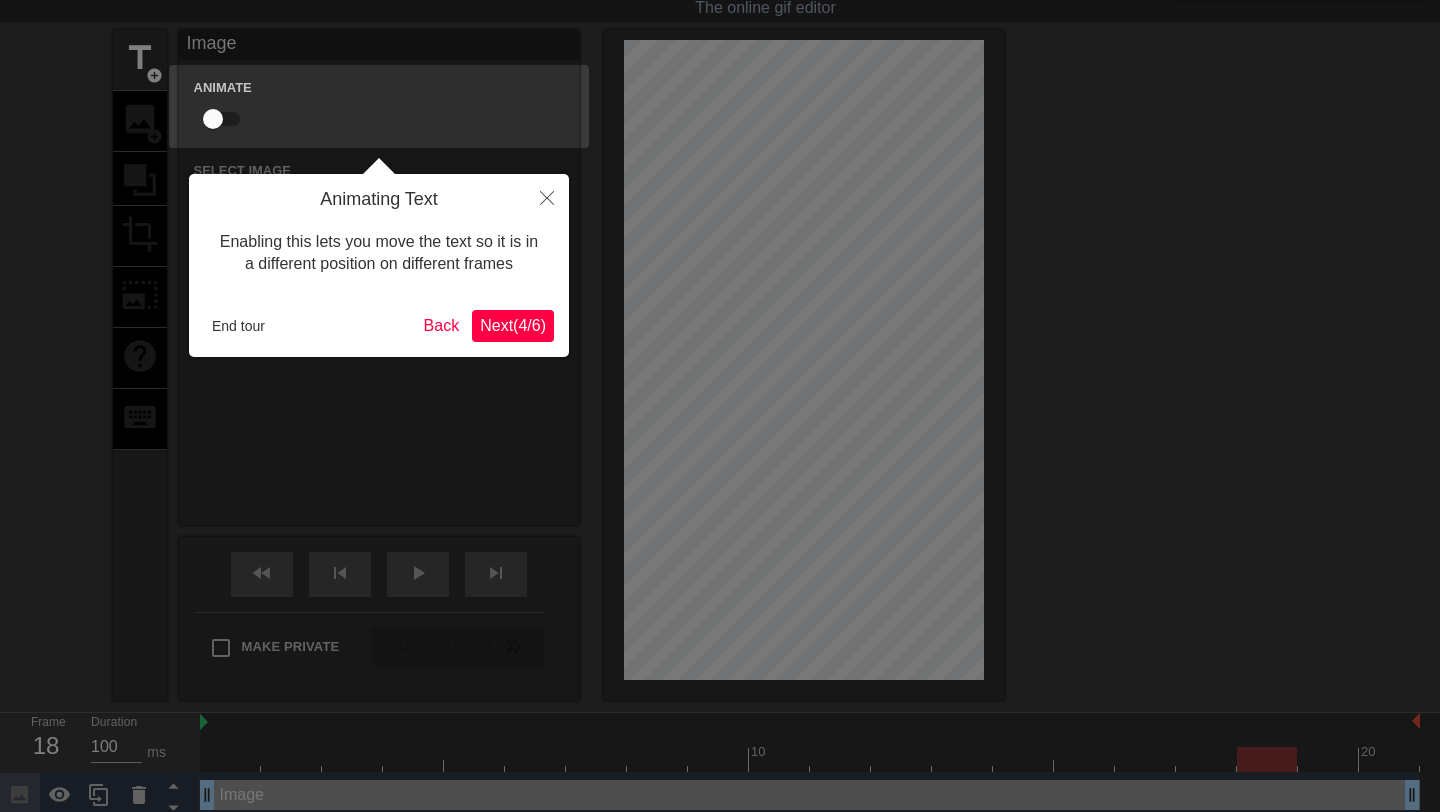 scroll, scrollTop: 58, scrollLeft: 0, axis: vertical 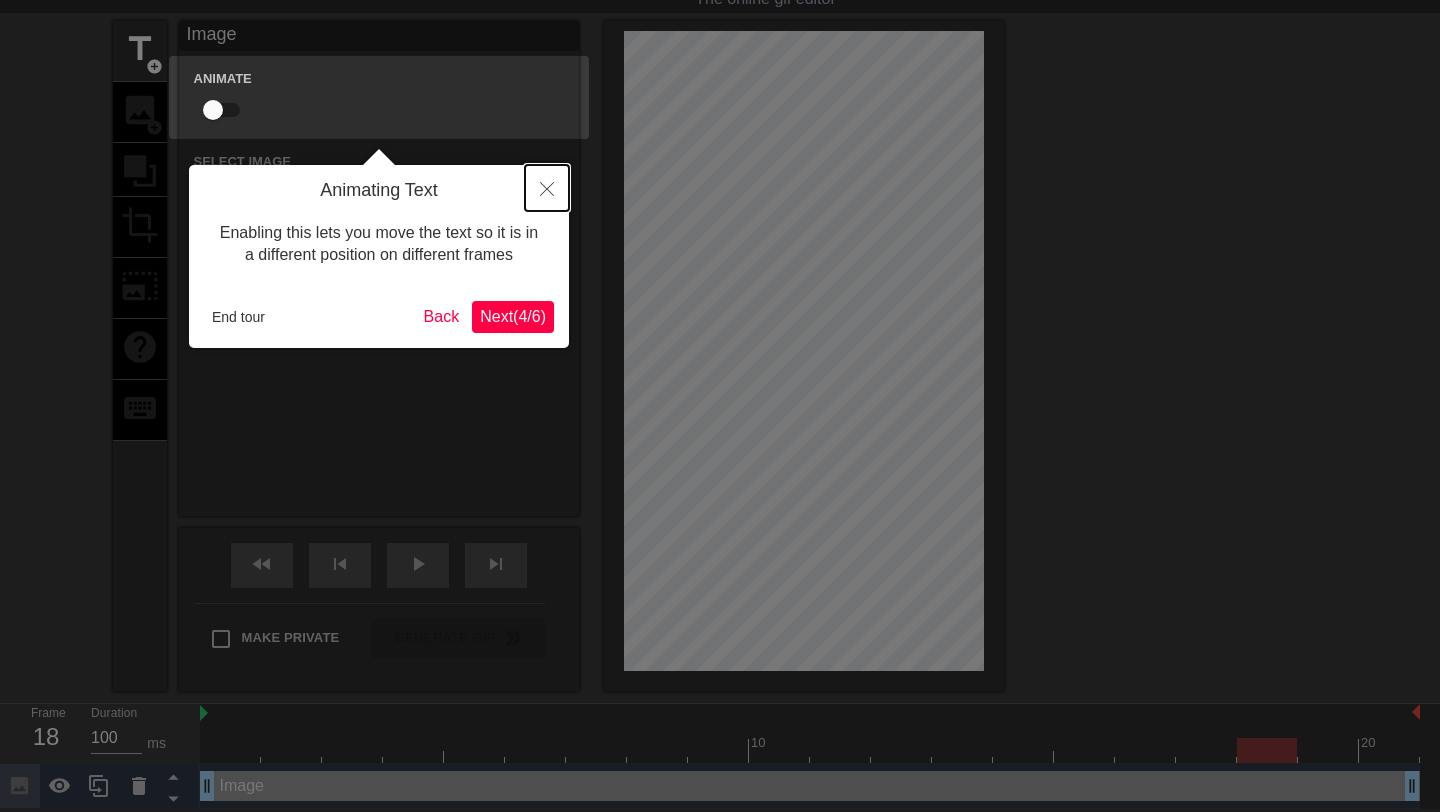 click 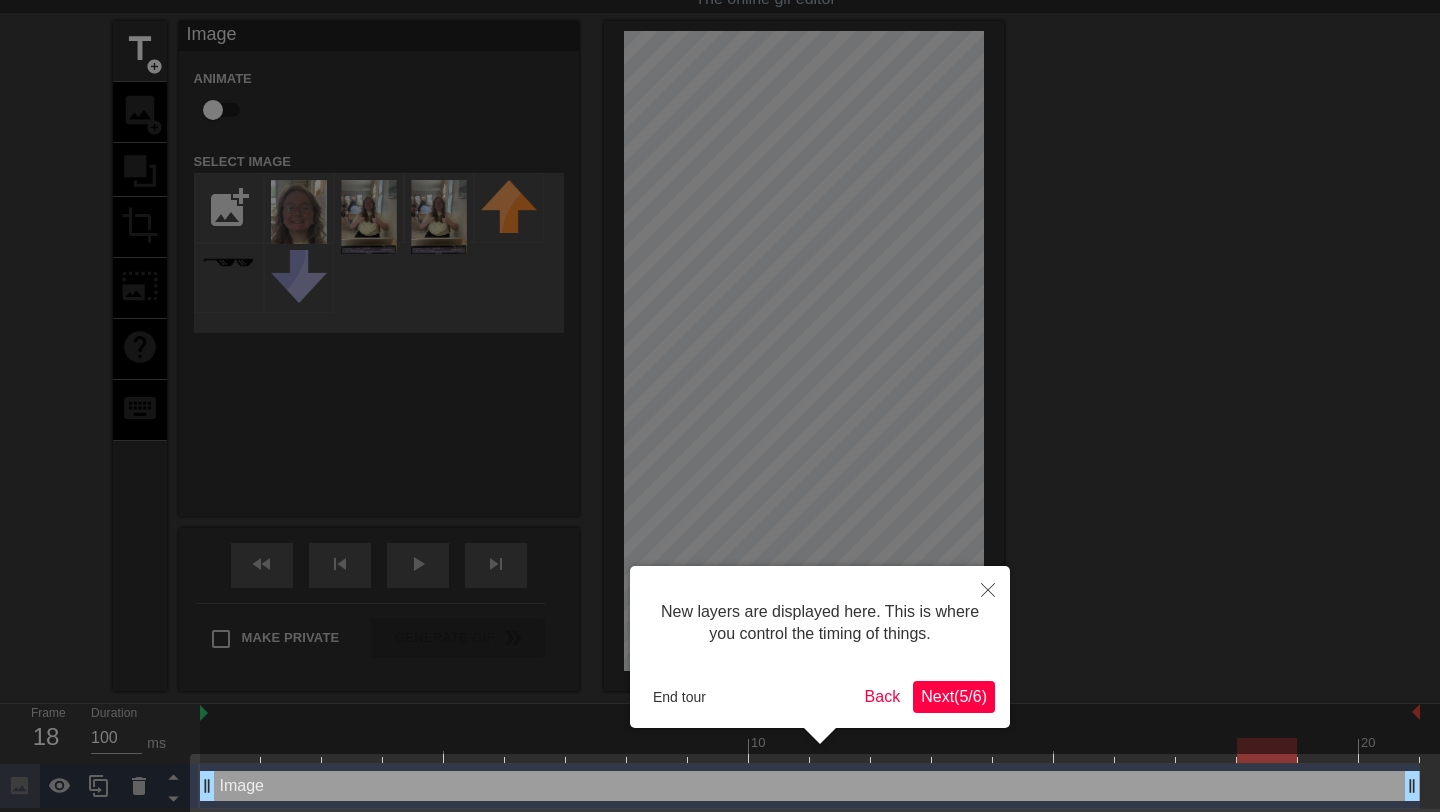 scroll, scrollTop: 73, scrollLeft: 0, axis: vertical 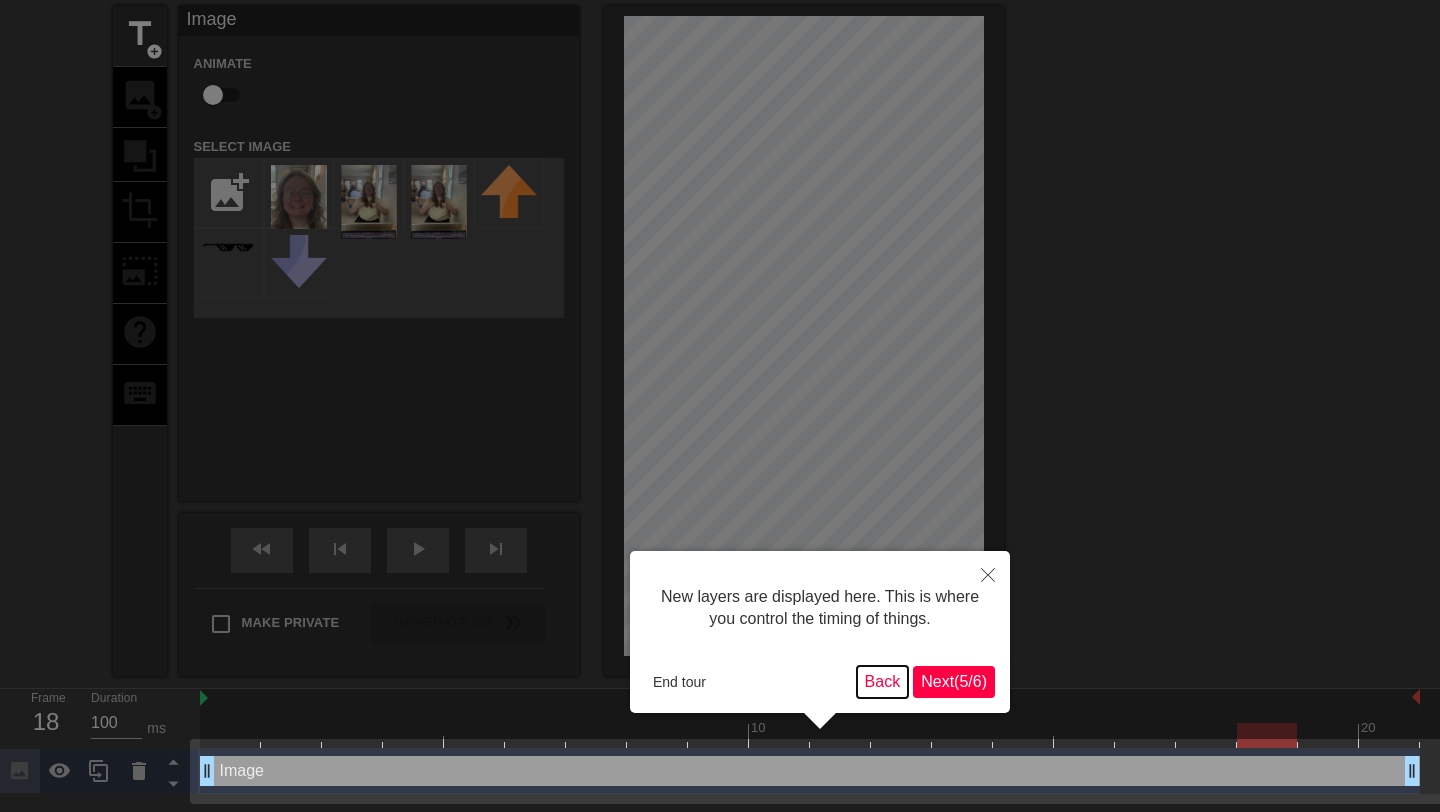click on "Back" at bounding box center (883, 682) 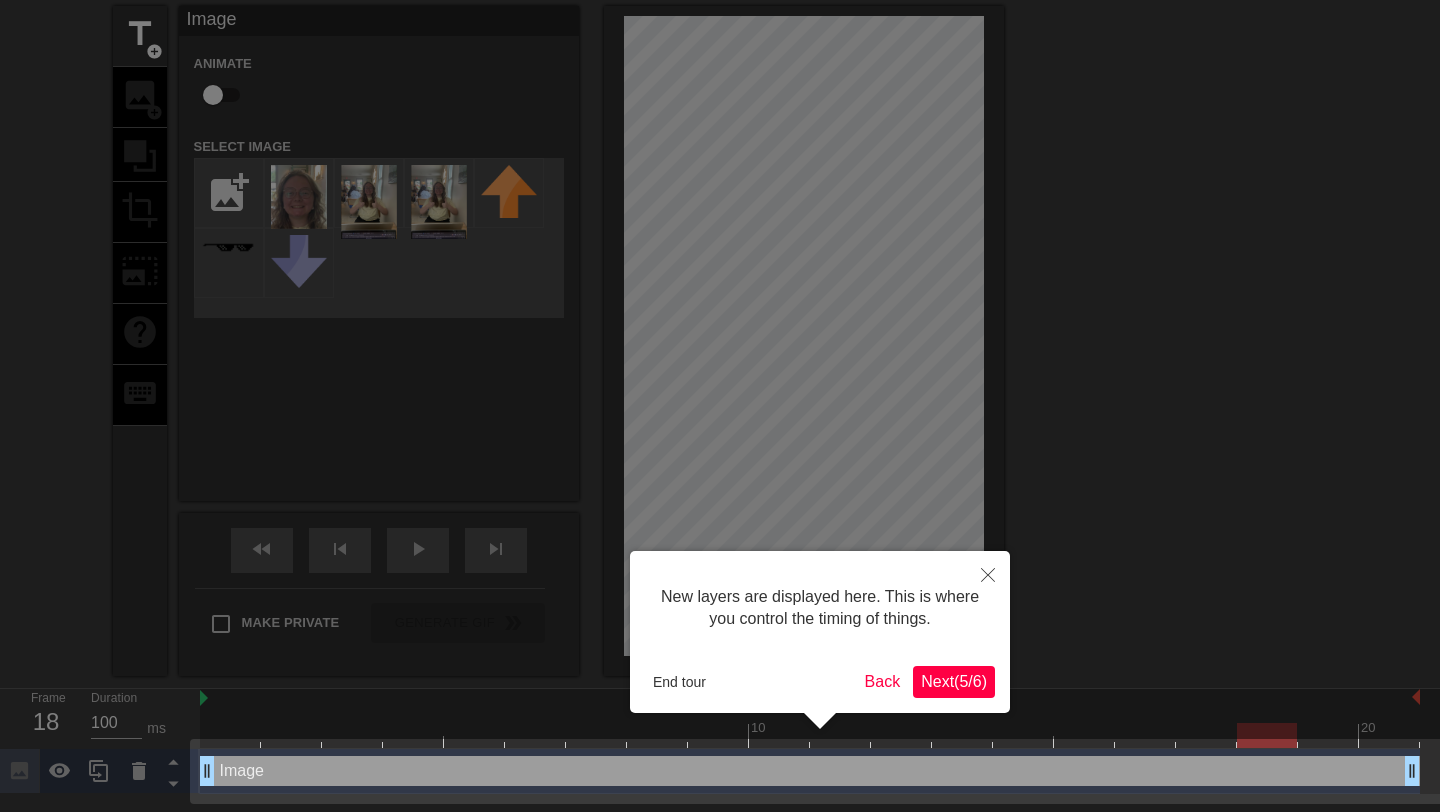 scroll, scrollTop: 58, scrollLeft: 0, axis: vertical 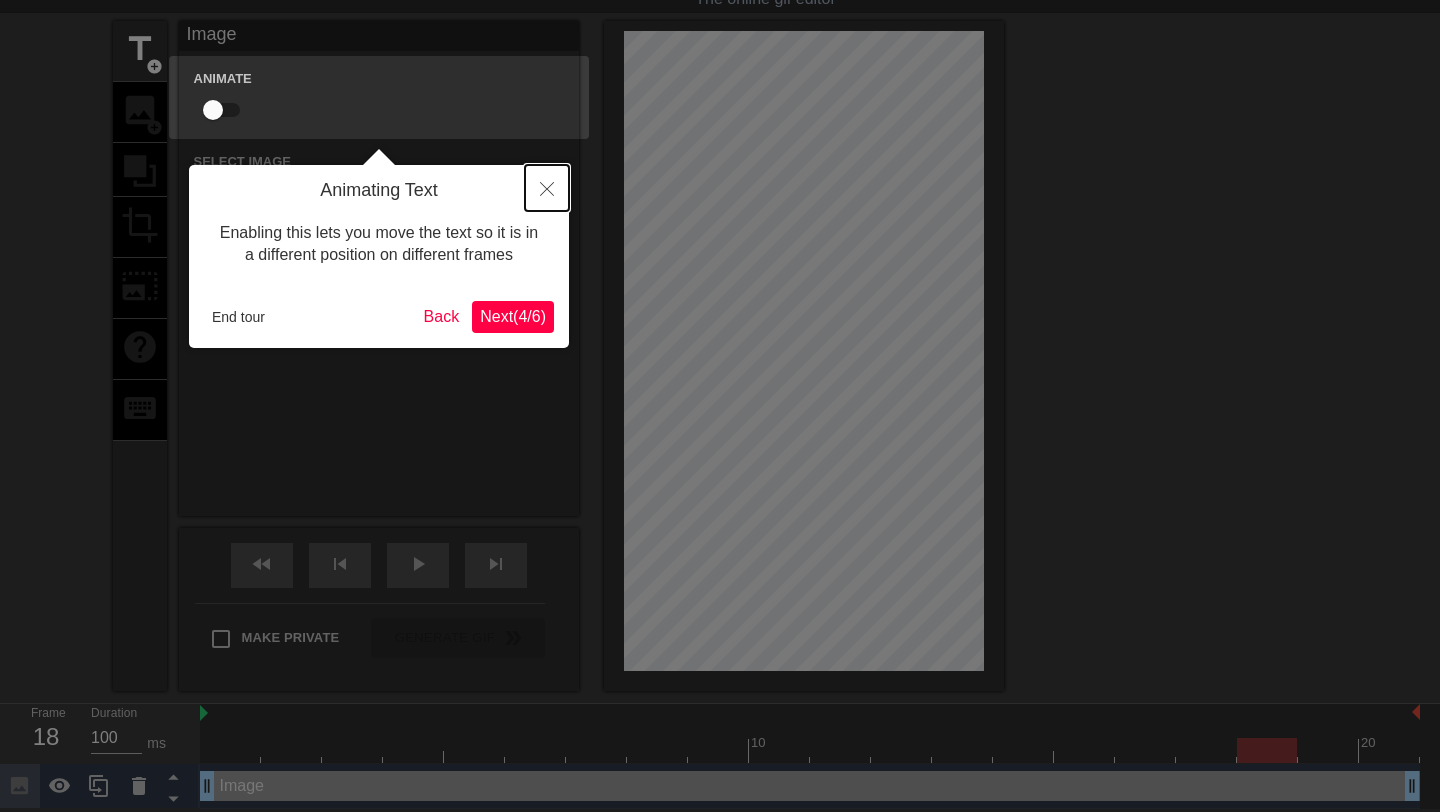 click at bounding box center (547, 188) 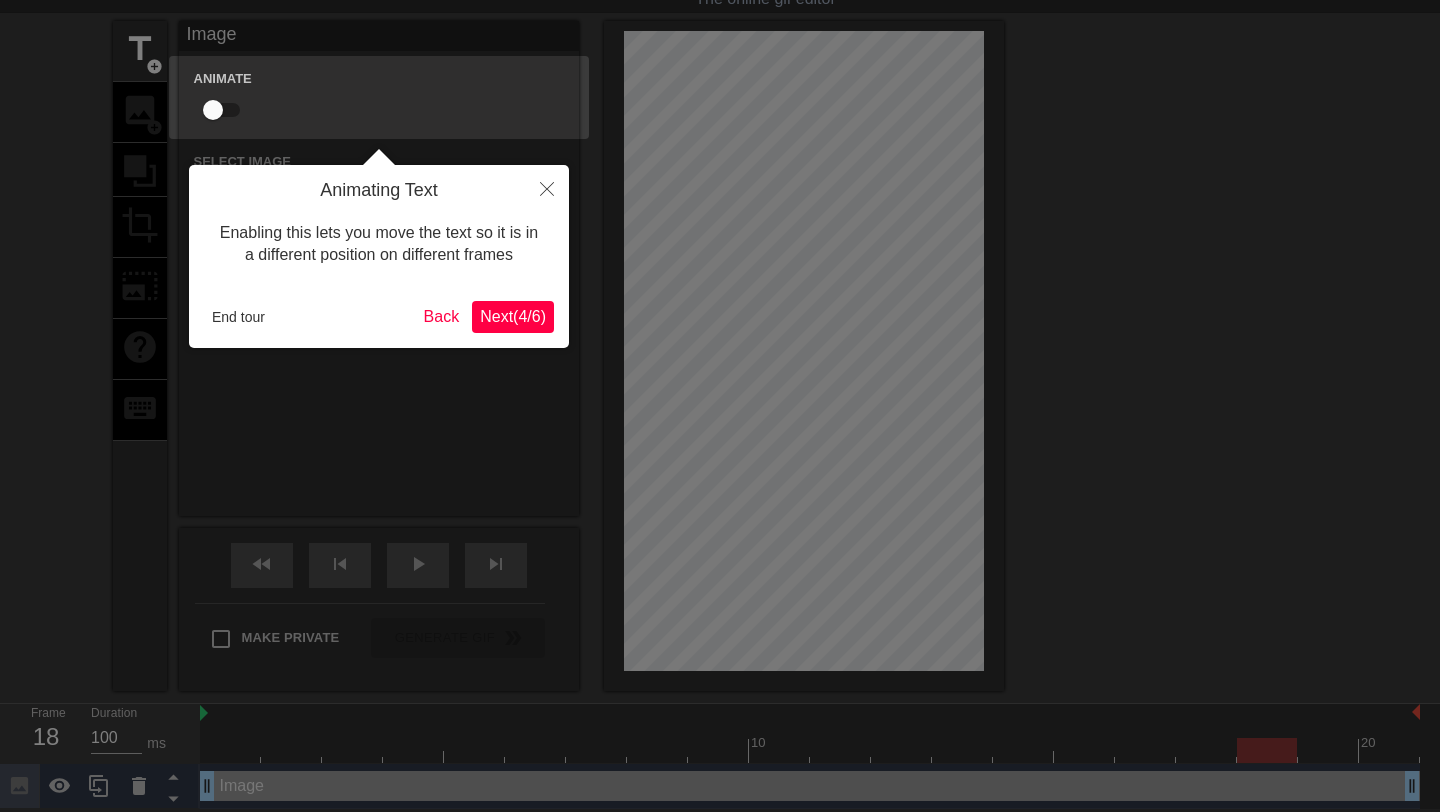 scroll, scrollTop: 73, scrollLeft: 0, axis: vertical 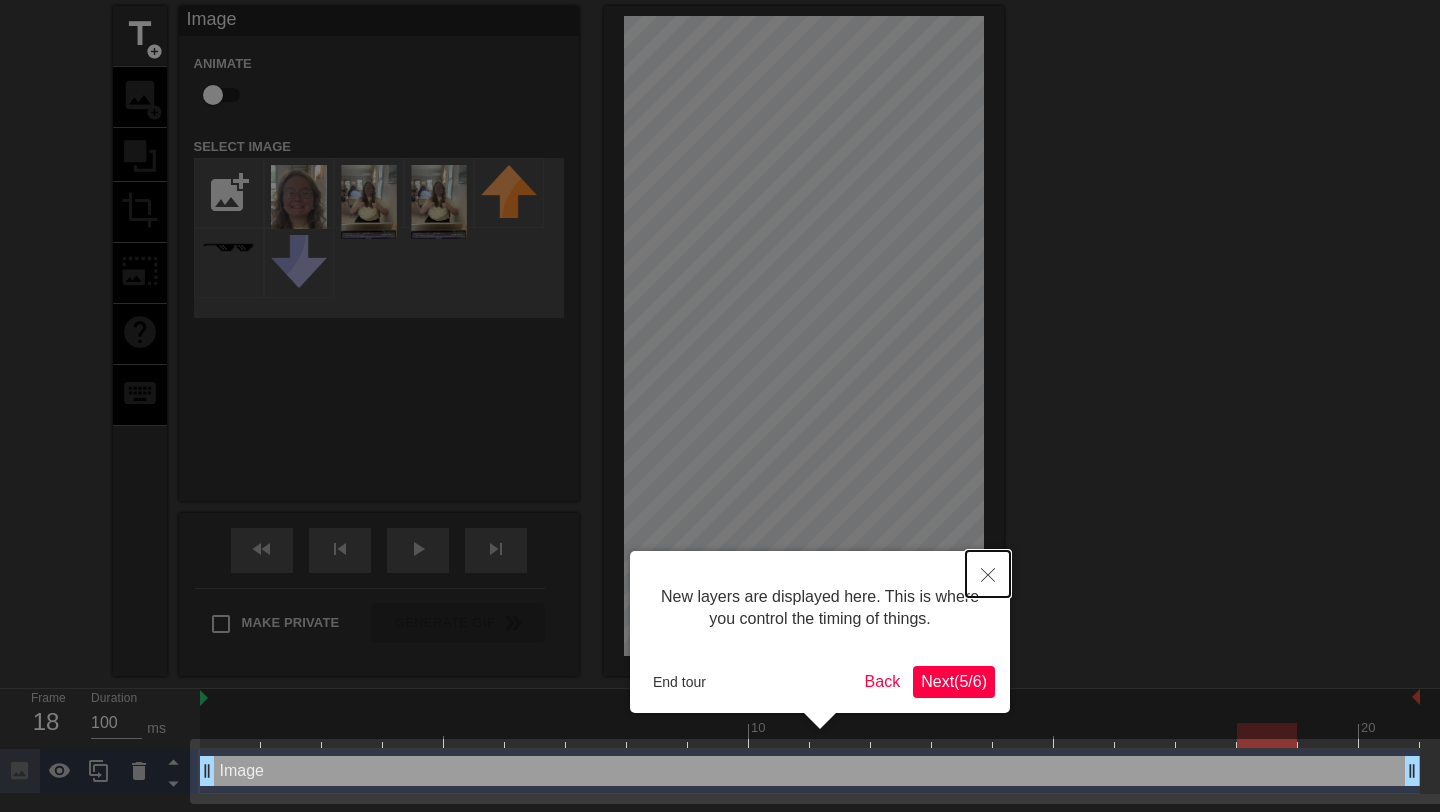 click at bounding box center (988, 574) 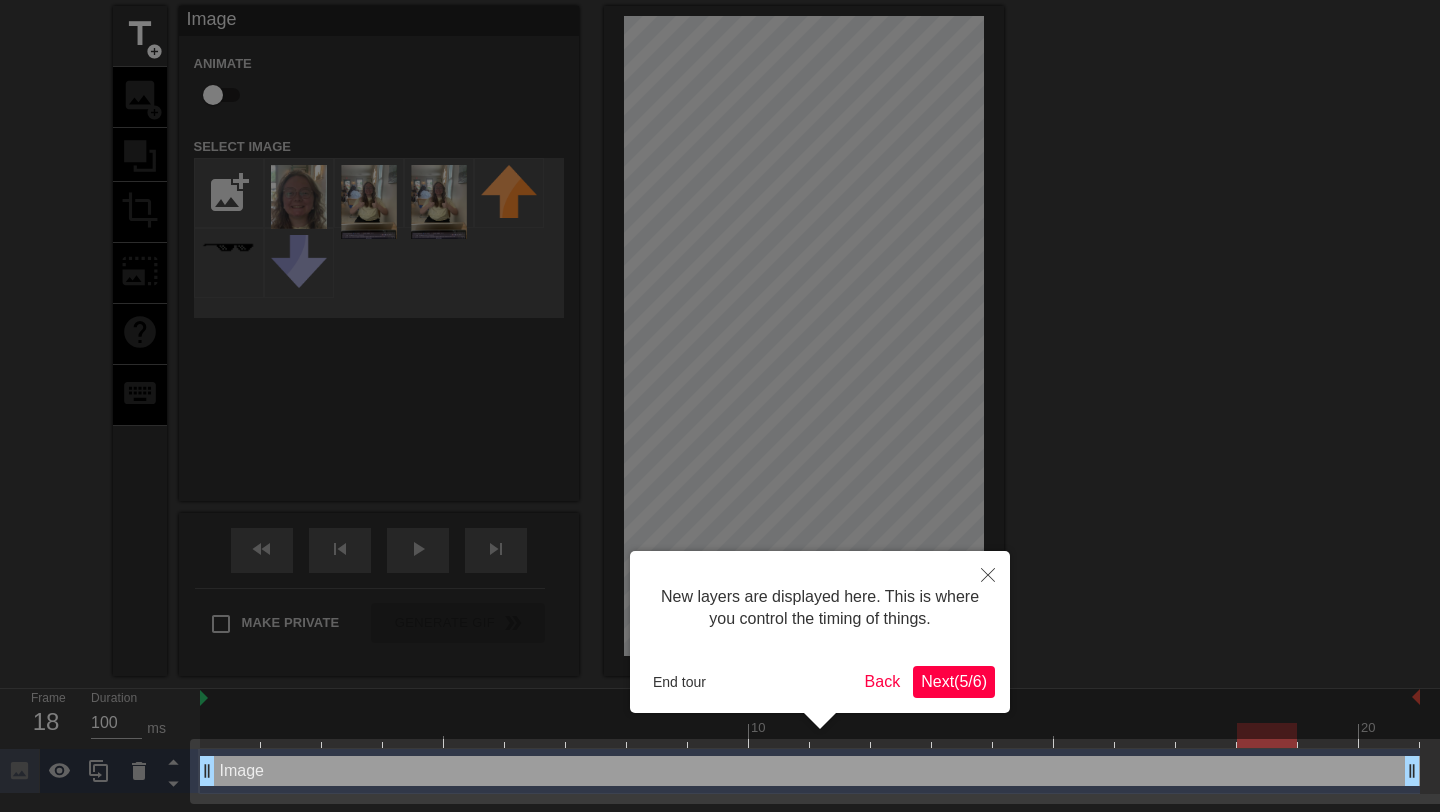 scroll, scrollTop: 0, scrollLeft: 0, axis: both 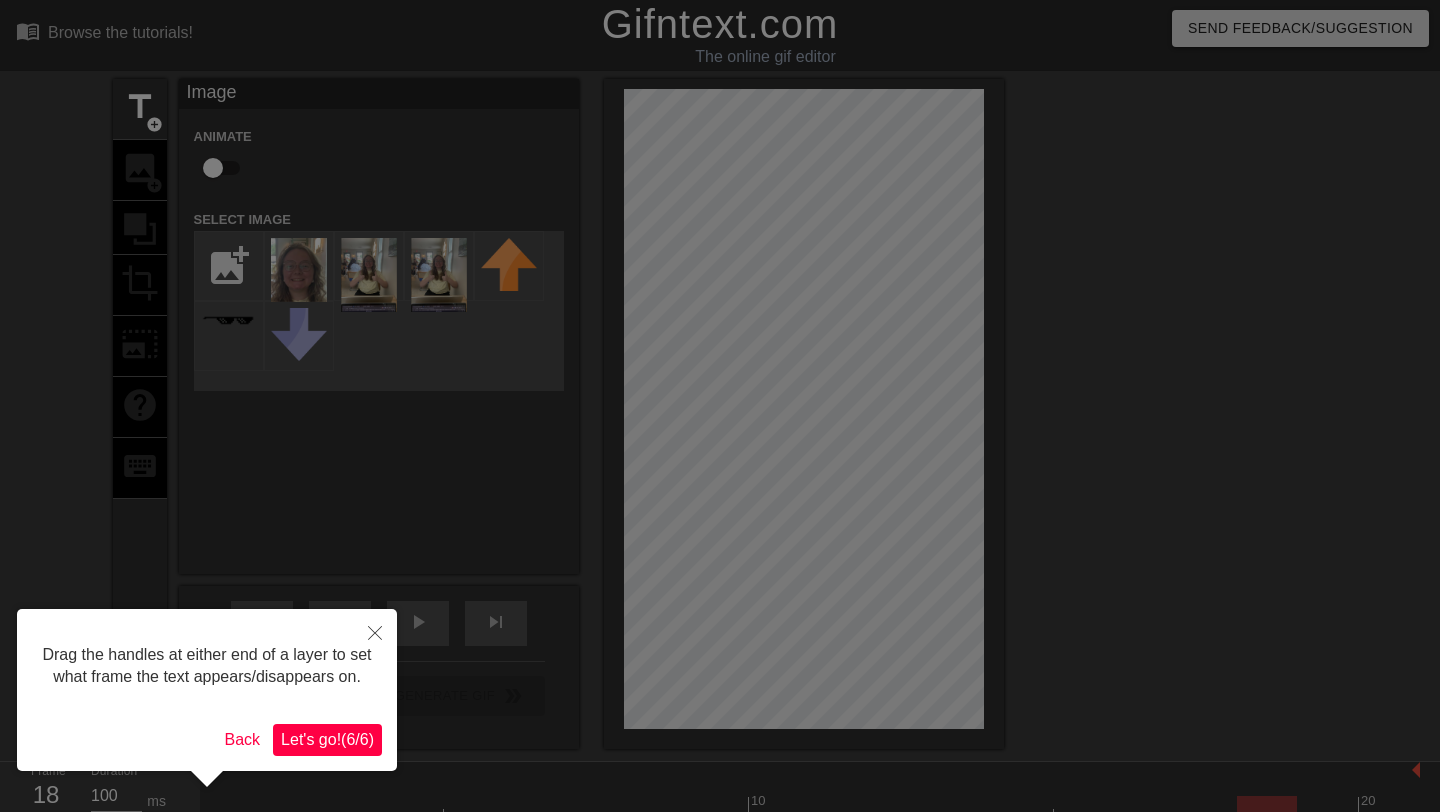 click on "Let's go!  ( 6 / 6 )" at bounding box center (327, 739) 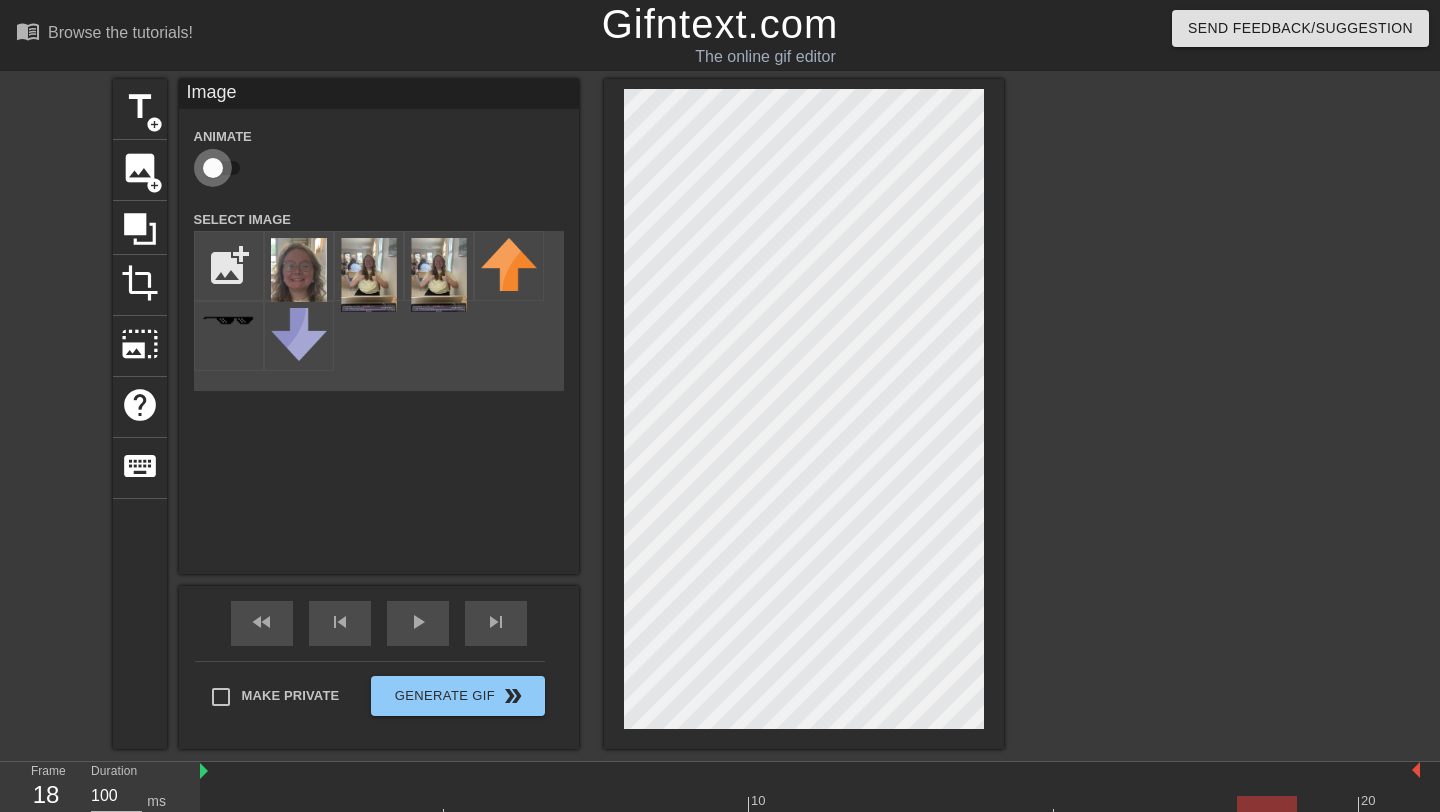 click at bounding box center [213, 168] 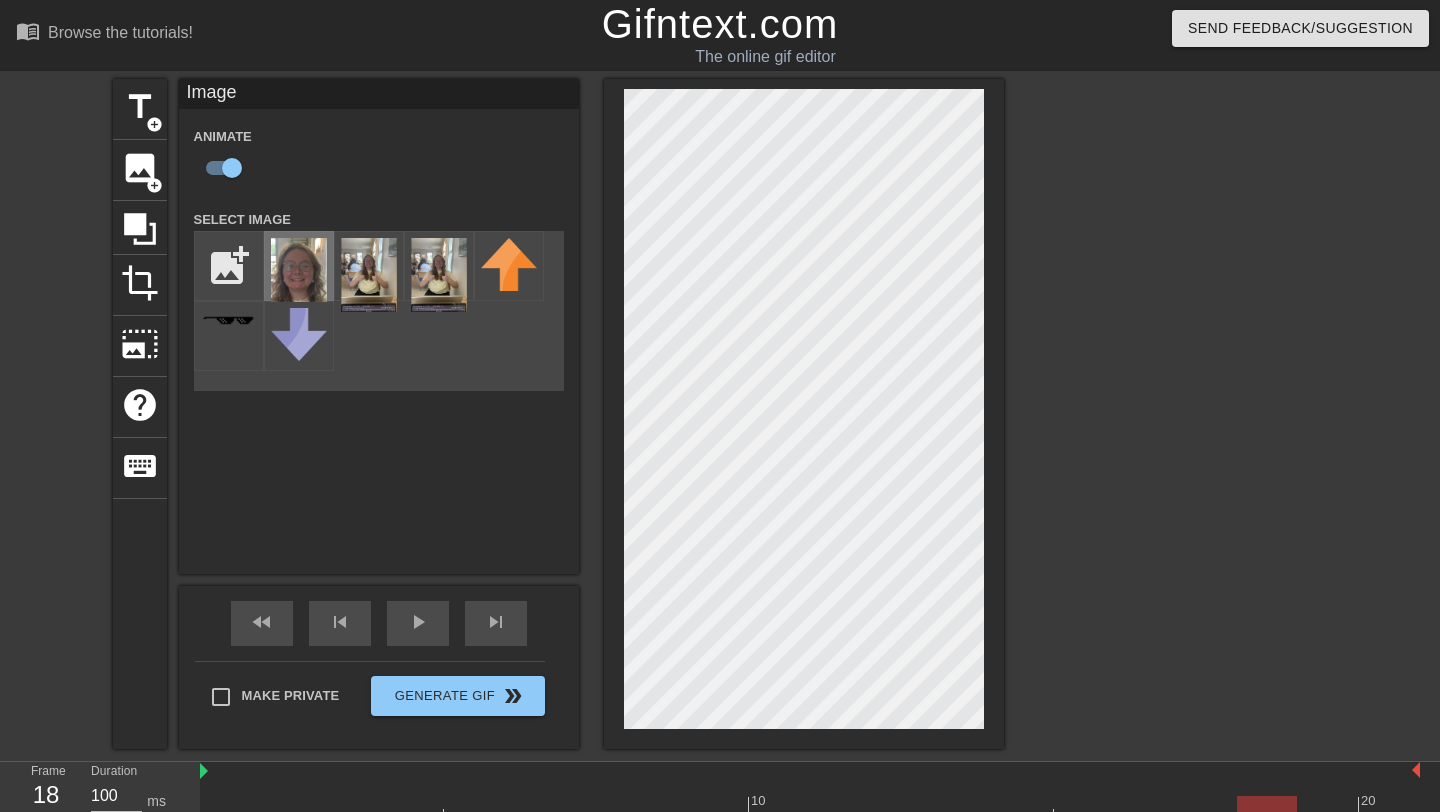 click at bounding box center (299, 270) 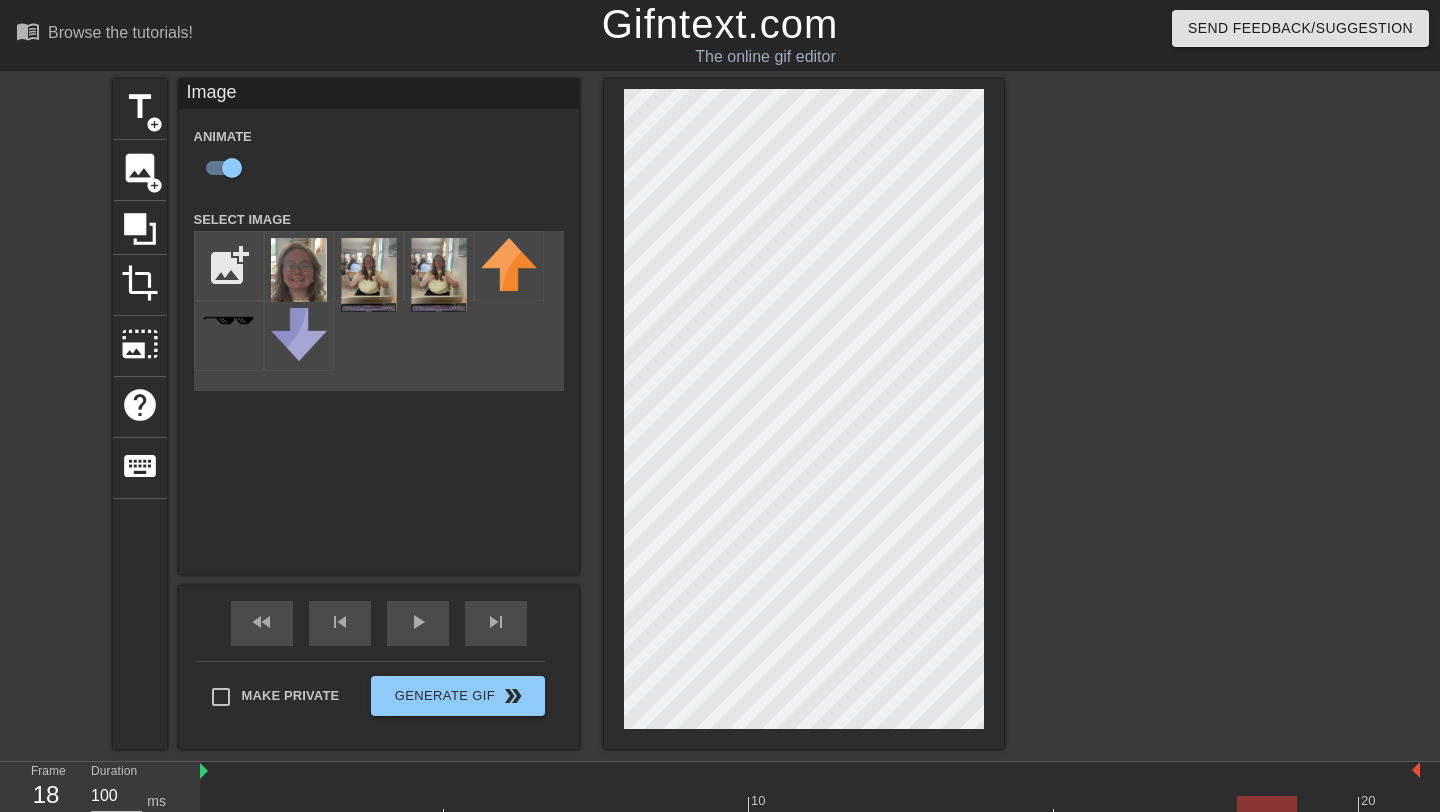click at bounding box center [1178, 379] 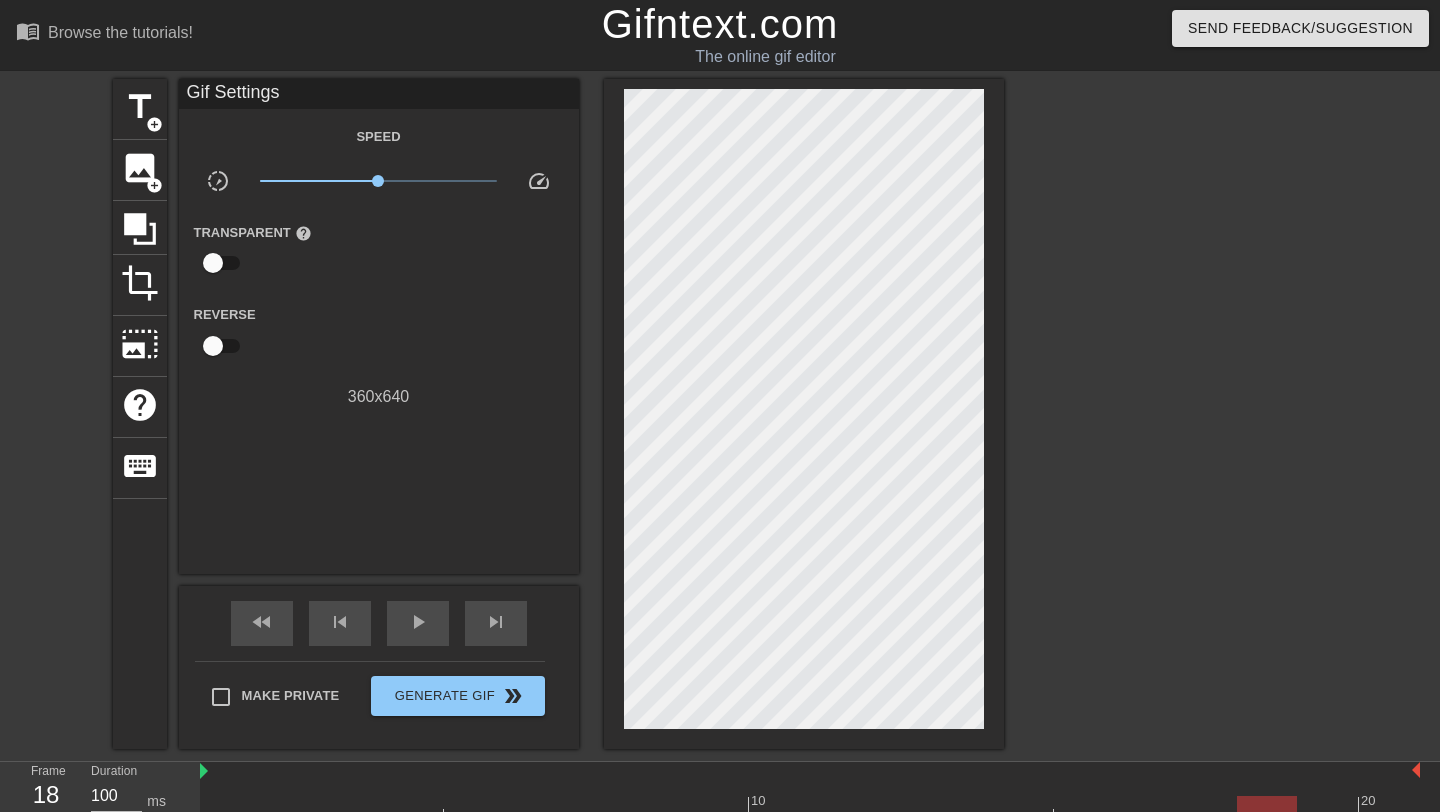 click at bounding box center [1178, 379] 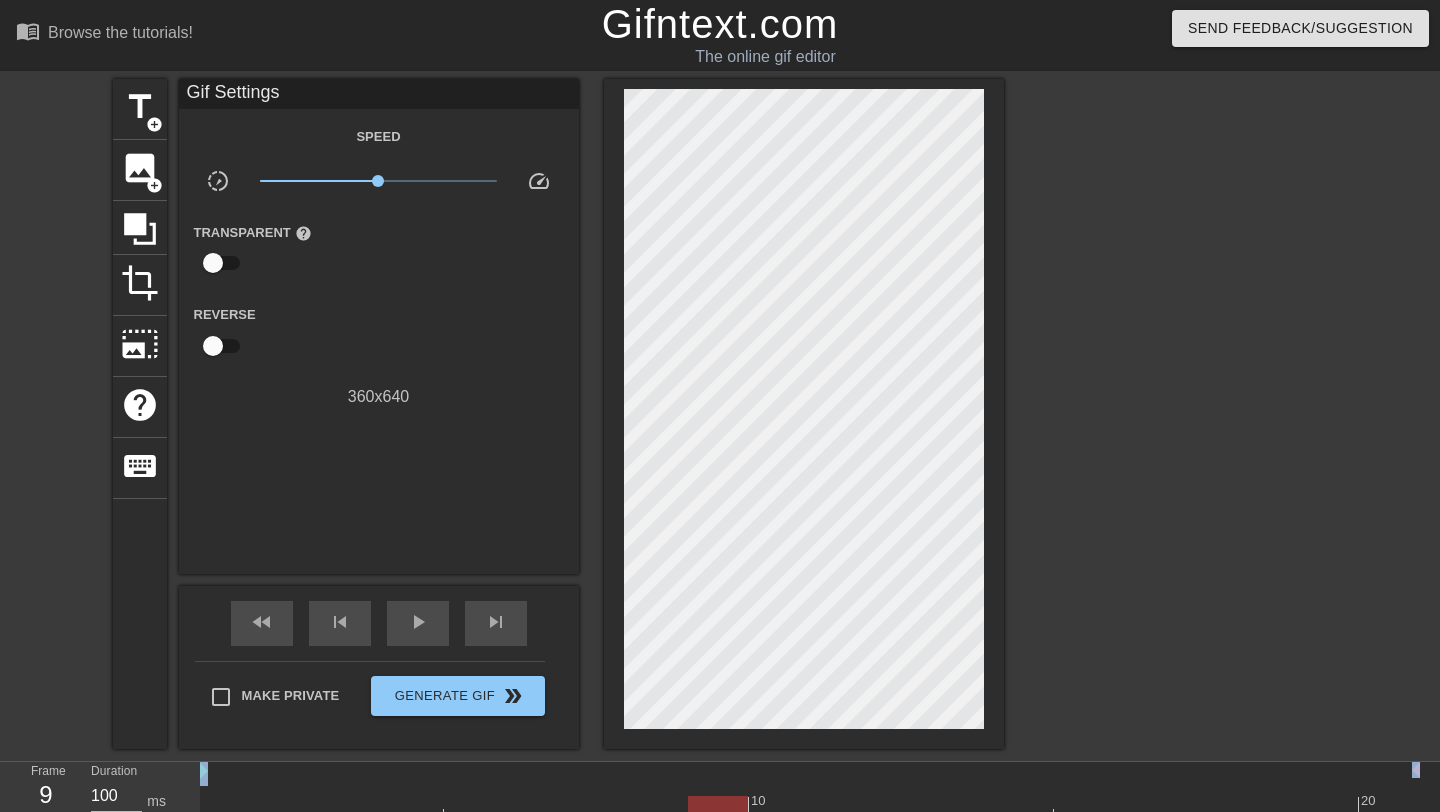 scroll, scrollTop: 58, scrollLeft: 0, axis: vertical 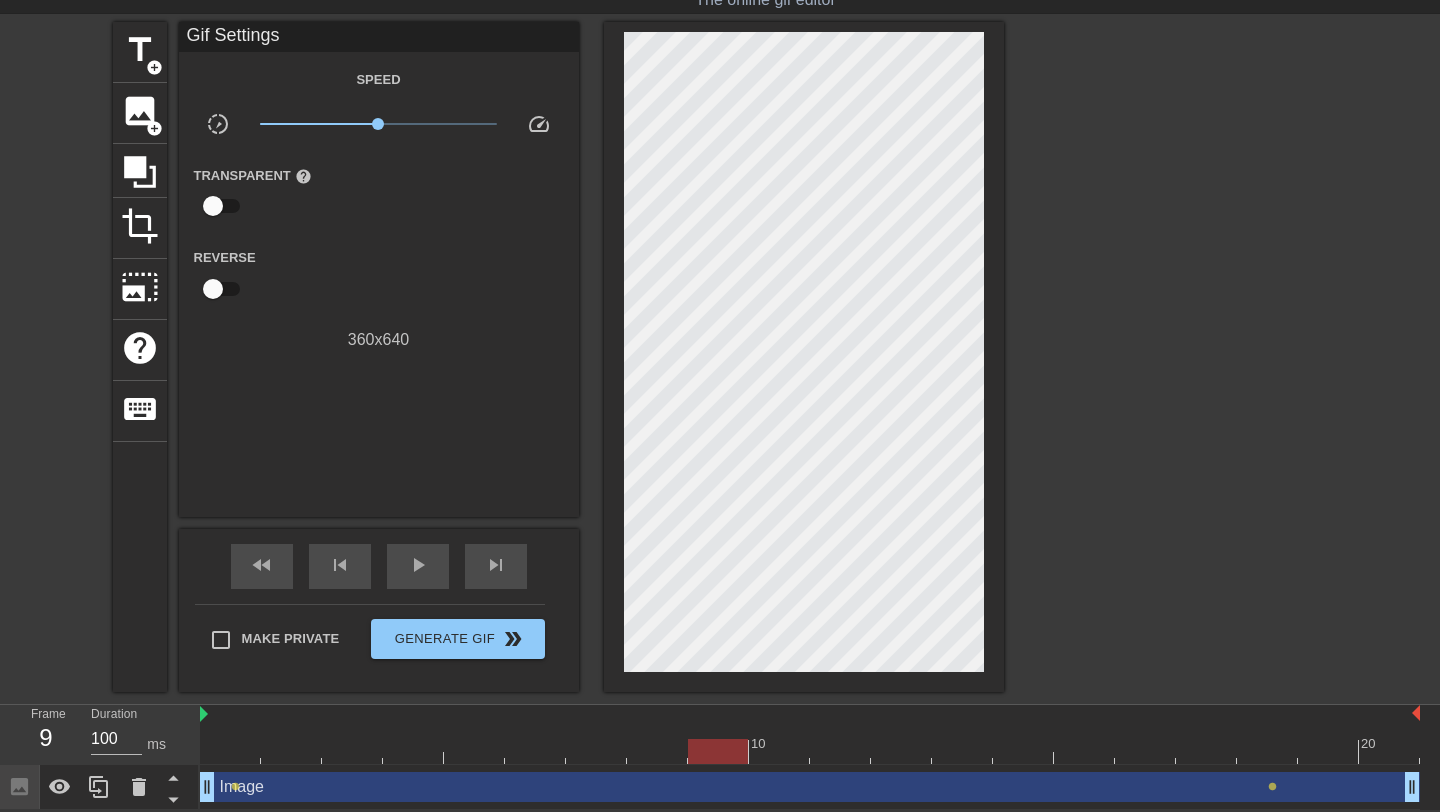 drag, startPoint x: 1174, startPoint y: 475, endPoint x: 1168, endPoint y: 461, distance: 15.231546 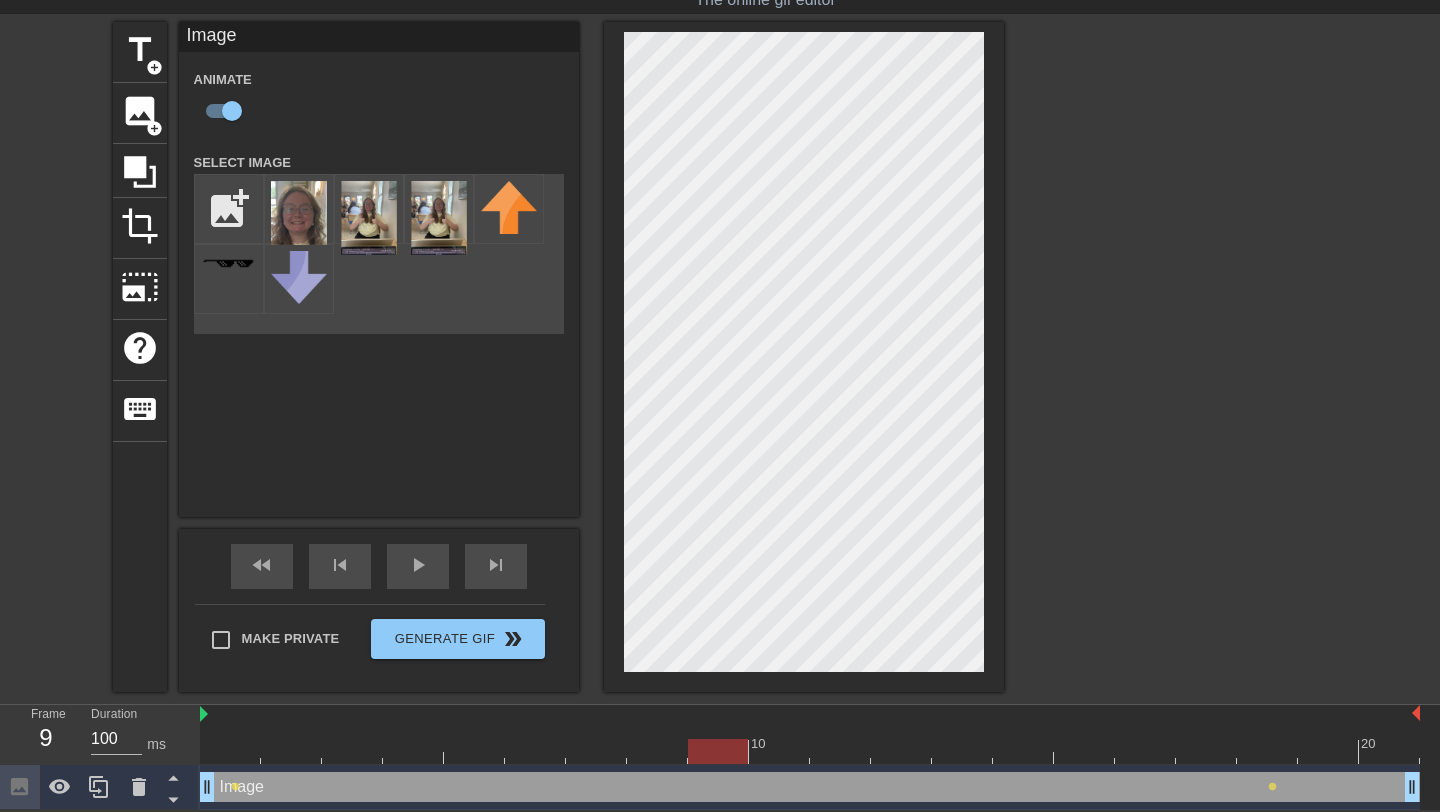 click at bounding box center [810, 751] 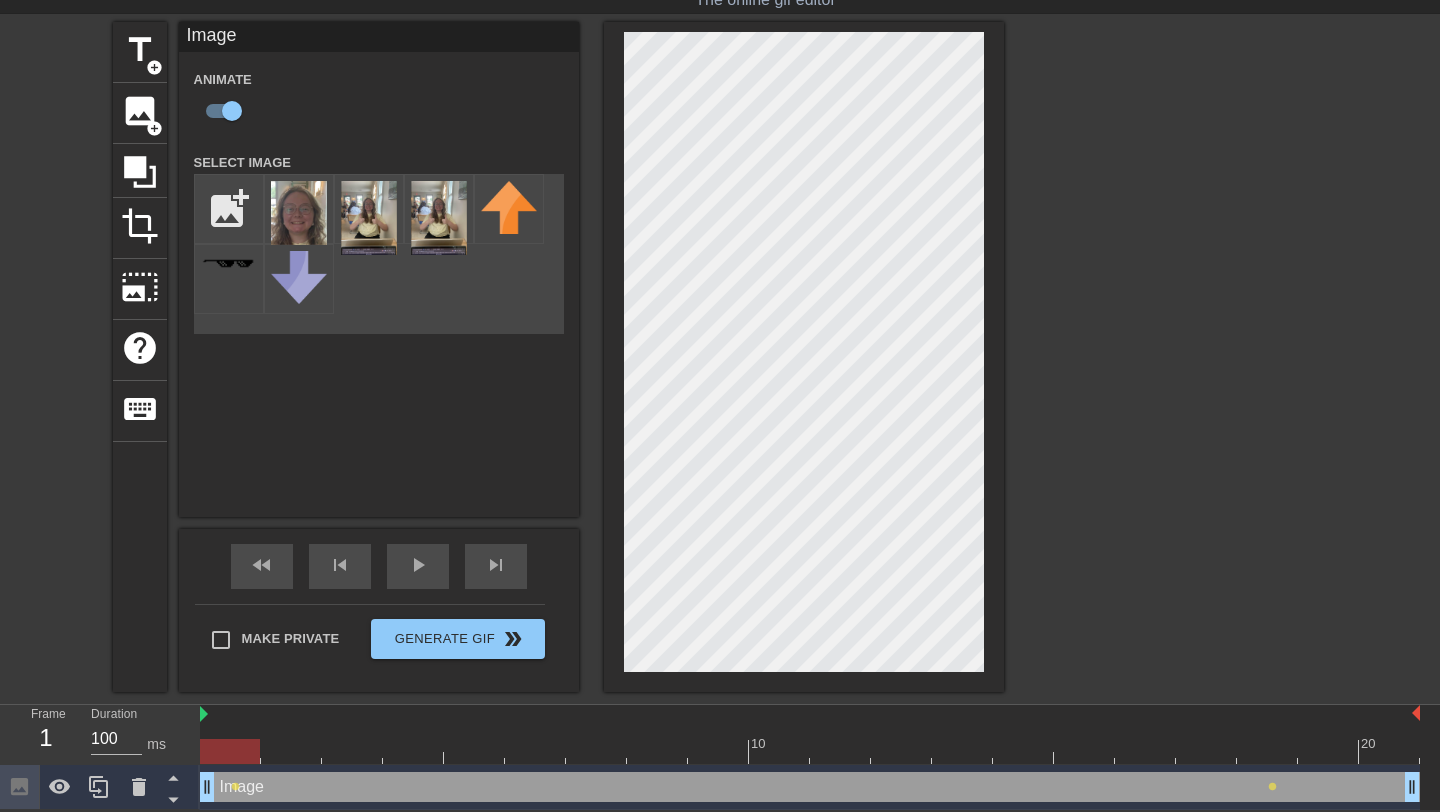 click at bounding box center [810, 751] 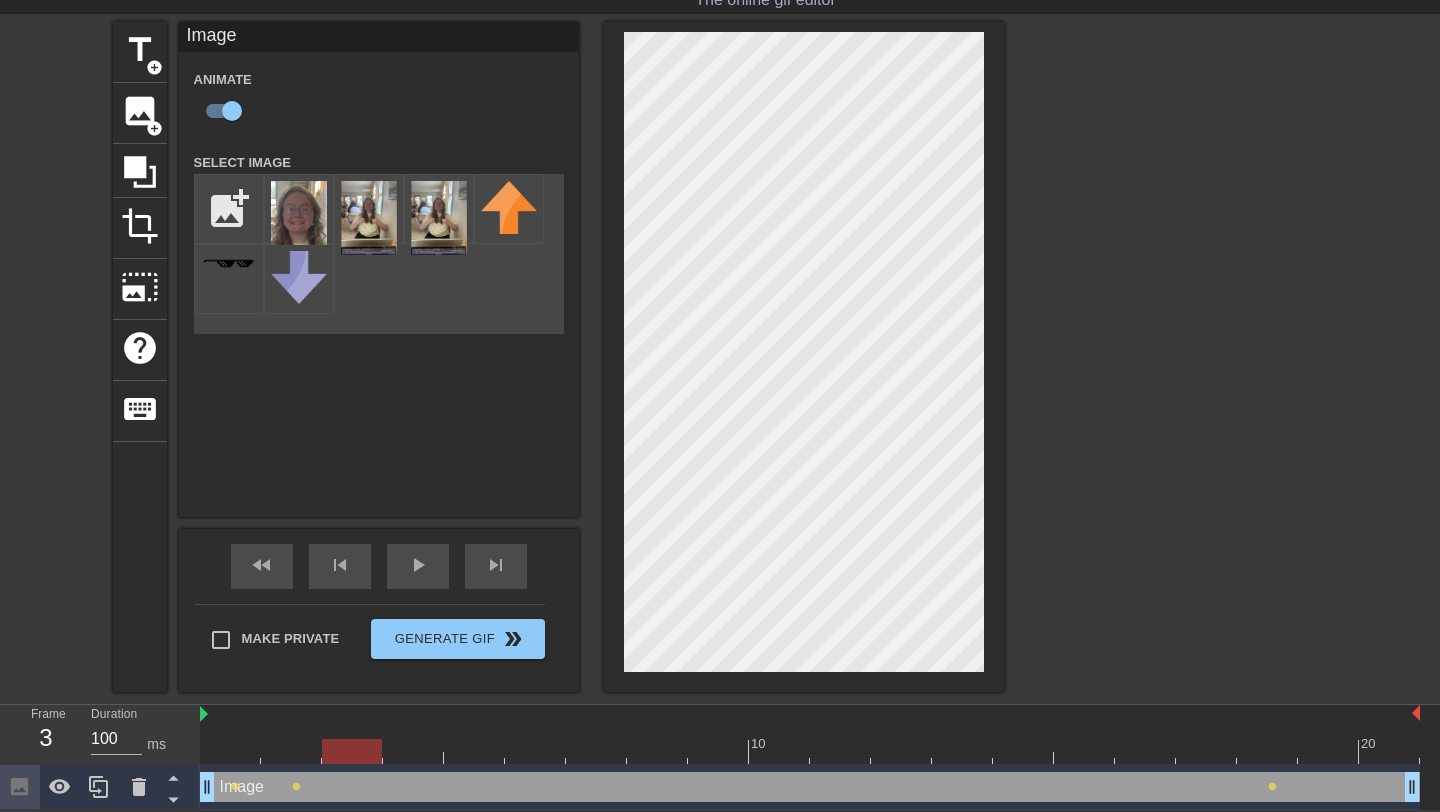 click at bounding box center (810, 751) 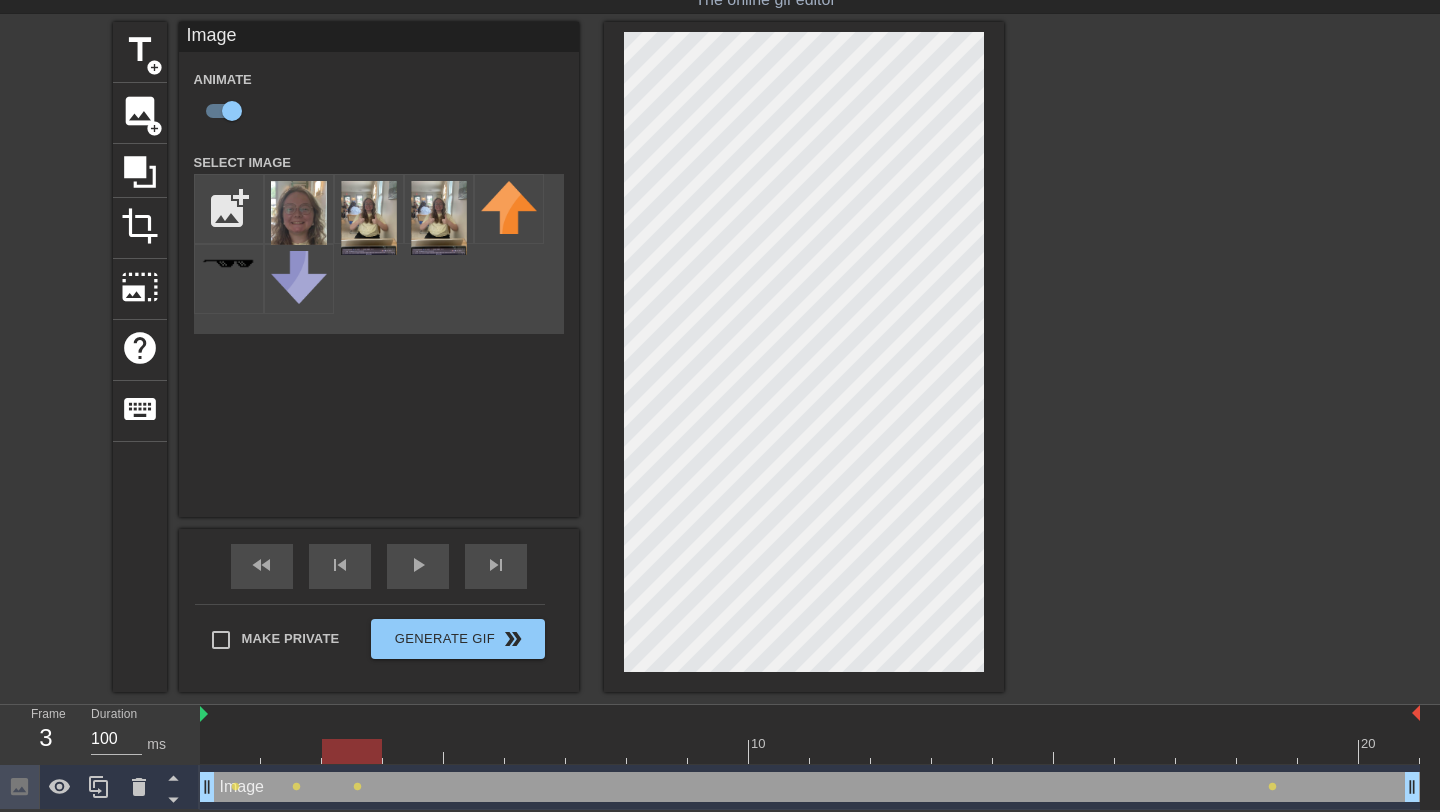 click at bounding box center [810, 751] 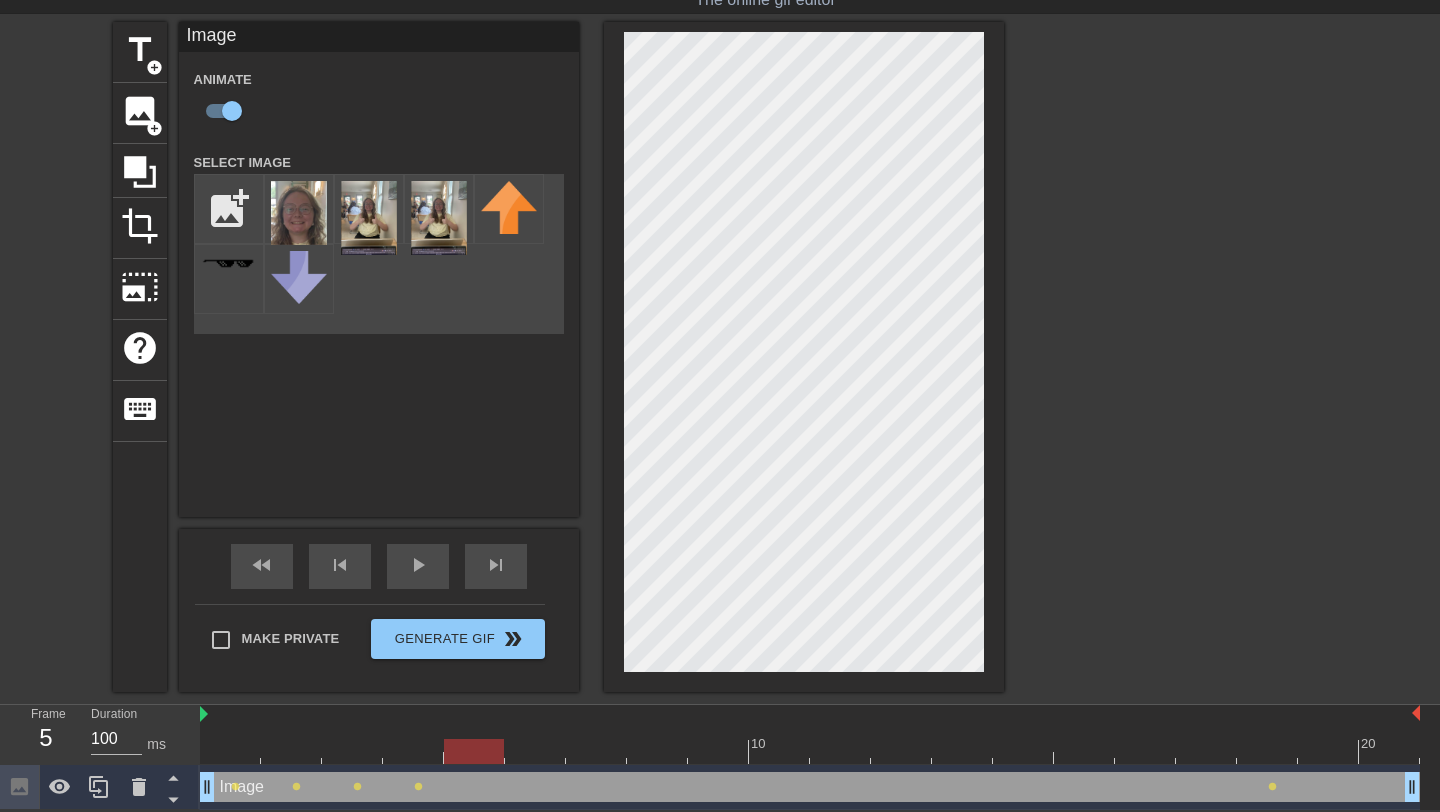 click at bounding box center [810, 751] 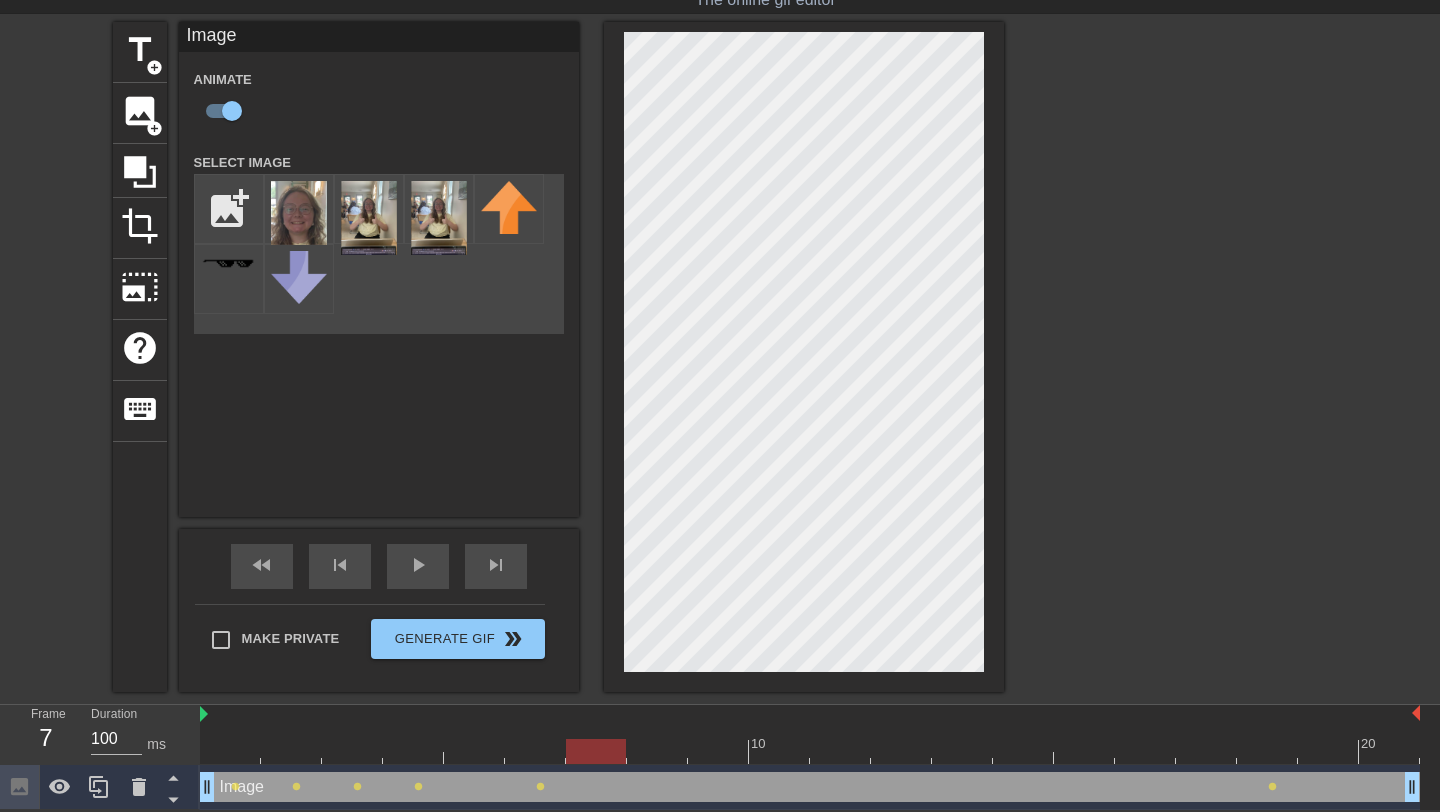 click at bounding box center [810, 751] 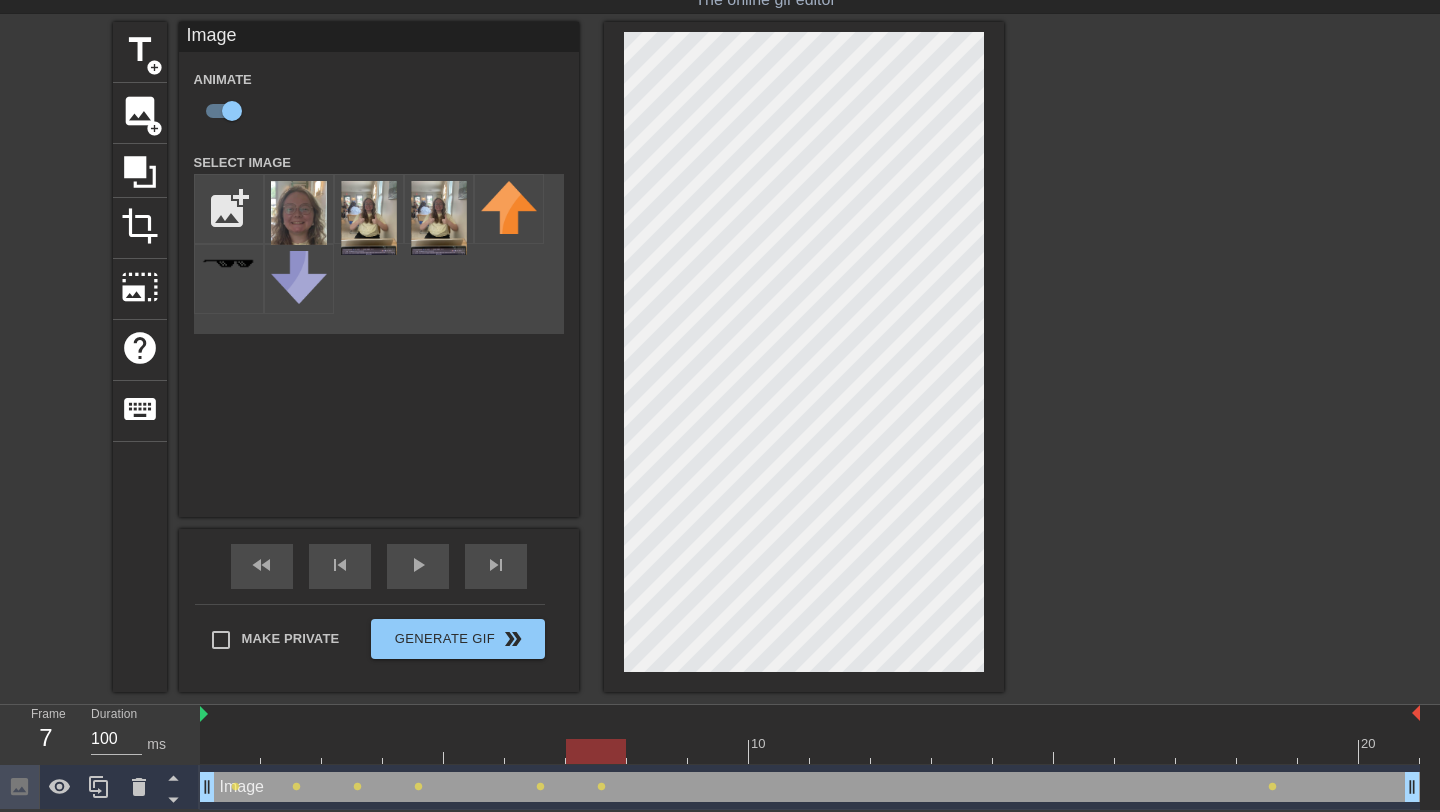 click at bounding box center (657, 737) 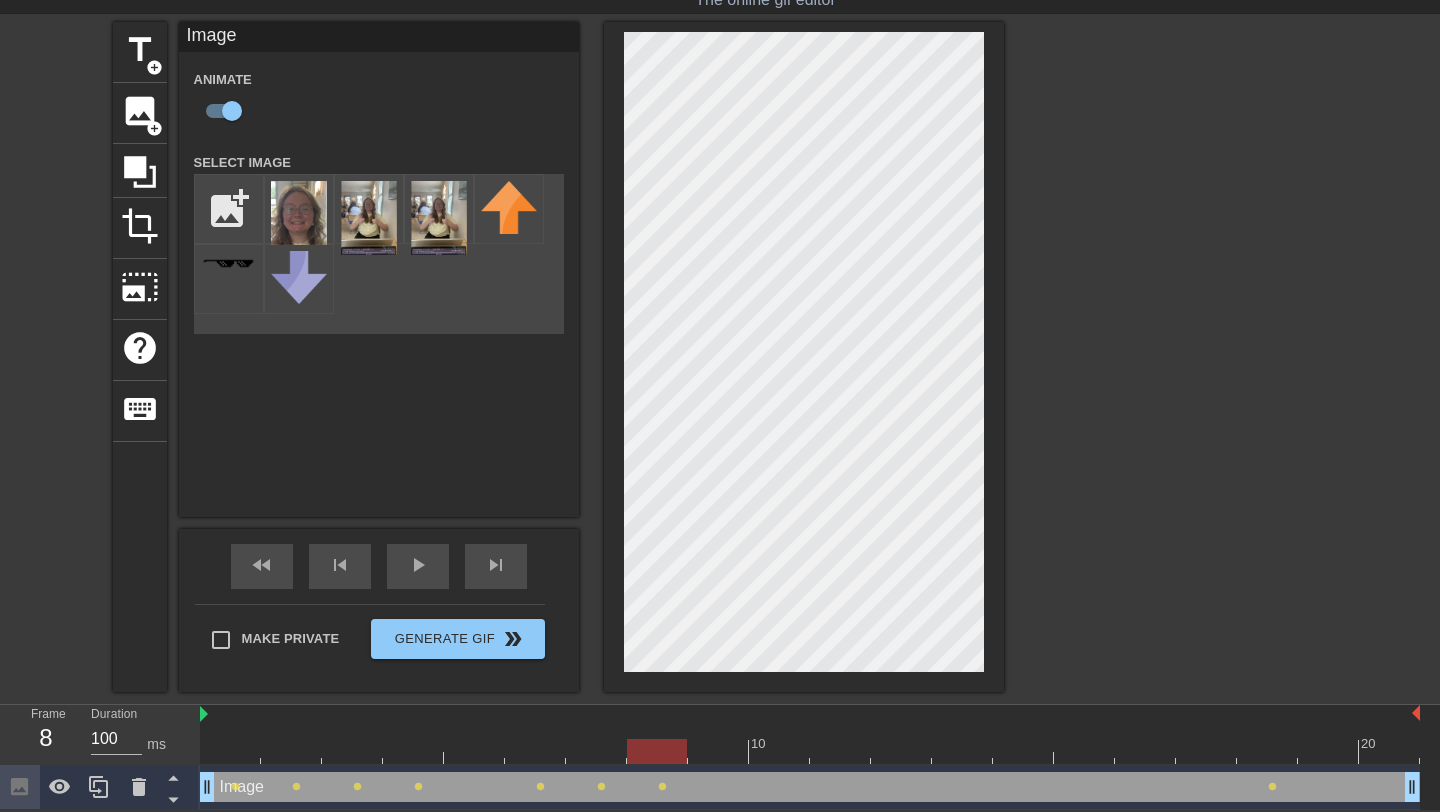 click at bounding box center [810, 751] 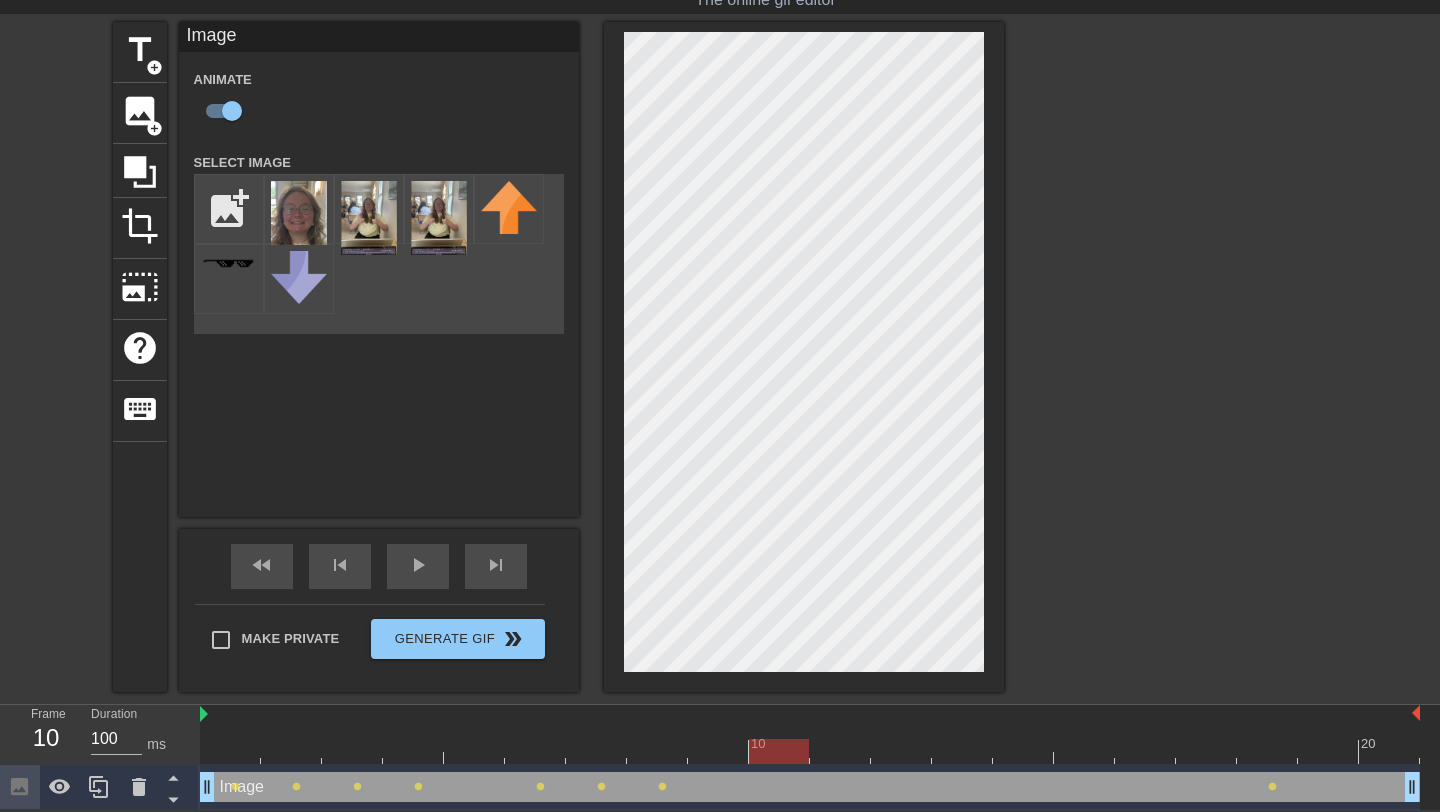 click at bounding box center (810, 751) 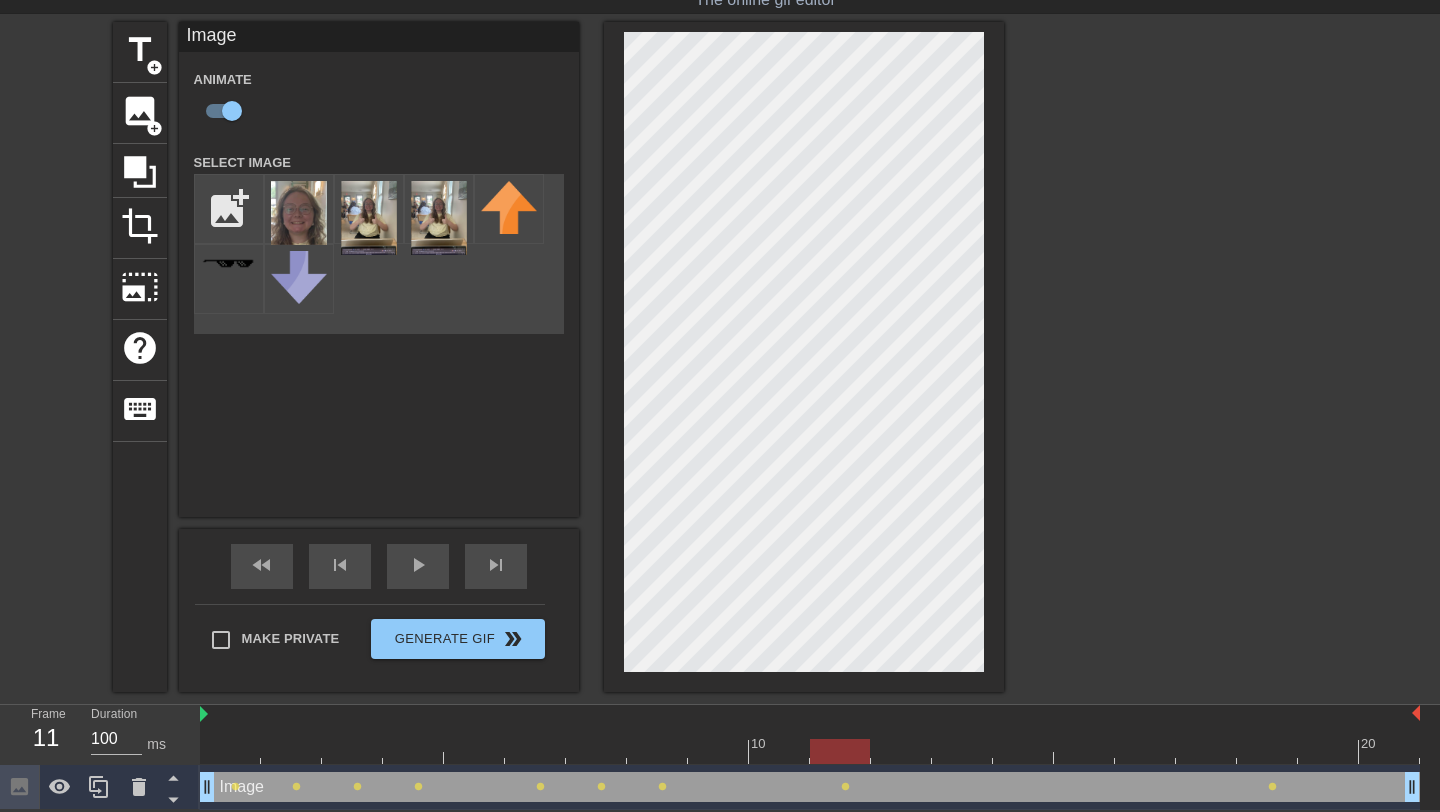 click at bounding box center (810, 751) 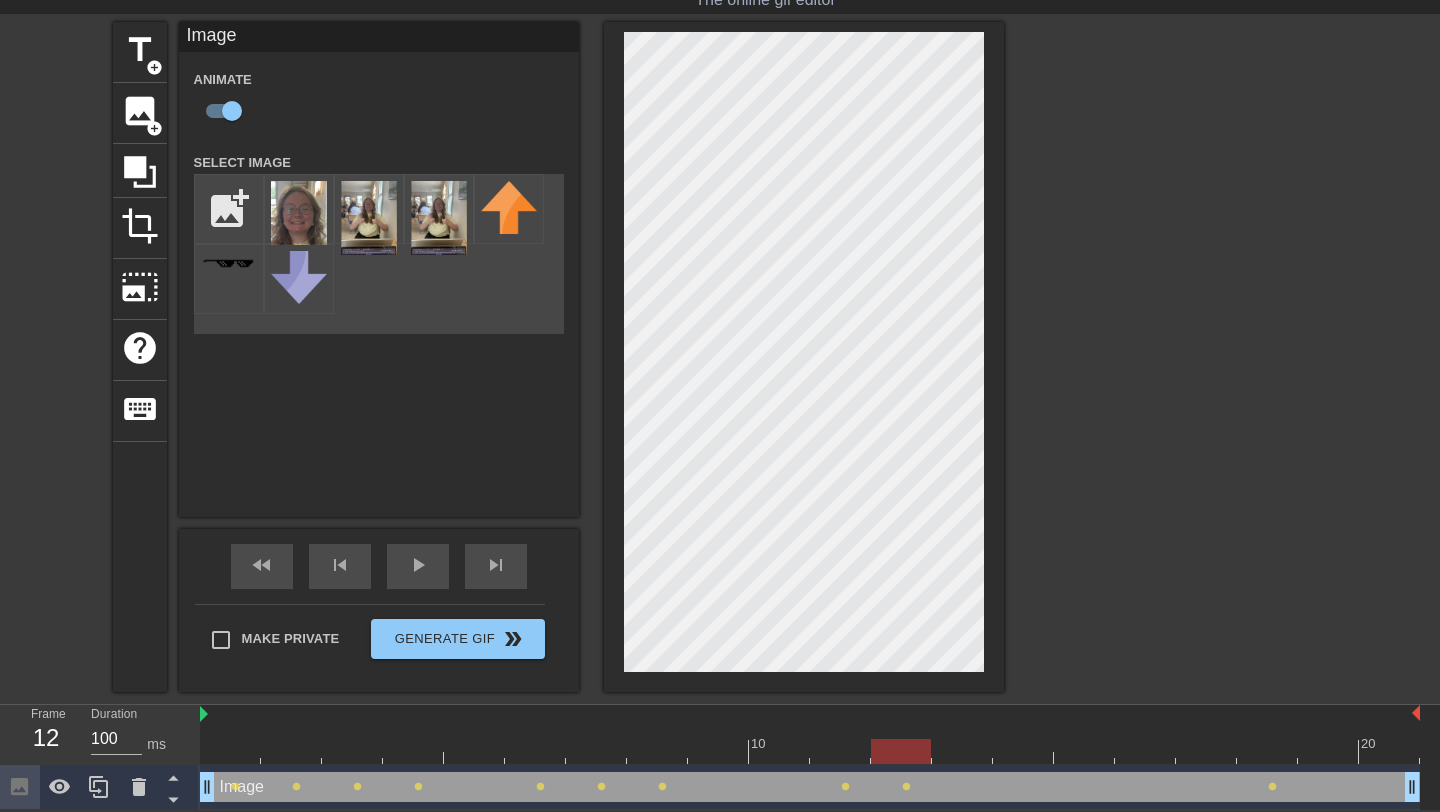click at bounding box center [810, 751] 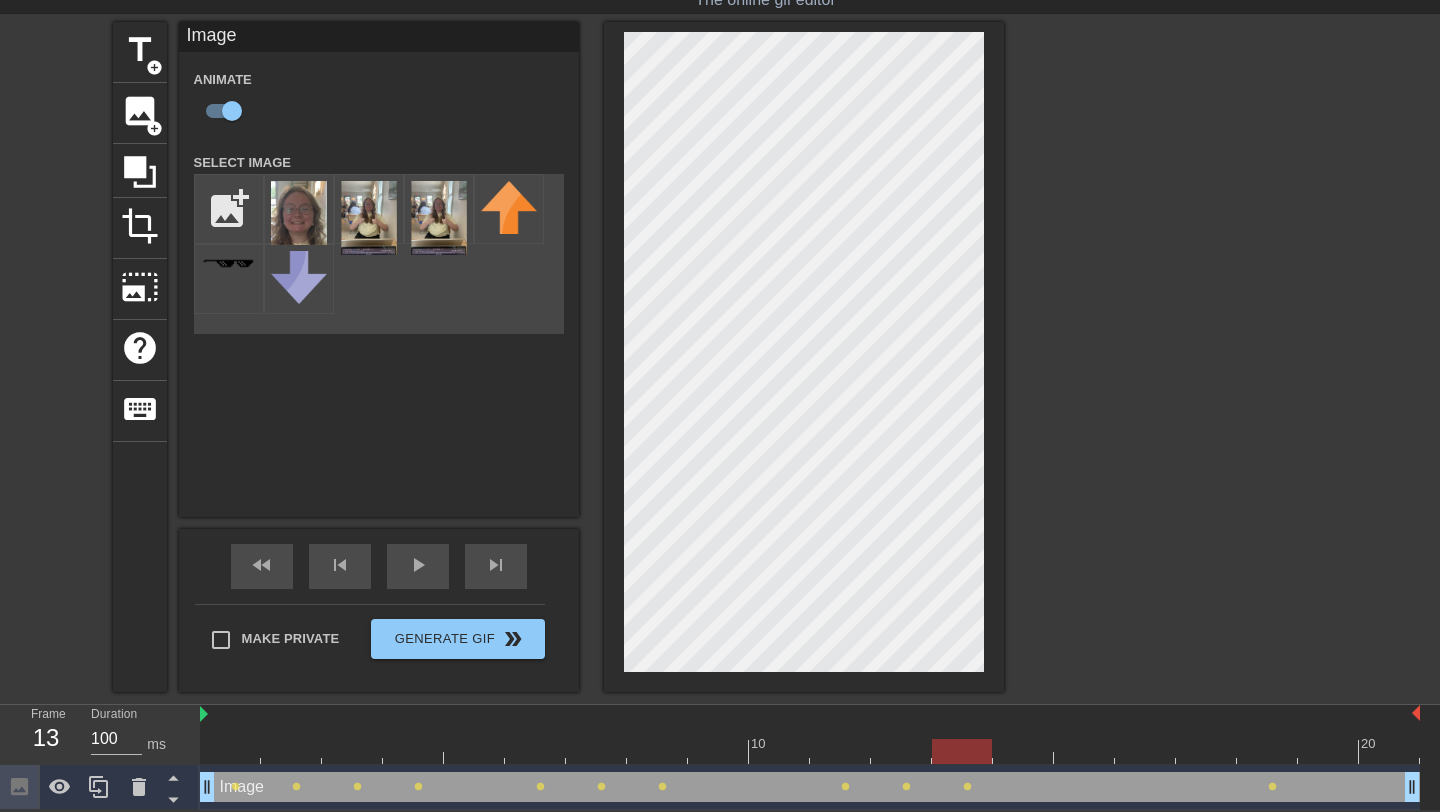 click at bounding box center (810, 751) 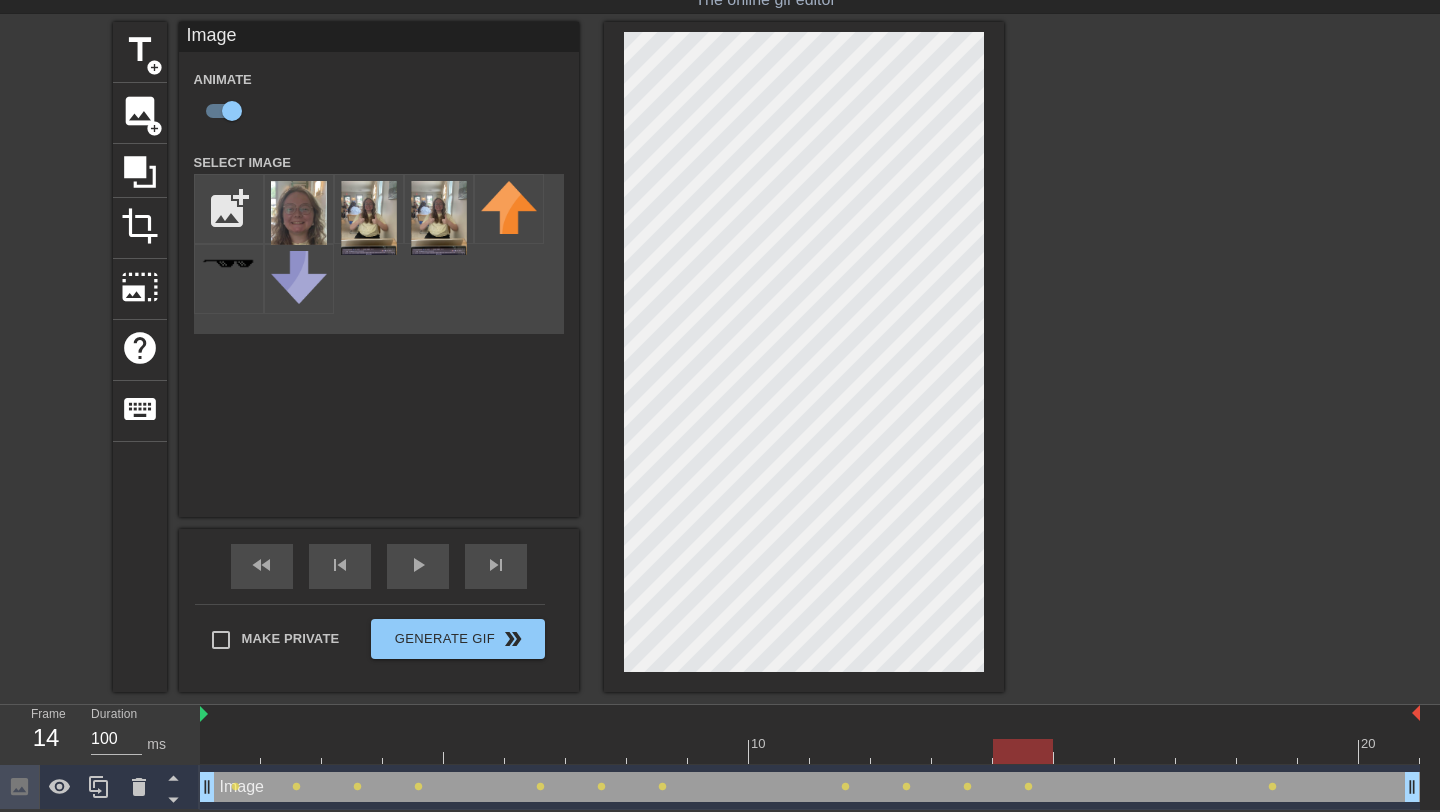 click at bounding box center [810, 751] 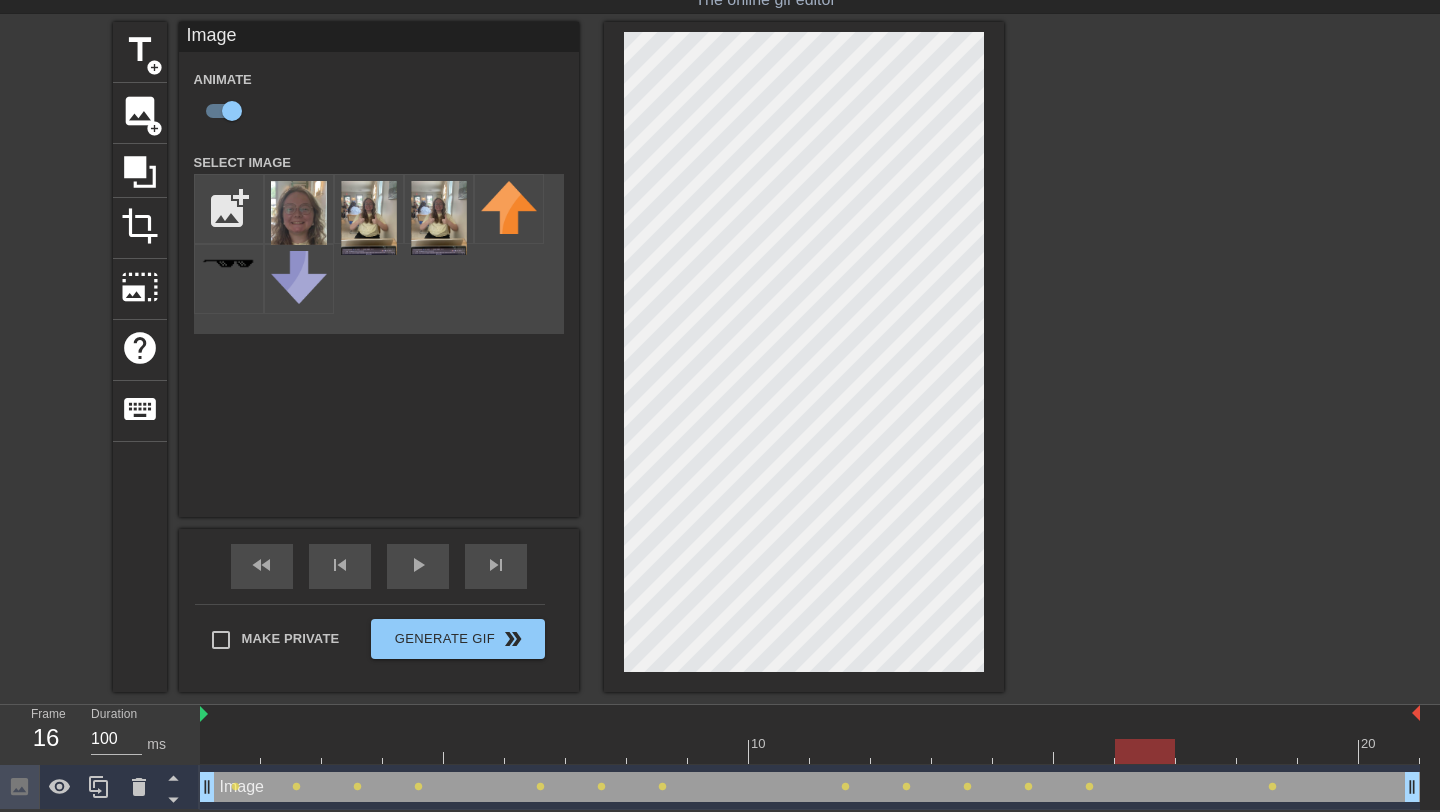 click at bounding box center (1145, 737) 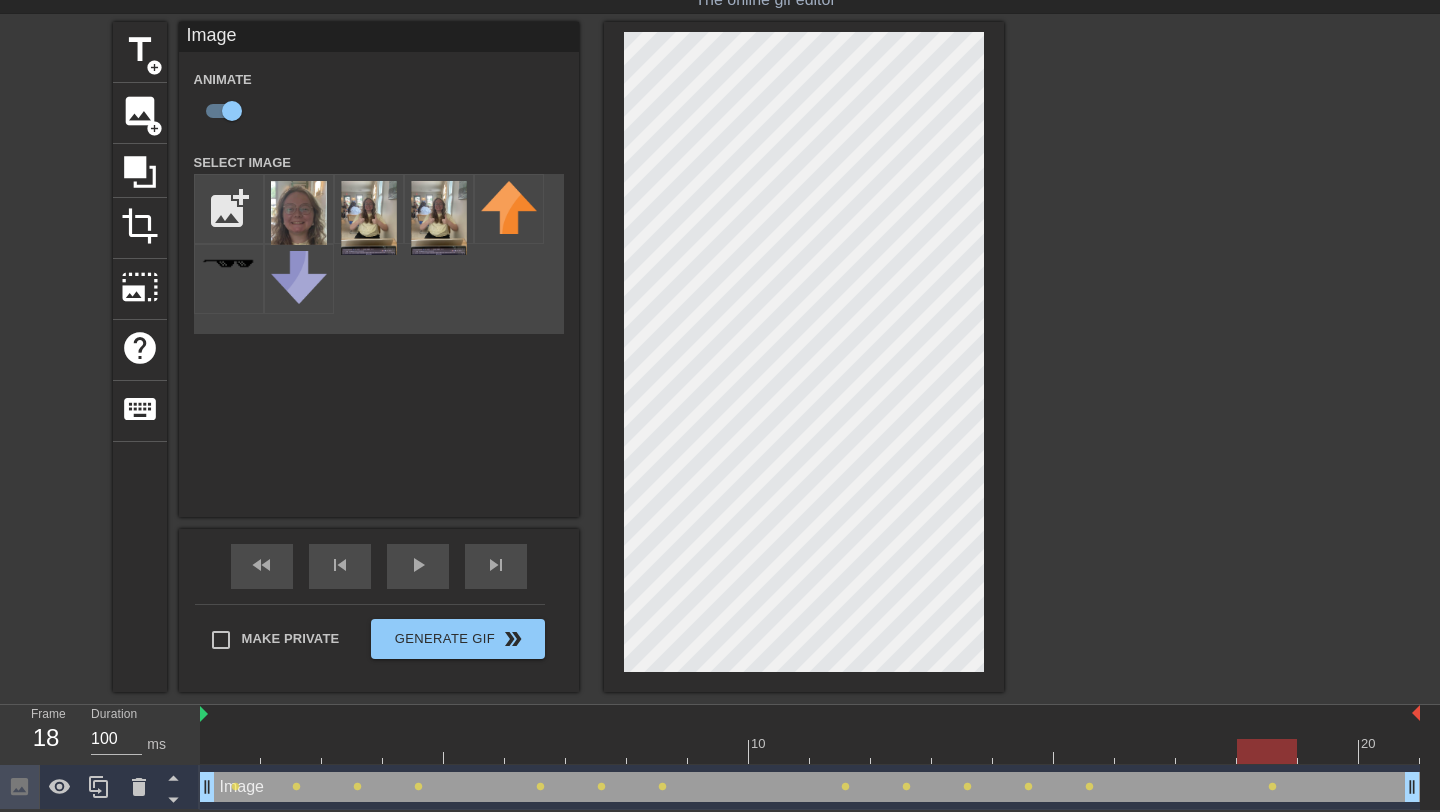 click at bounding box center [810, 751] 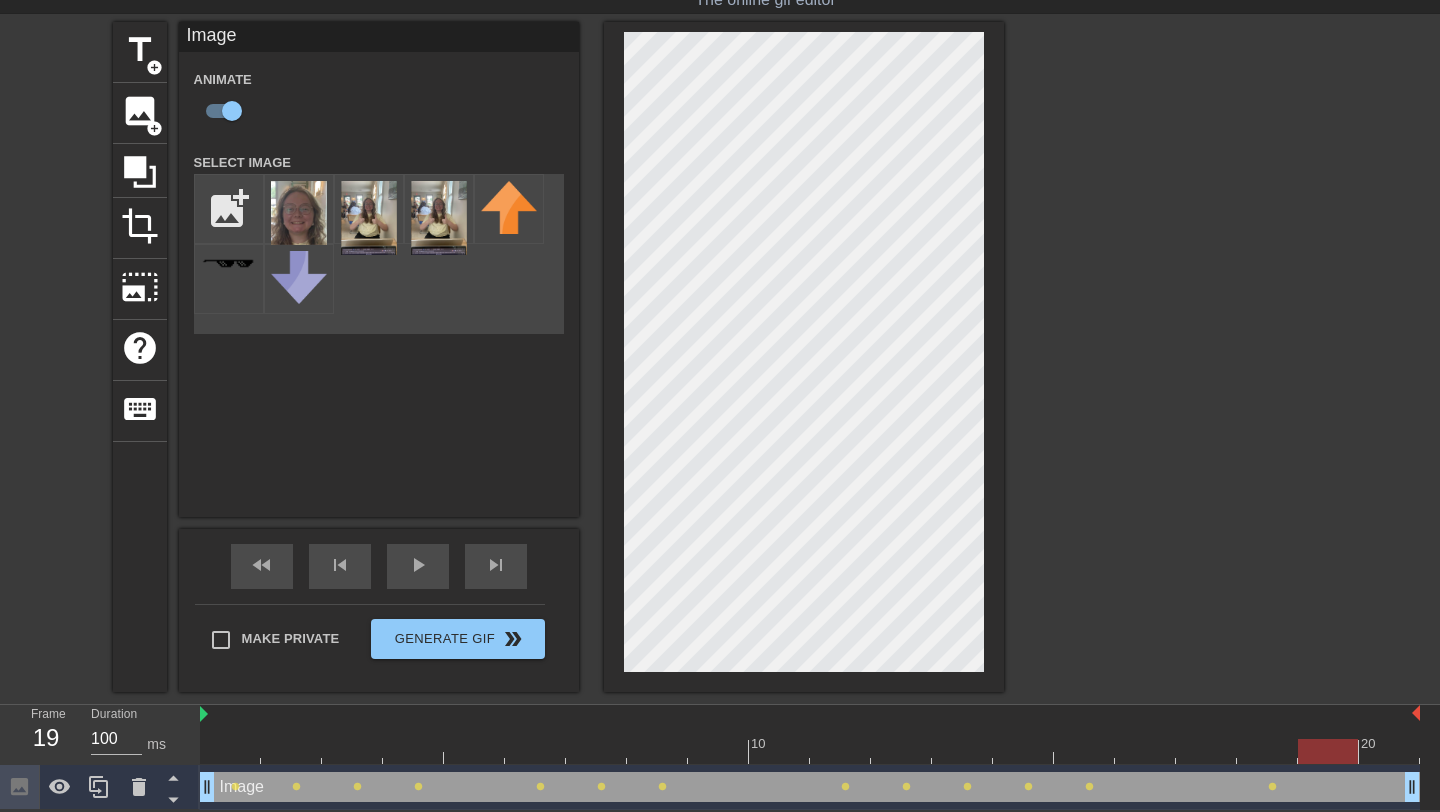click at bounding box center (810, 751) 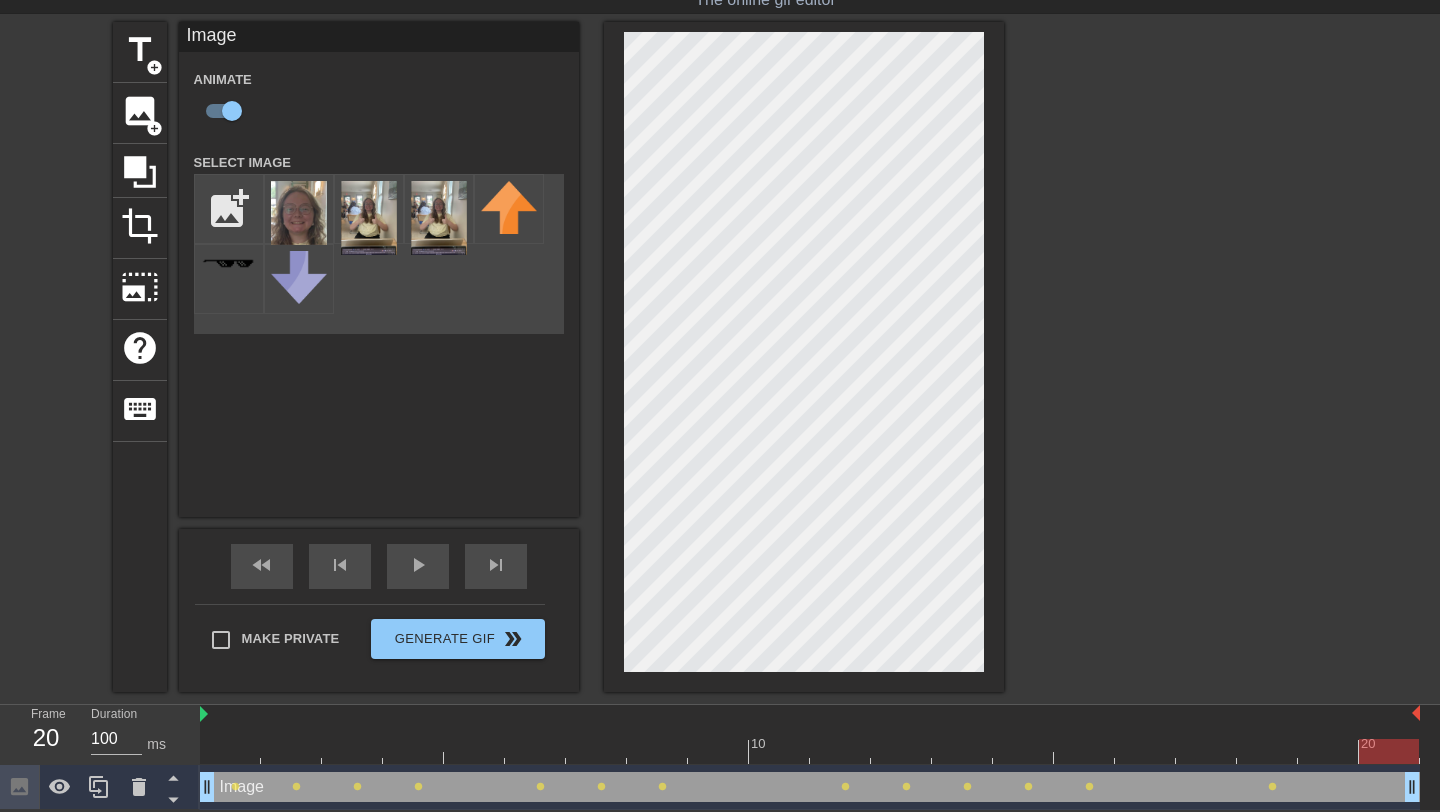 click at bounding box center [810, 751] 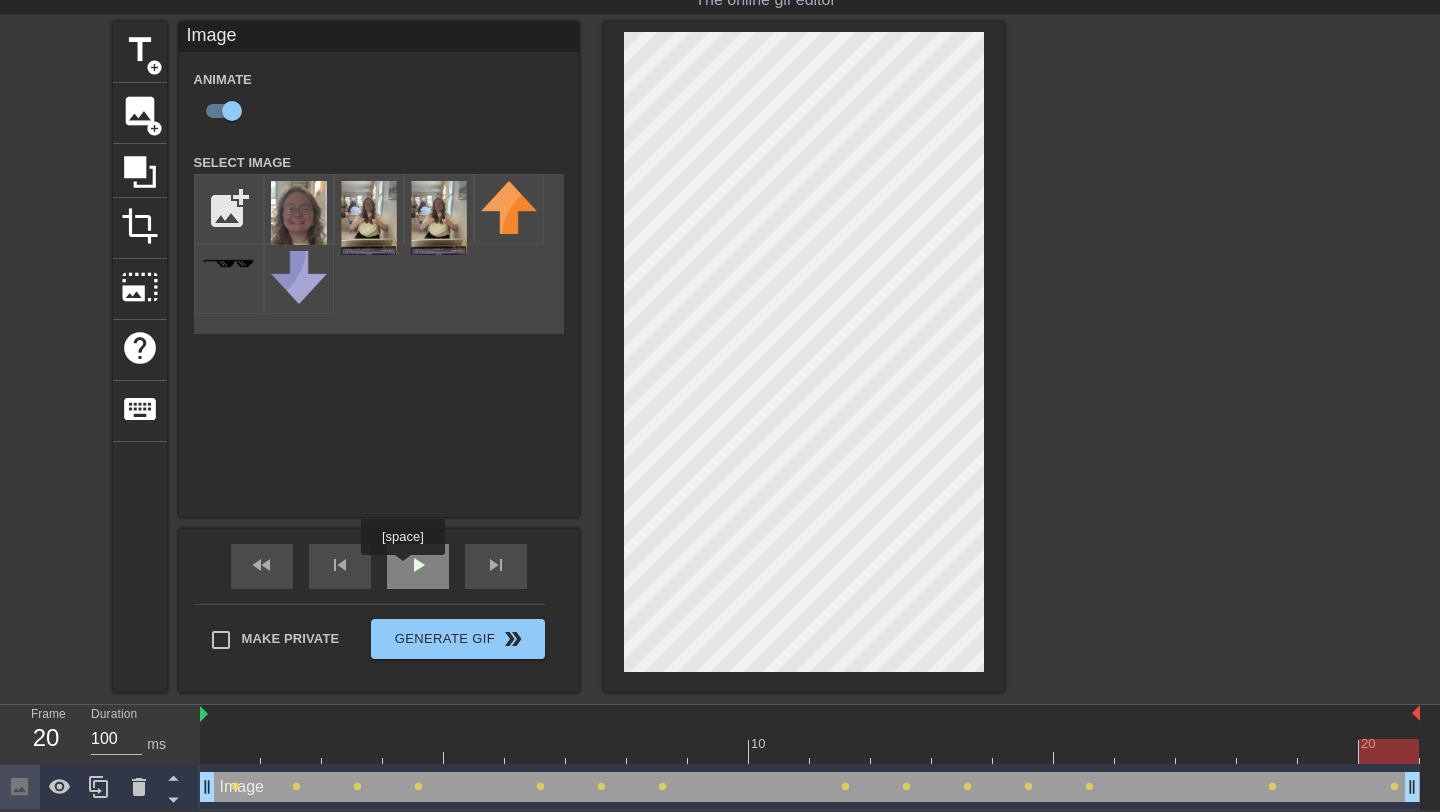 click on "play_arrow" at bounding box center [418, 565] 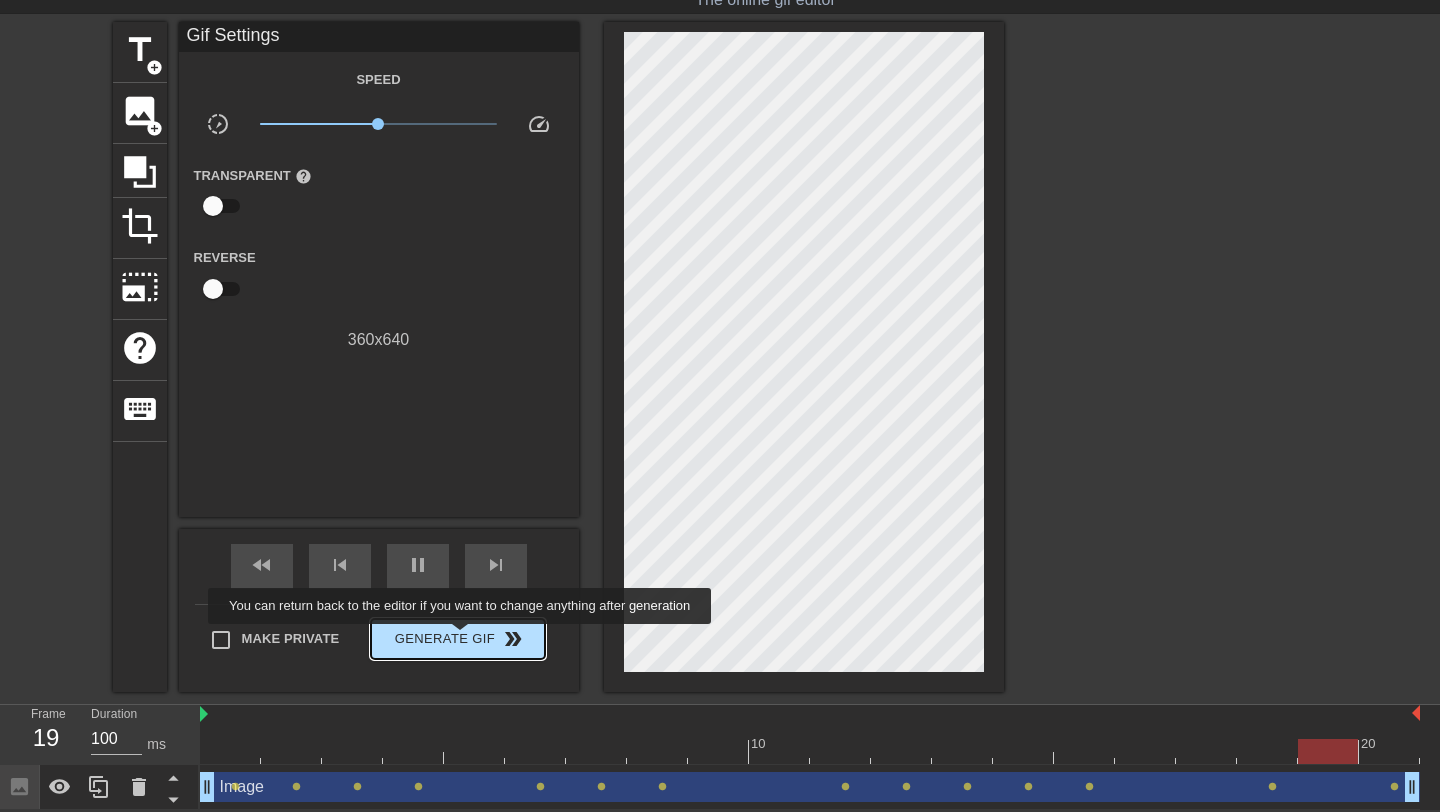 click on "Generate Gif double_arrow" at bounding box center [457, 639] 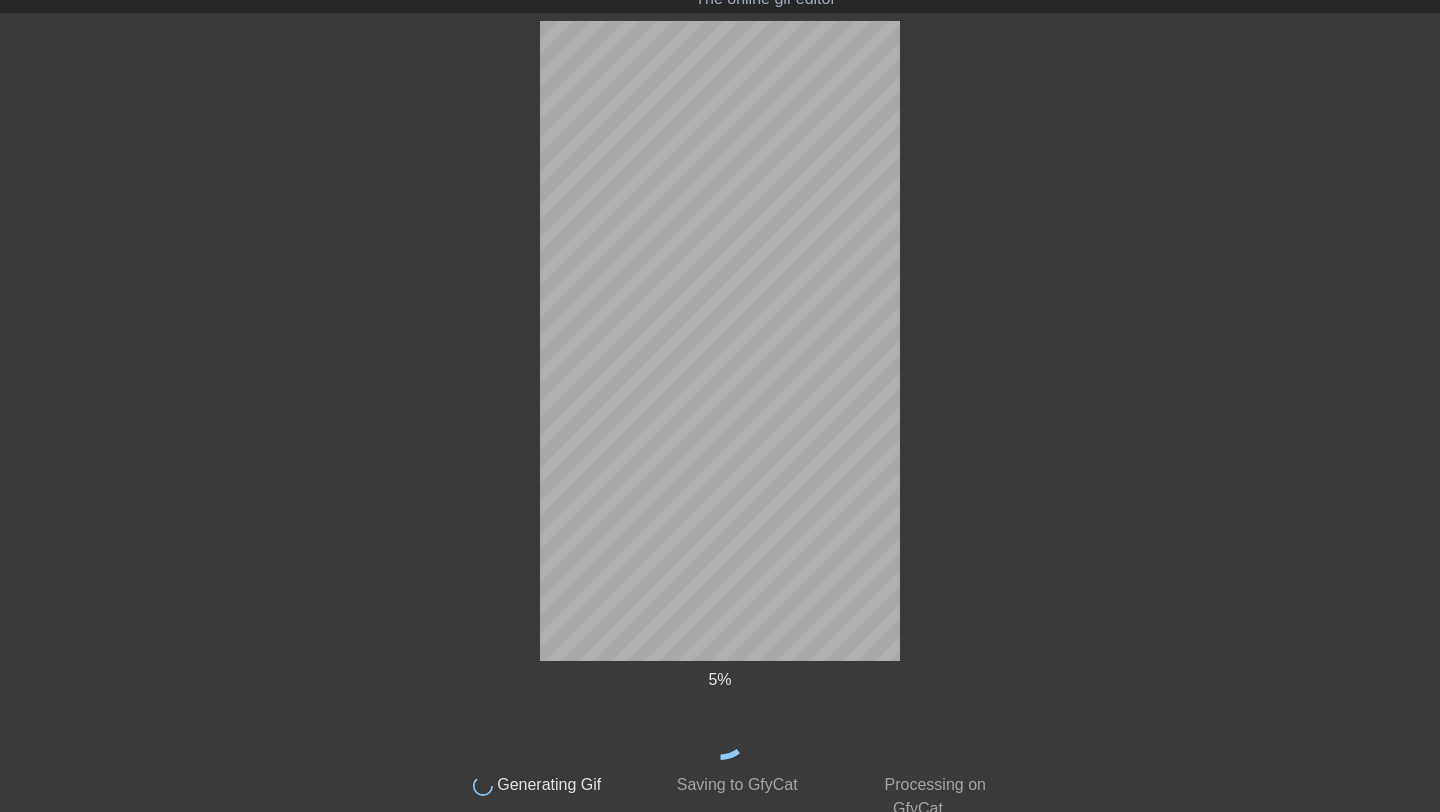 scroll, scrollTop: 0, scrollLeft: 0, axis: both 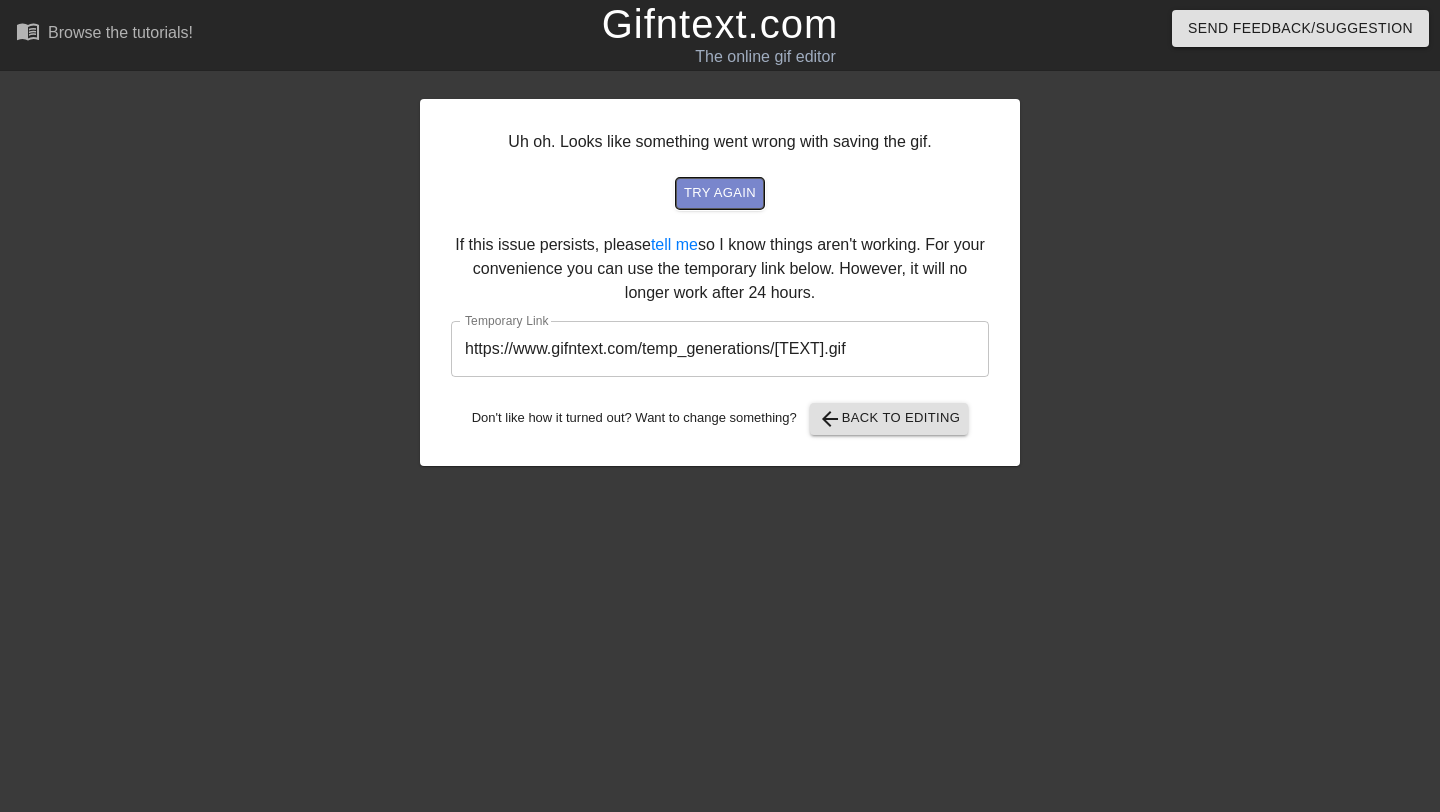 click on "try again" at bounding box center [720, 193] 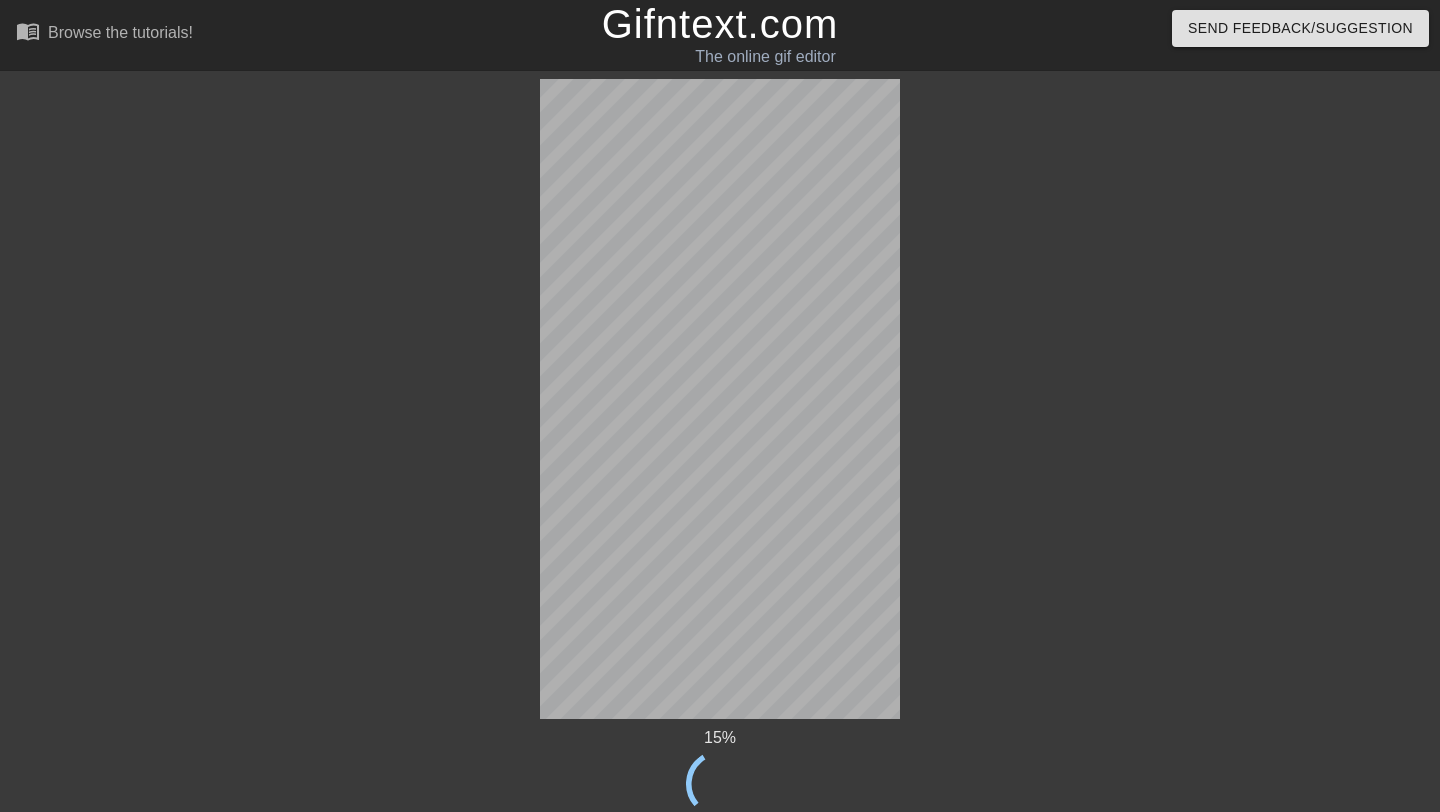 click at bounding box center (1176, 379) 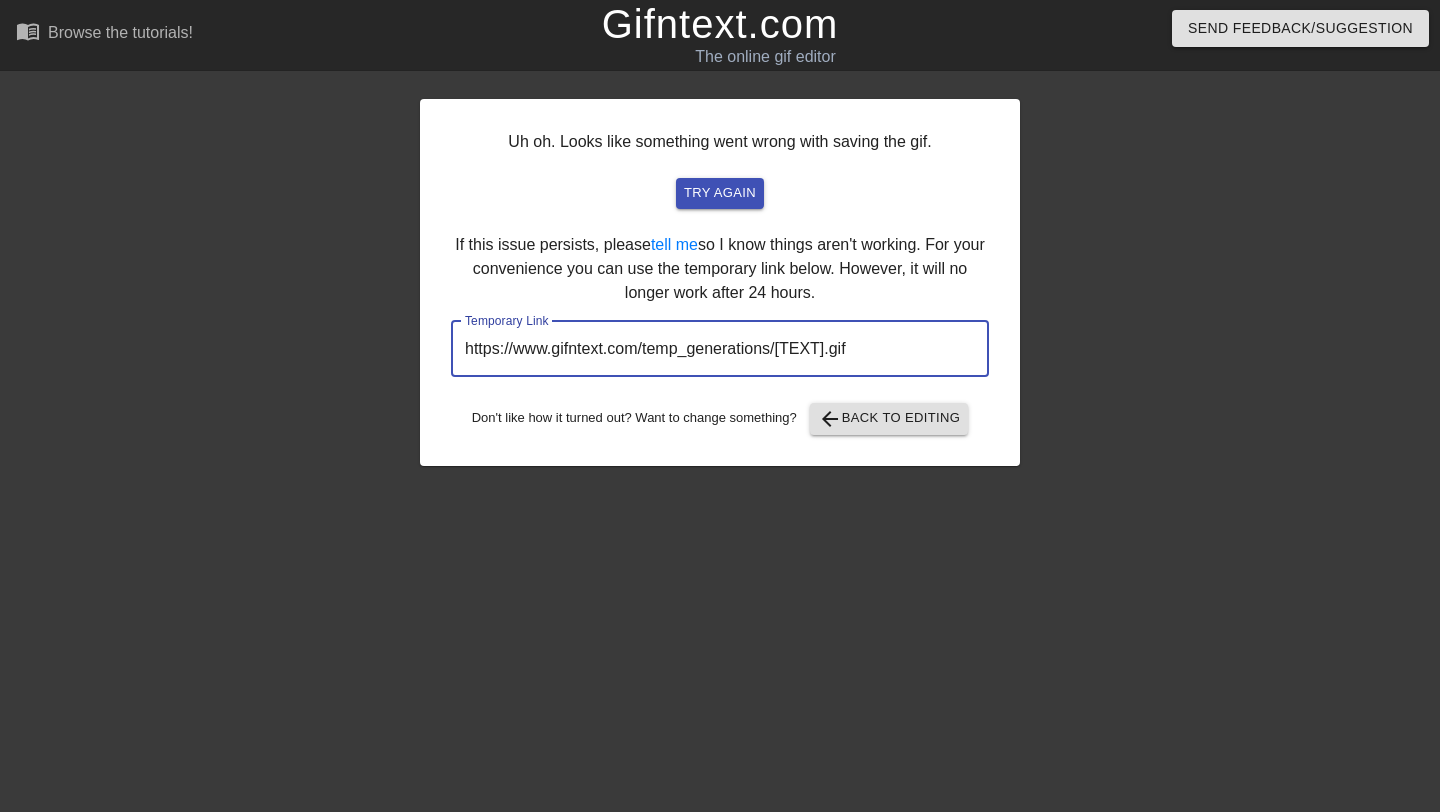 drag, startPoint x: 888, startPoint y: 353, endPoint x: 888, endPoint y: 309, distance: 44 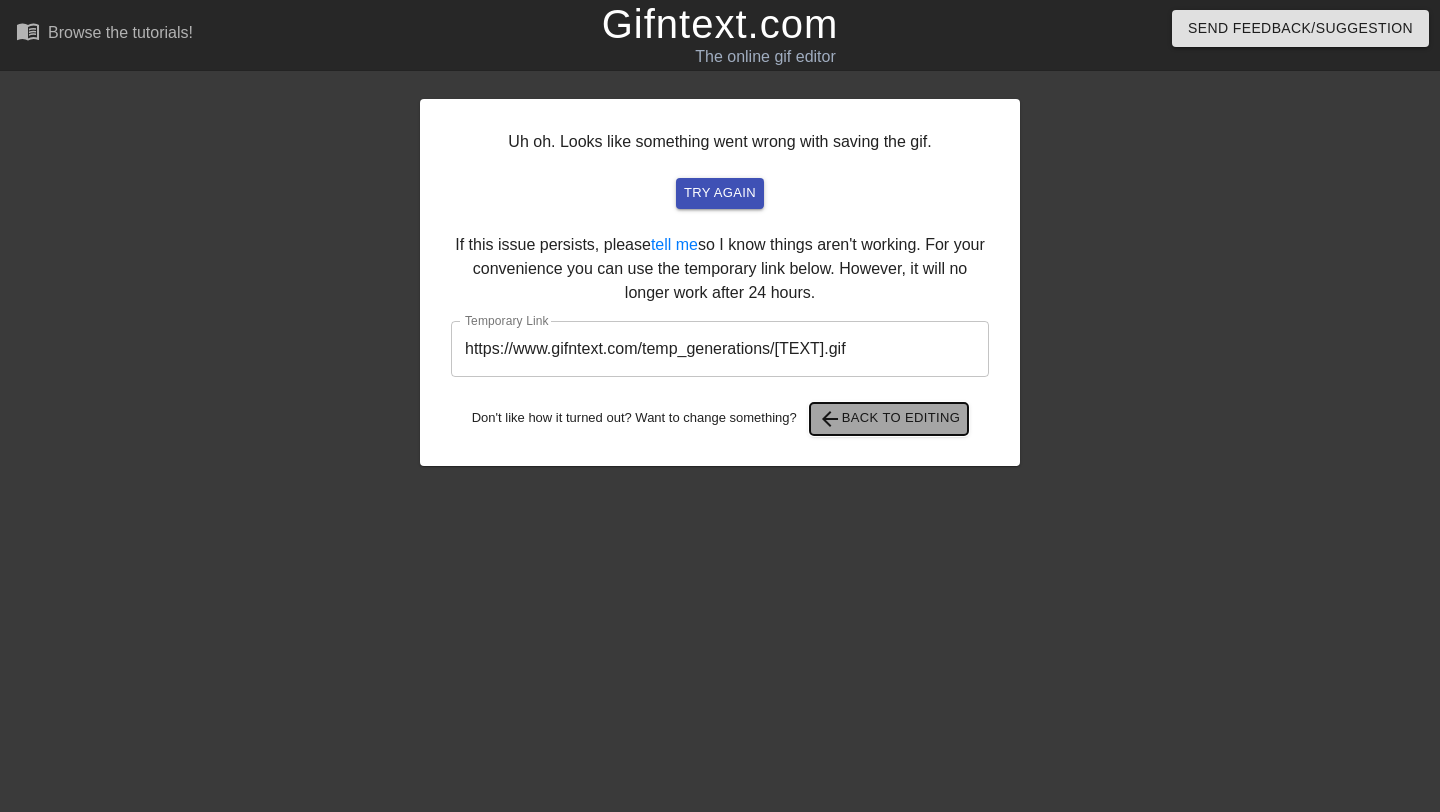 click on "arrow_back Back to Editing" at bounding box center [889, 419] 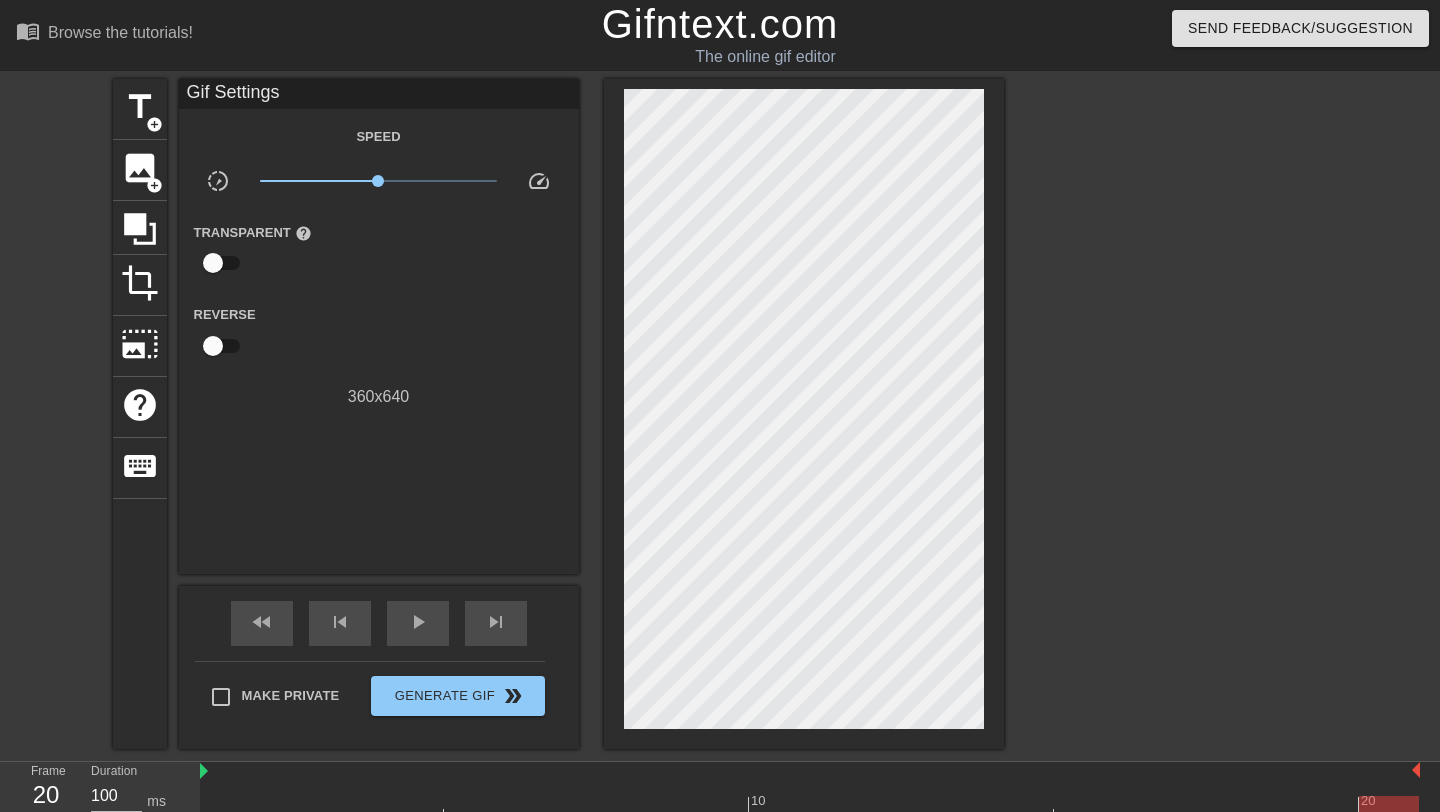 click at bounding box center (1178, 379) 